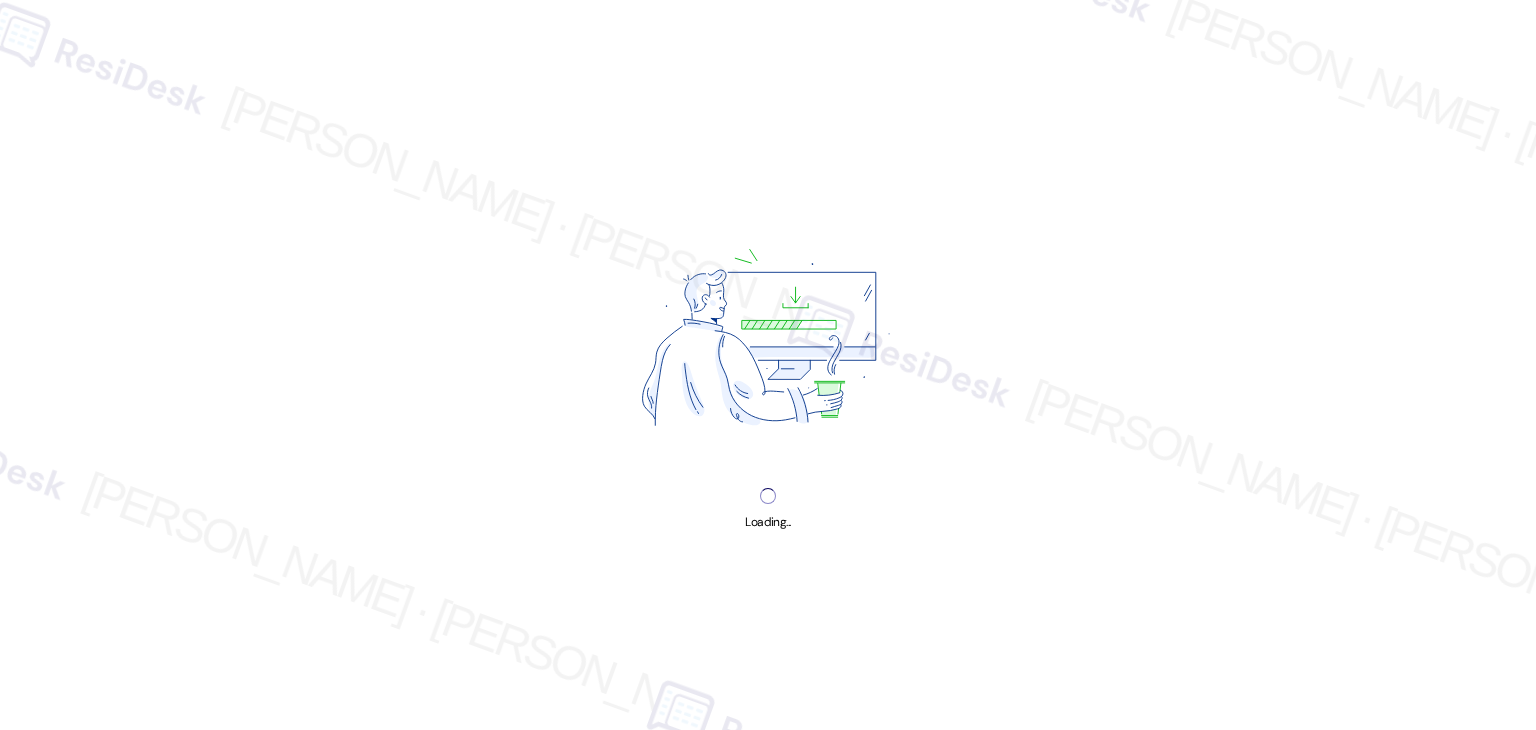 scroll, scrollTop: 0, scrollLeft: 0, axis: both 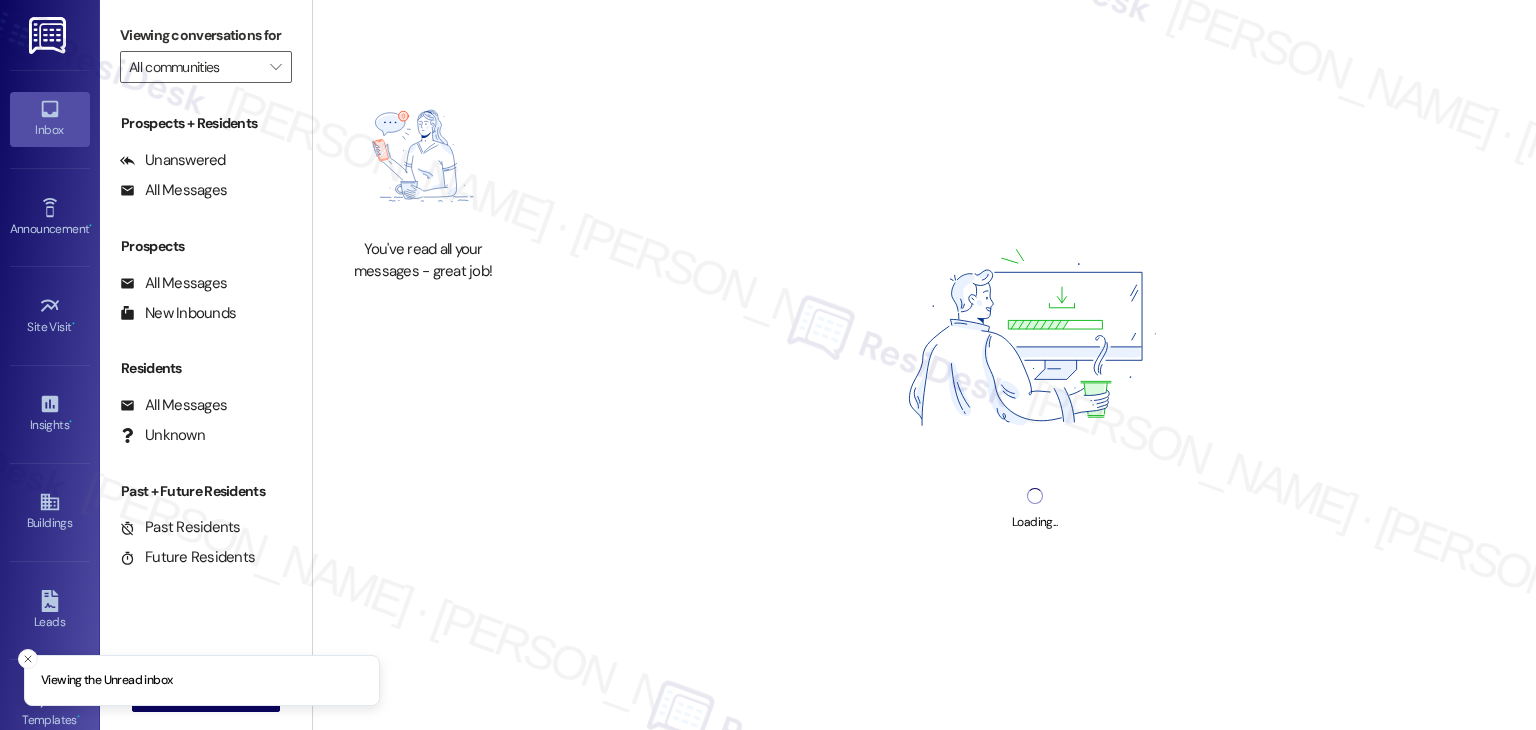 click at bounding box center (1034, 342) 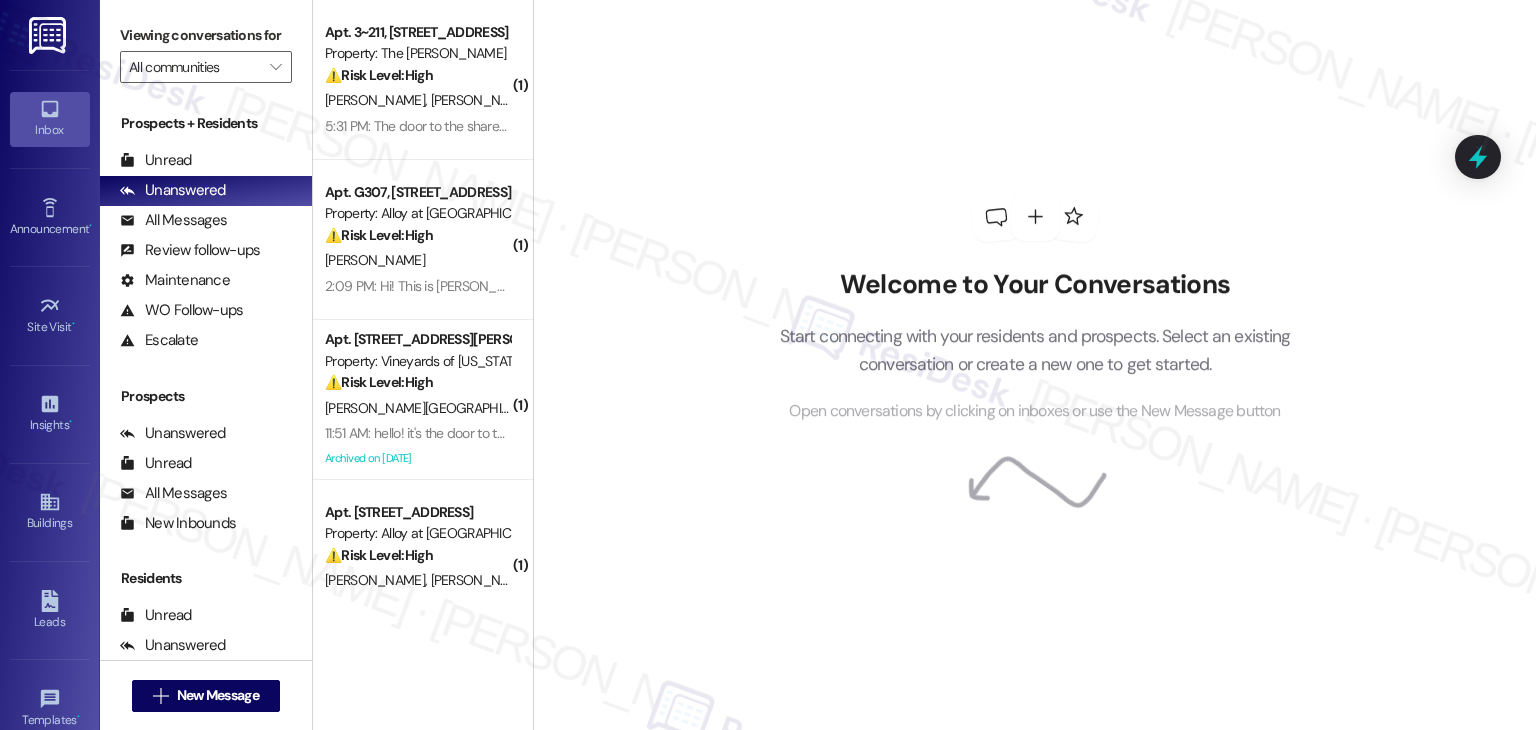 click on "Welcome to Your Conversations Start connecting with your residents and prospects. Select an existing conversation or create a new one to get started. Open conversations by clicking on inboxes or use the New Message button" at bounding box center (1035, 308) 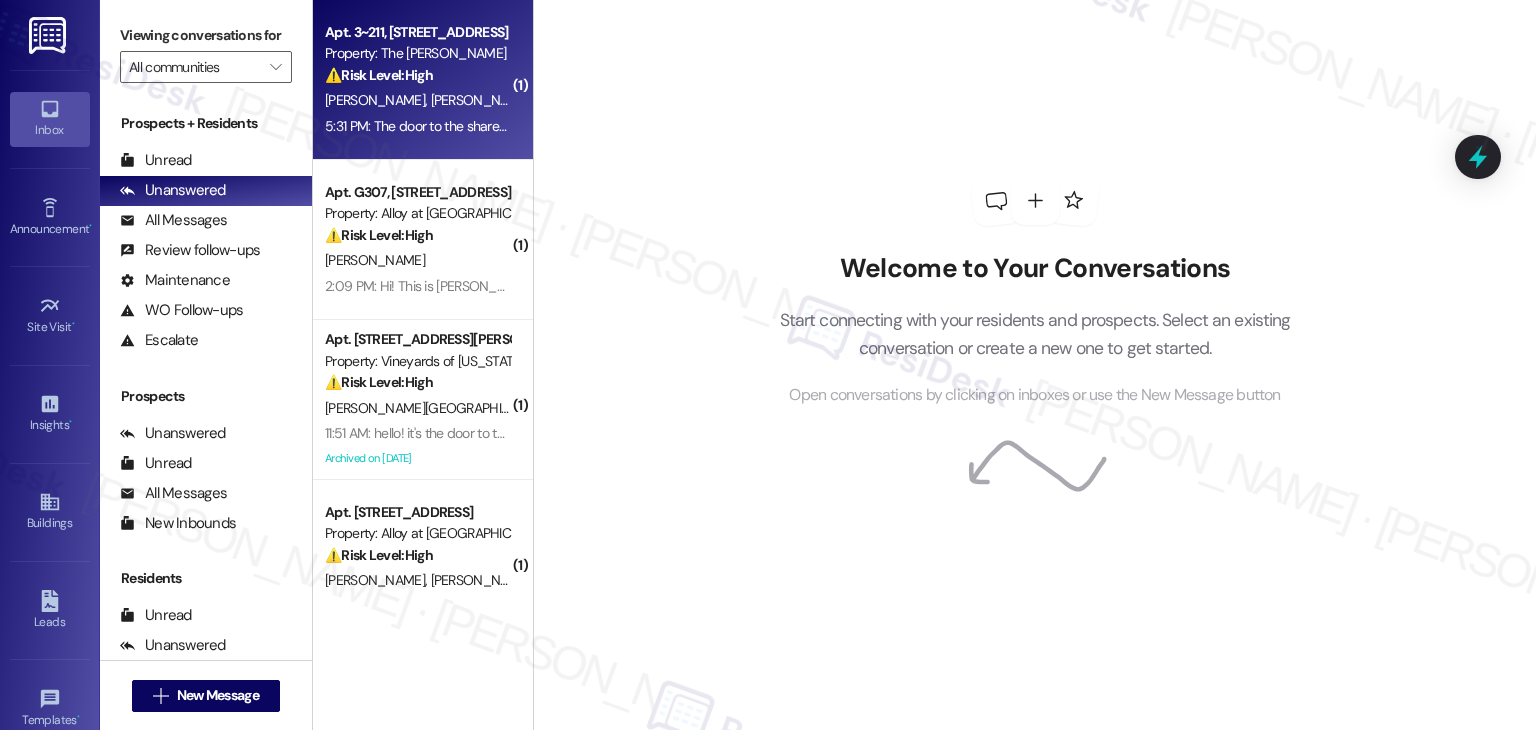 click on "5:31 PM: The door to the shared work space room is broken. When I use my FOB the light turns green but the door doesn't unlock  5:31 PM: The door to the shared work space room is broken. When I use my FOB the light turns green but the door doesn't unlock" at bounding box center [696, 126] 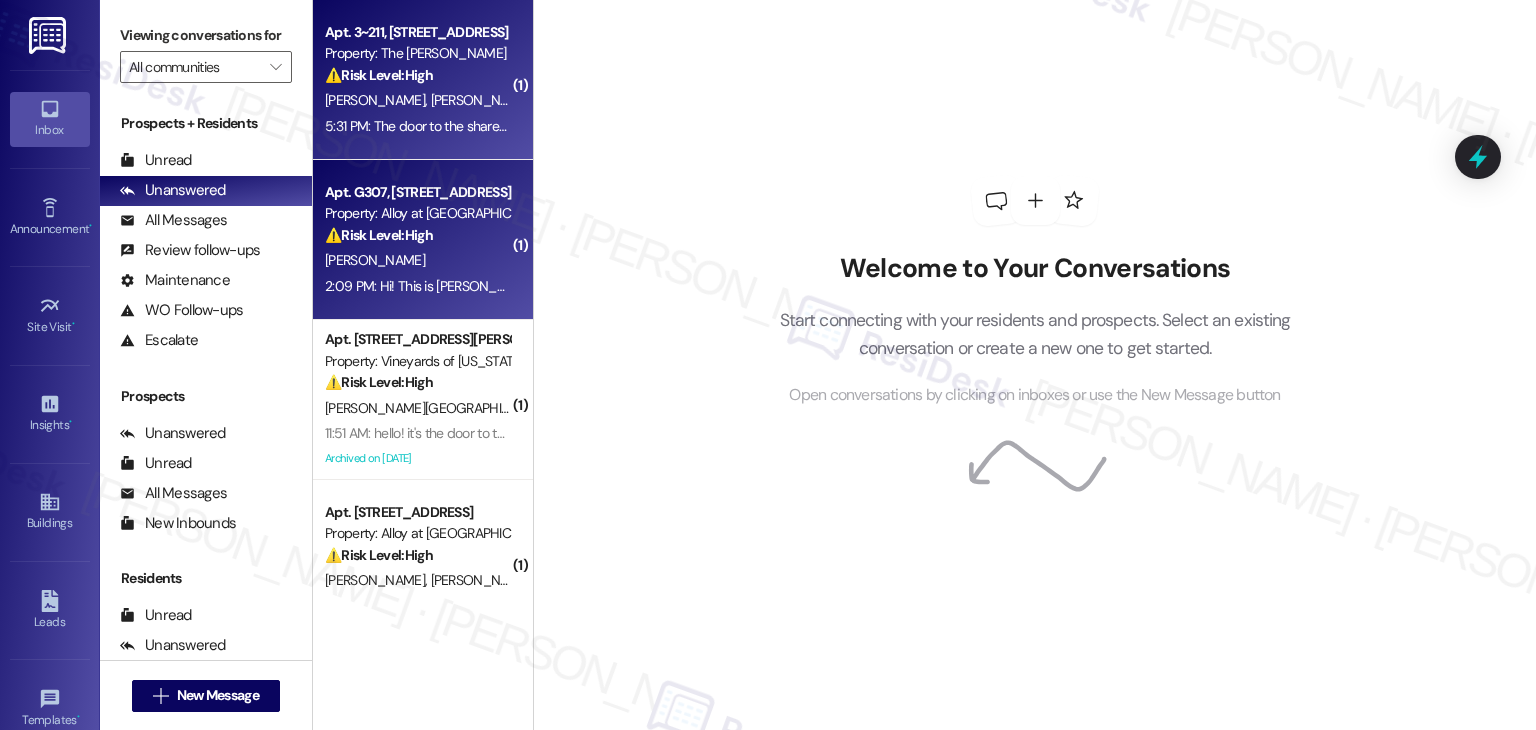 click on "2:09 PM: Hi! This is [PERSON_NAME] and [PERSON_NAME] in G307, we just left a voicemail about our maintenance request our AC. Our AC is not working and the temperature of our apartment is rising up to 87-88 degrees… is there anyone available to help us with that sometime [DATE]? 2:09 PM: Hi! This is [PERSON_NAME] and [PERSON_NAME] in G307, we just left a voicemail about our maintenance request our AC. Our AC is not working and the temperature of our apartment is rising up to 87-88 degrees… is there anyone available to help us with that sometime [DATE]?" at bounding box center [417, 286] 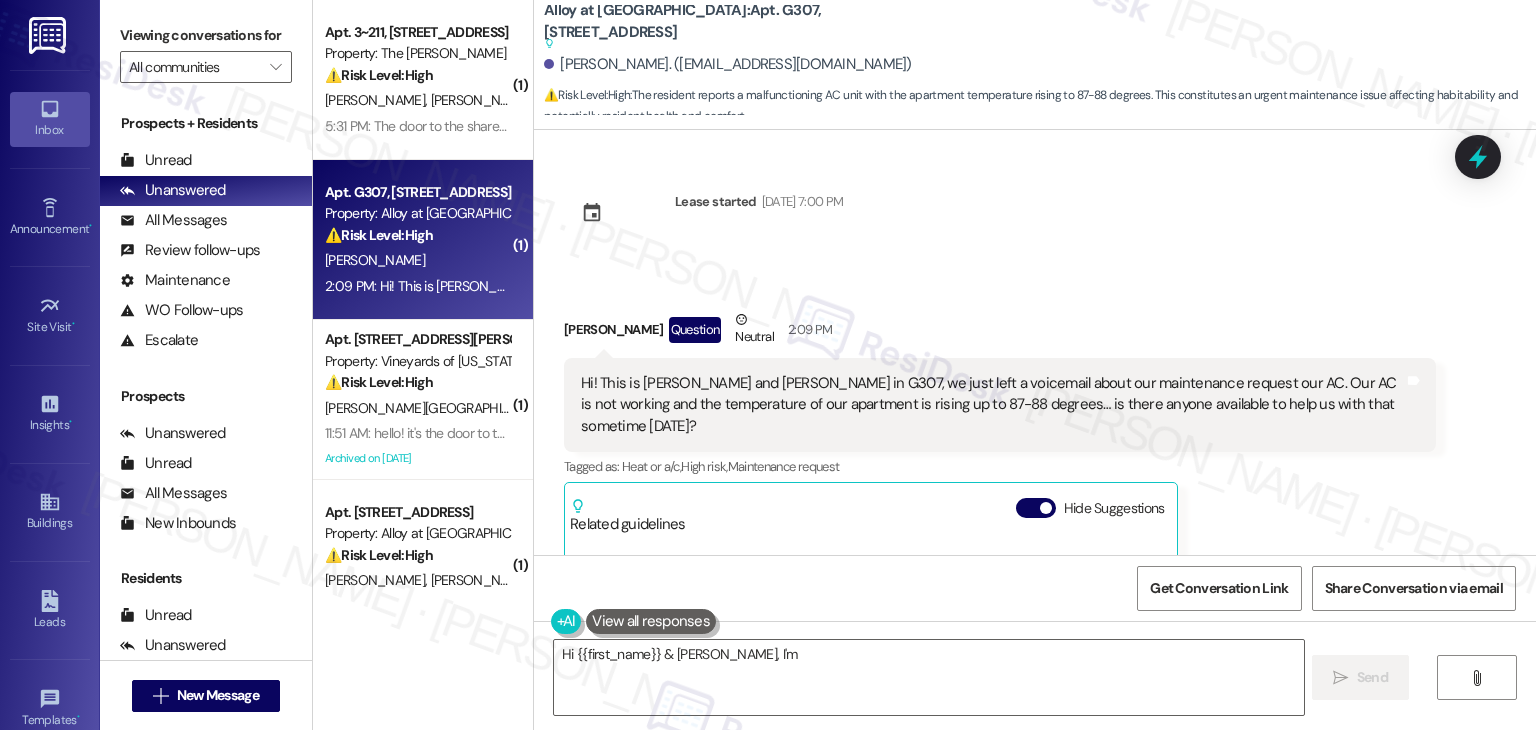 scroll, scrollTop: 701, scrollLeft: 0, axis: vertical 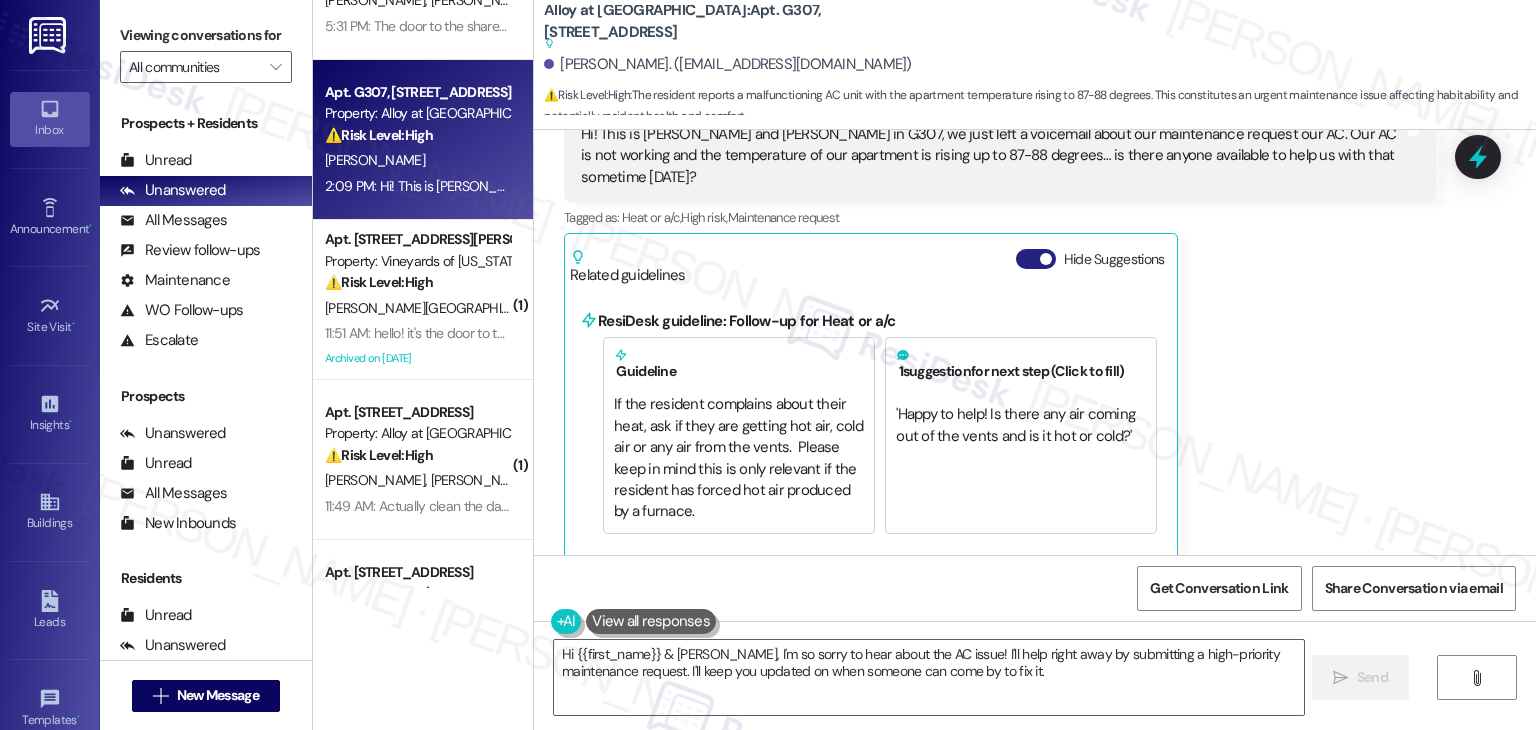 click on "Hide Suggestions" at bounding box center [1036, 259] 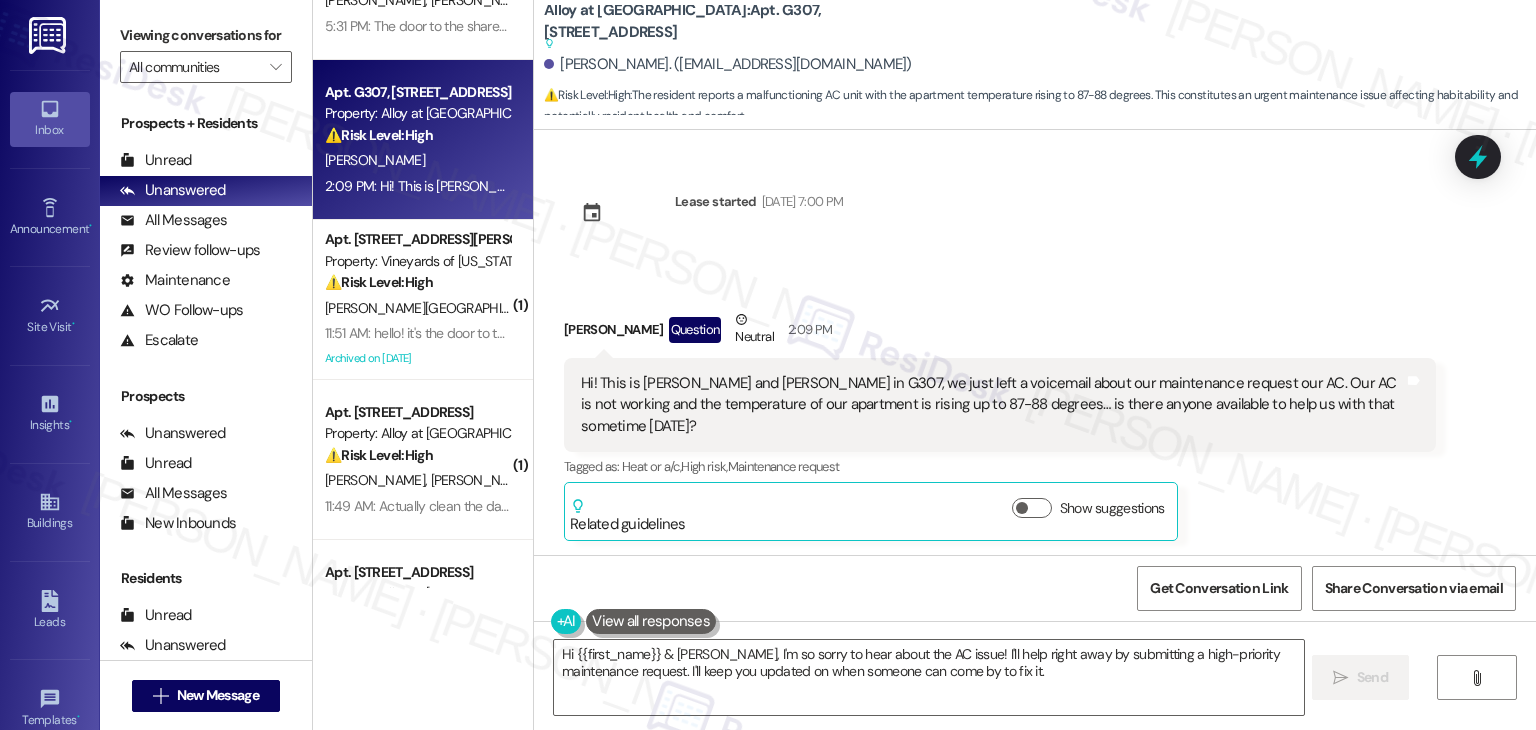 click on "Received via SMS [PERSON_NAME] Question   Neutral 2:09 PM Hi! This is [PERSON_NAME] and [PERSON_NAME] in G307, we just left a voicemail about our maintenance request our AC. Our AC is not working and the temperature of our apartment is rising up to 87-88 degrees… is there anyone available to help us with that sometime [DATE]? Tags and notes Tagged as:   Heat or a/c ,  Click to highlight conversations about Heat or a/c High risk ,  Click to highlight conversations about High risk Maintenance request Click to highlight conversations about Maintenance request  Related guidelines Show suggestions" at bounding box center [1035, 410] 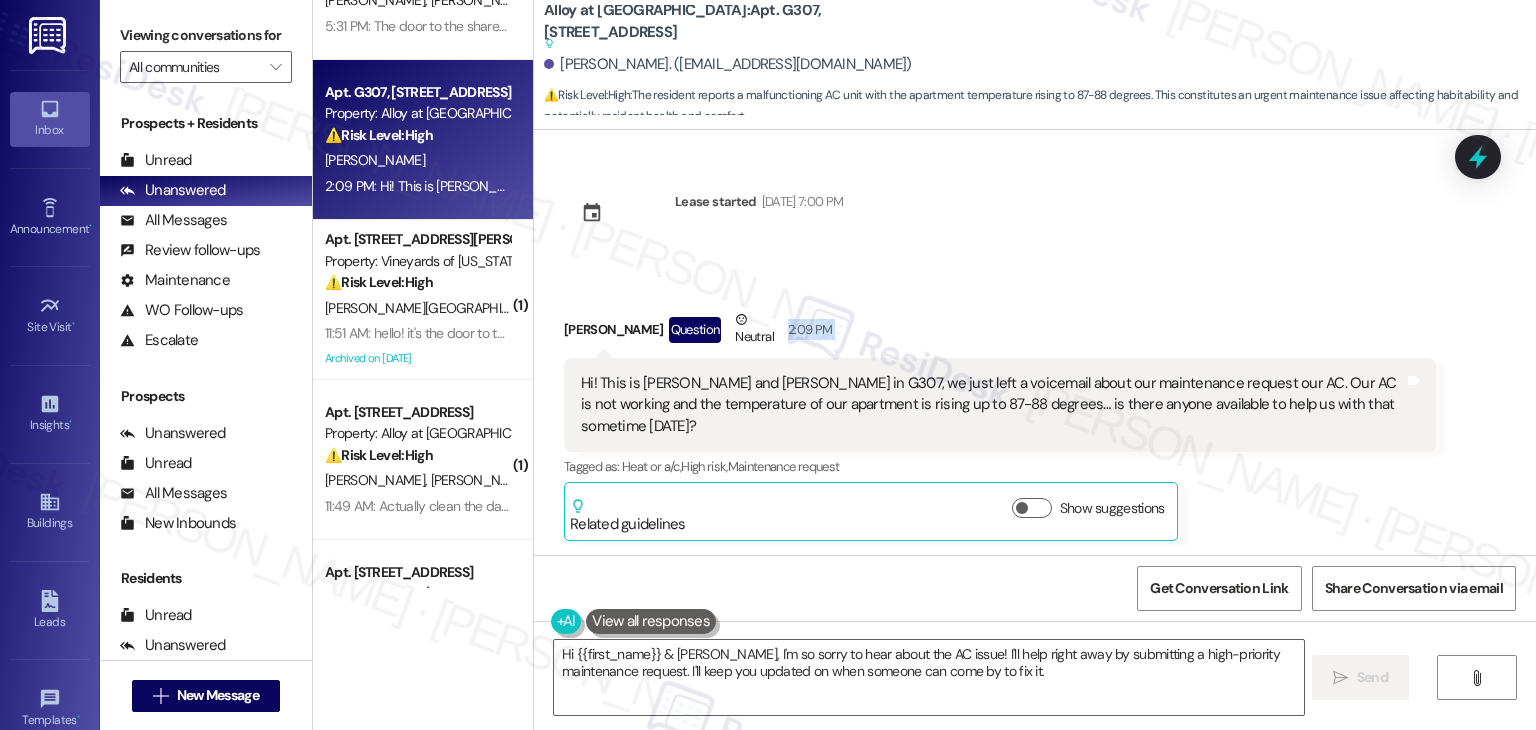 click on "Received via SMS [PERSON_NAME] Question   Neutral 2:09 PM Hi! This is [PERSON_NAME] and [PERSON_NAME] in G307, we just left a voicemail about our maintenance request our AC. Our AC is not working and the temperature of our apartment is rising up to 87-88 degrees… is there anyone available to help us with that sometime [DATE]? Tags and notes Tagged as:   Heat or a/c ,  Click to highlight conversations about Heat or a/c High risk ,  Click to highlight conversations about High risk Maintenance request Click to highlight conversations about Maintenance request  Related guidelines Show suggestions" at bounding box center [1035, 410] 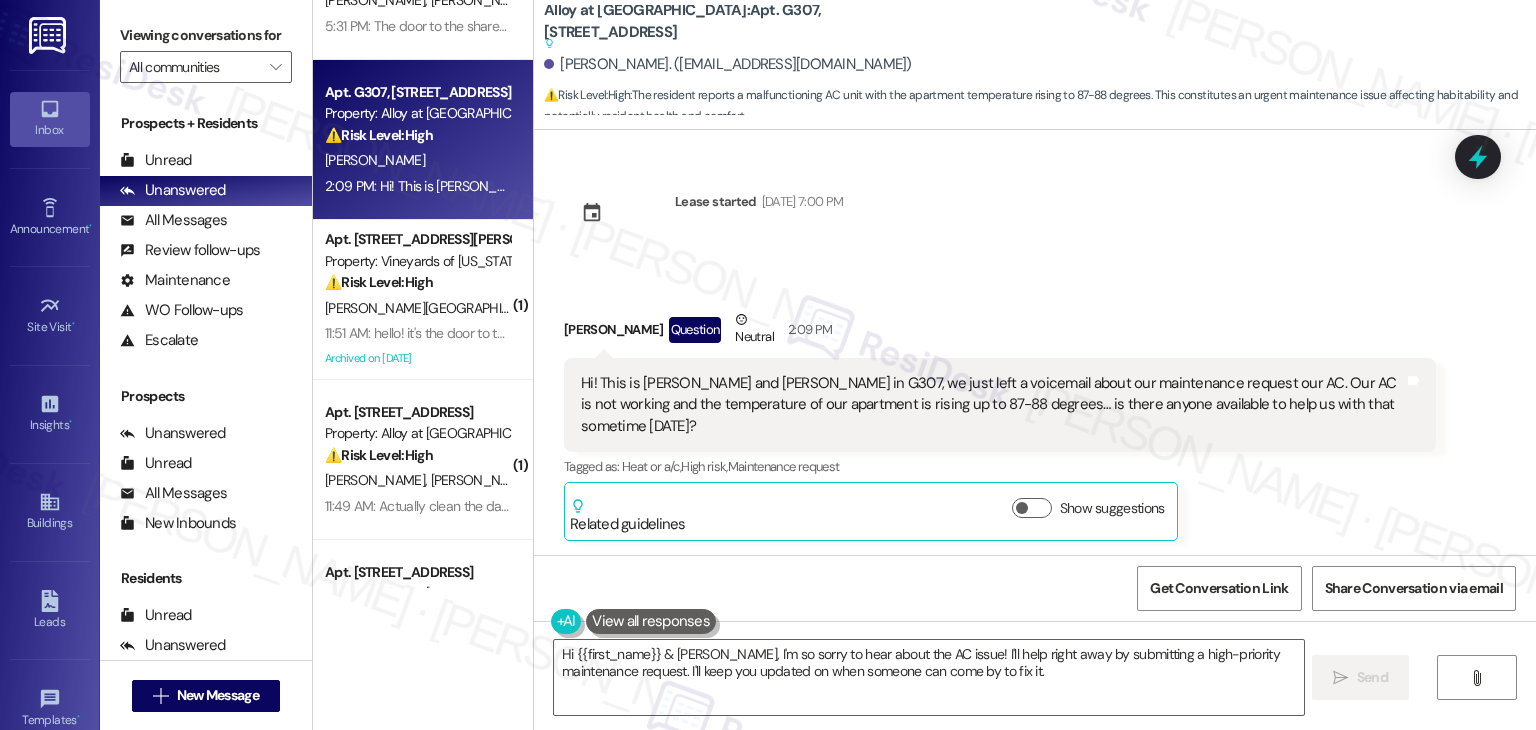 click on "Received via SMS [PERSON_NAME] Question   Neutral 2:09 PM Hi! This is [PERSON_NAME] and [PERSON_NAME] in G307, we just left a voicemail about our maintenance request our AC. Our AC is not working and the temperature of our apartment is rising up to 87-88 degrees… is there anyone available to help us with that sometime [DATE]? Tags and notes Tagged as:   Heat or a/c ,  Click to highlight conversations about Heat or a/c High risk ,  Click to highlight conversations about High risk Maintenance request Click to highlight conversations about Maintenance request  Related guidelines Show suggestions" at bounding box center [1035, 410] 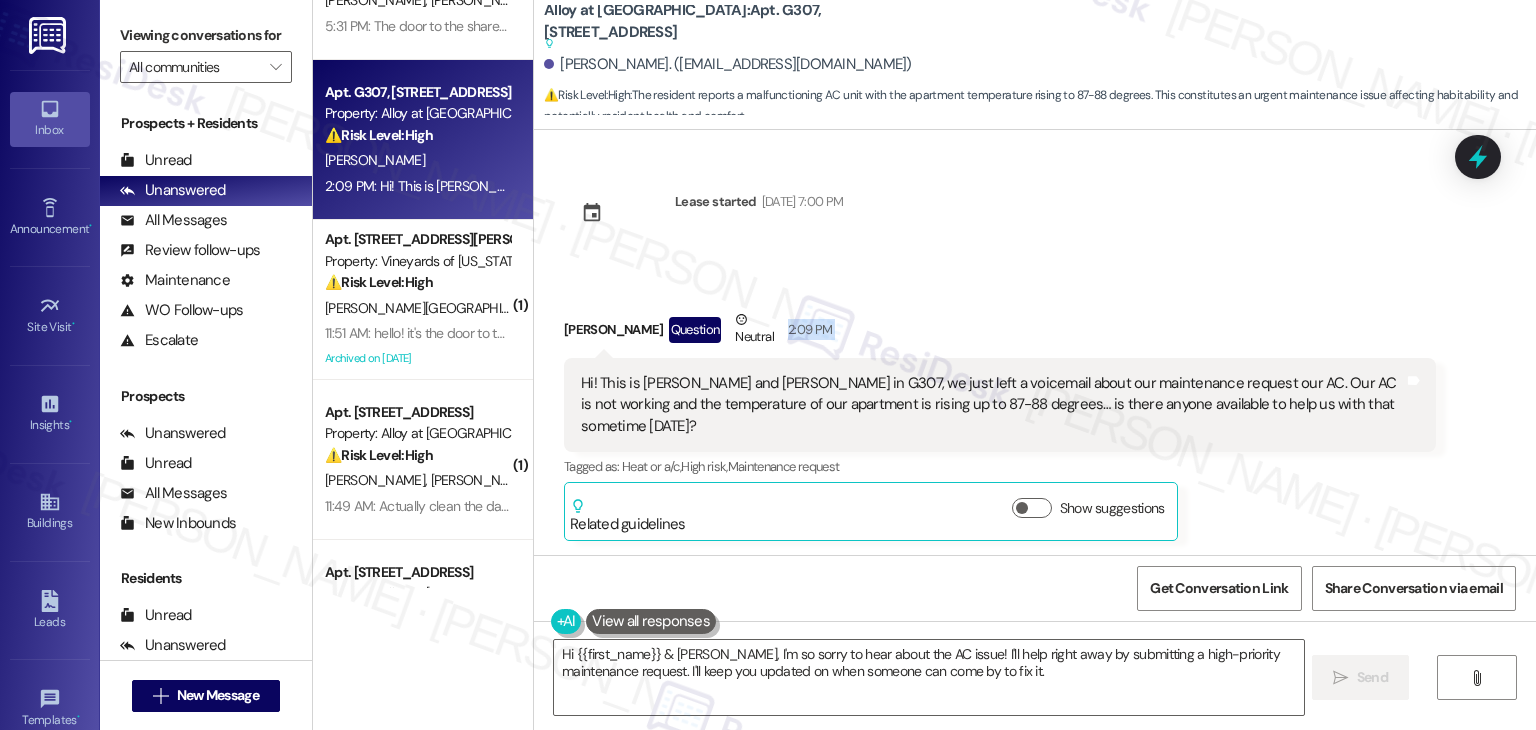 click on "Received via SMS [PERSON_NAME] Question   Neutral 2:09 PM Hi! This is [PERSON_NAME] and [PERSON_NAME] in G307, we just left a voicemail about our maintenance request our AC. Our AC is not working and the temperature of our apartment is rising up to 87-88 degrees… is there anyone available to help us with that sometime [DATE]? Tags and notes Tagged as:   Heat or a/c ,  Click to highlight conversations about Heat or a/c High risk ,  Click to highlight conversations about High risk Maintenance request Click to highlight conversations about Maintenance request  Related guidelines Show suggestions" at bounding box center [1035, 410] 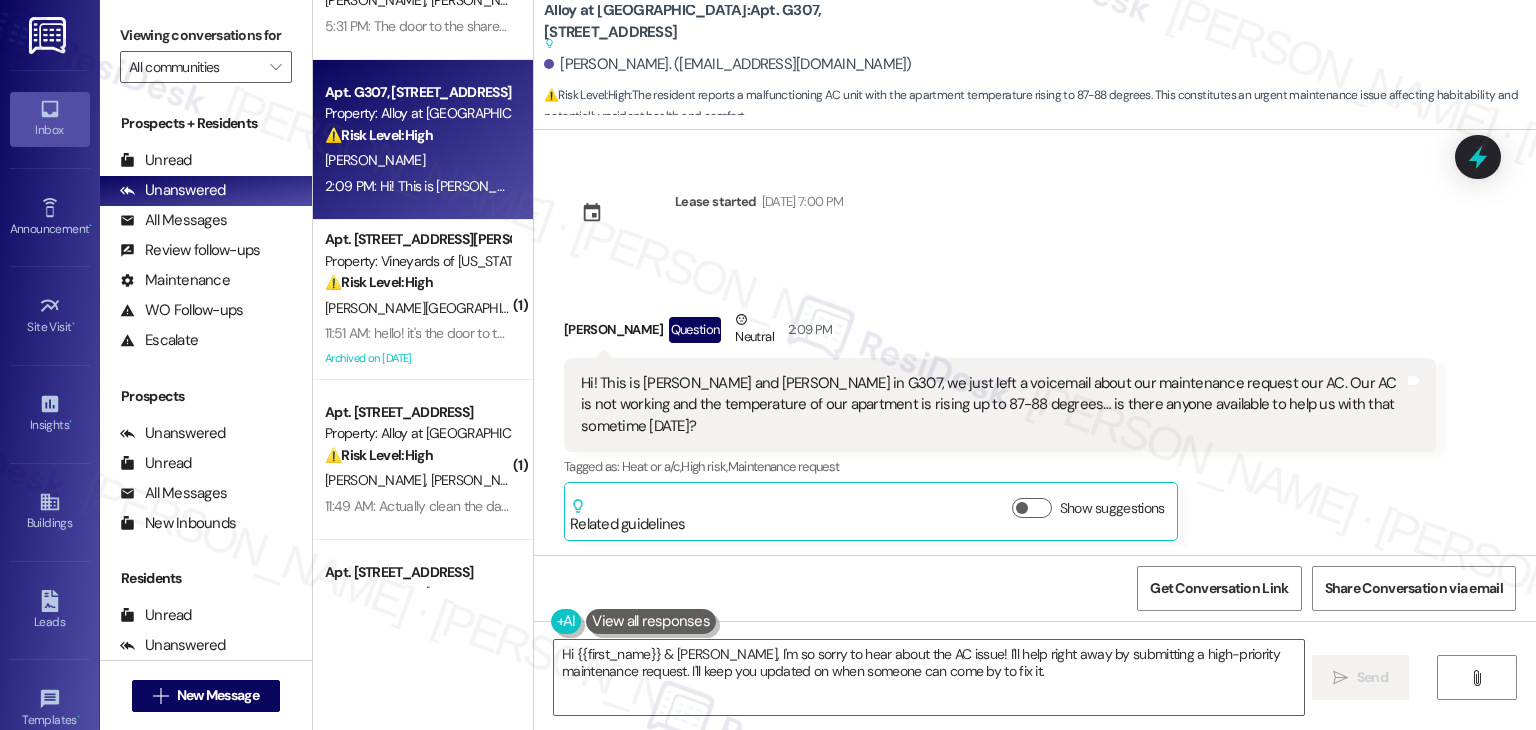 click on "Lease started [DATE] 7:00 PM Received via SMS [PERSON_NAME] Question   Neutral 2:09 PM Hi! This is [PERSON_NAME] and [PERSON_NAME] in G307, we just left a voicemail about our maintenance request our AC. Our AC is not working and the temperature of our apartment is rising up to 87-88 degrees… is there anyone available to help us with that sometime [DATE]? Tags and notes Tagged as:   Heat or a/c ,  Click to highlight conversations about Heat or a/c High risk ,  Click to highlight conversations about High risk Maintenance request Click to highlight conversations about Maintenance request  Related guidelines Show suggestions" at bounding box center [1035, 342] 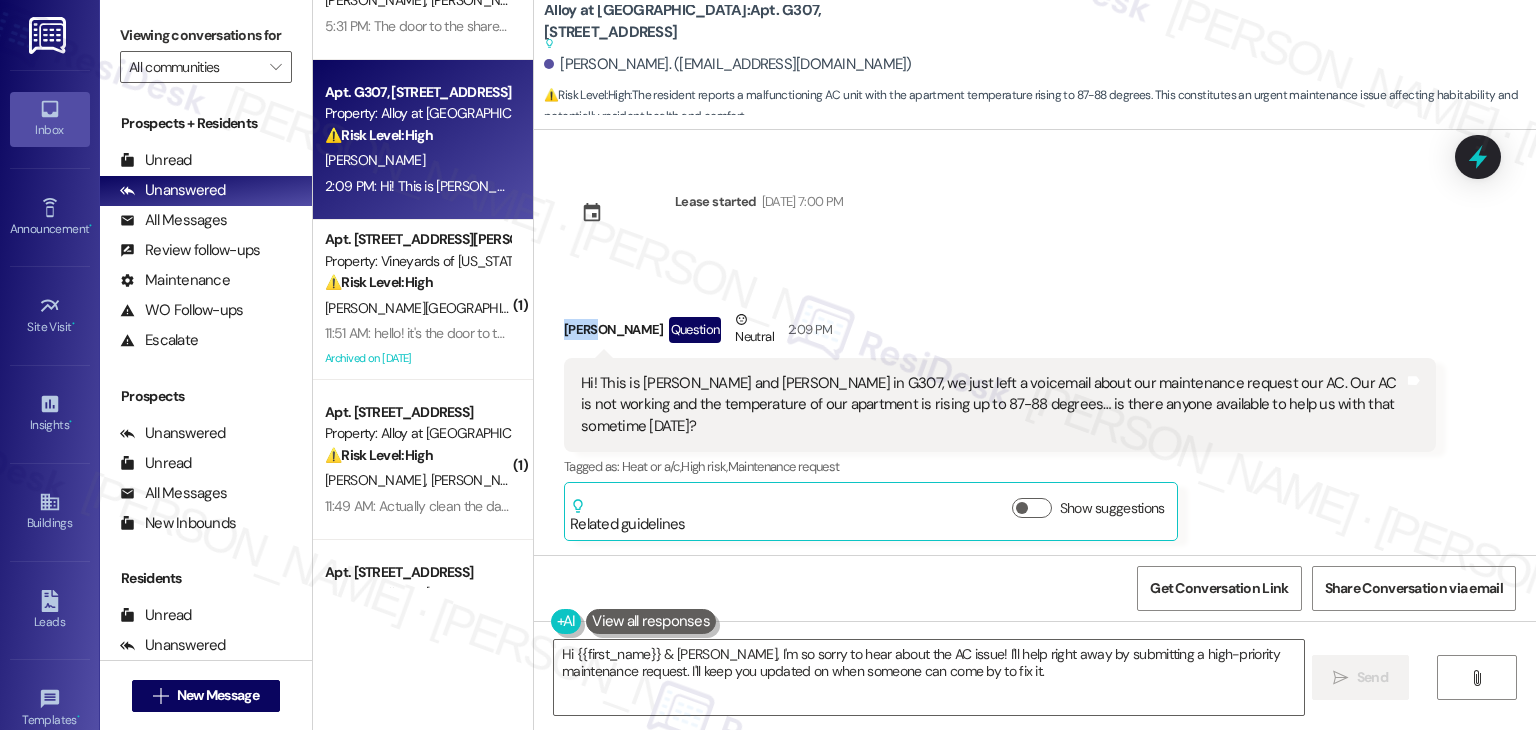 click on "Lease started [DATE] 7:00 PM Received via SMS [PERSON_NAME] Question   Neutral 2:09 PM Hi! This is [PERSON_NAME] and [PERSON_NAME] in G307, we just left a voicemail about our maintenance request our AC. Our AC is not working and the temperature of our apartment is rising up to 87-88 degrees… is there anyone available to help us with that sometime [DATE]? Tags and notes Tagged as:   Heat or a/c ,  Click to highlight conversations about Heat or a/c High risk ,  Click to highlight conversations about High risk Maintenance request Click to highlight conversations about Maintenance request  Related guidelines Show suggestions" at bounding box center (1035, 342) 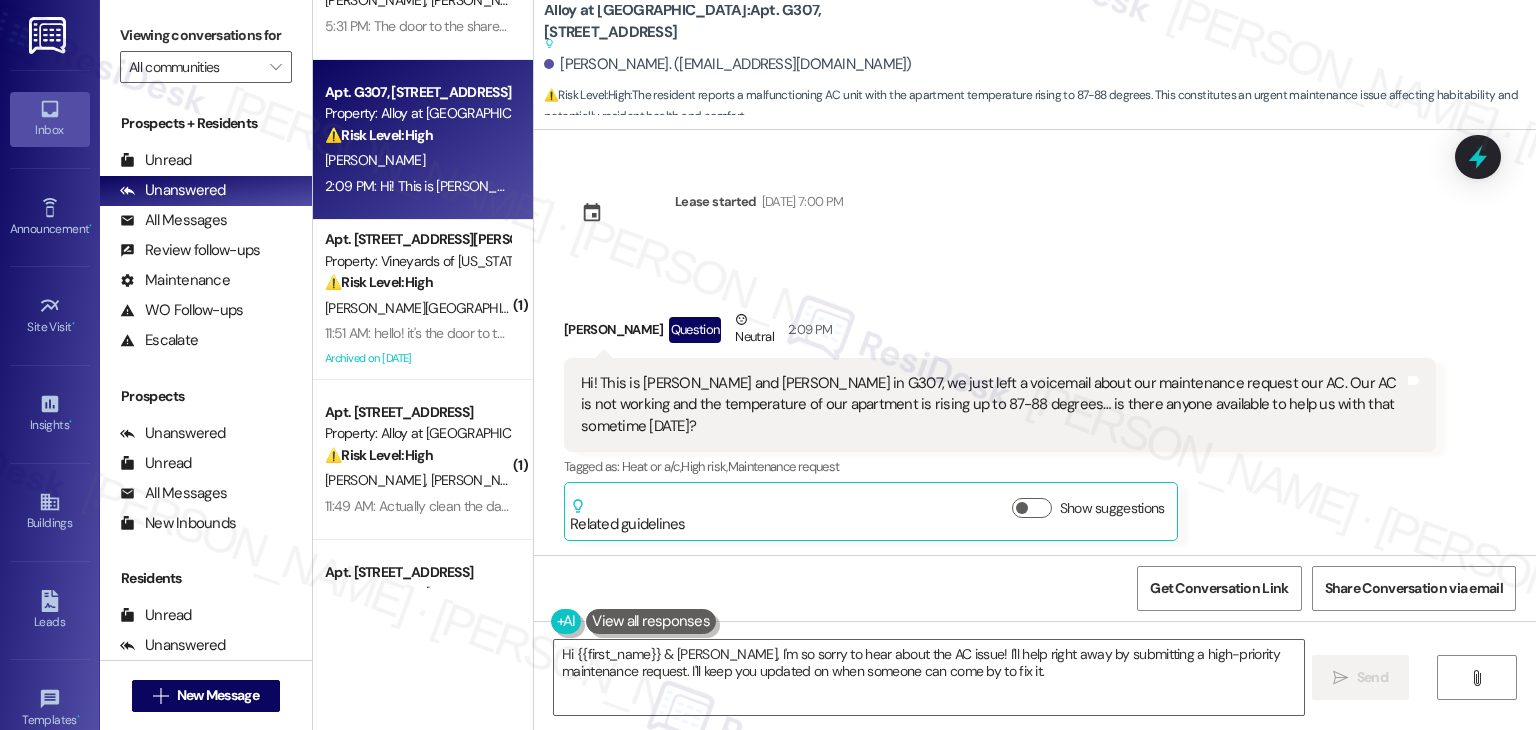 click on "Lease started [DATE] 7:00 PM Received via SMS [PERSON_NAME] Question   Neutral 2:09 PM Hi! This is [PERSON_NAME] and [PERSON_NAME] in G307, we just left a voicemail about our maintenance request our AC. Our AC is not working and the temperature of our apartment is rising up to 87-88 degrees… is there anyone available to help us with that sometime [DATE]? Tags and notes Tagged as:   Heat or a/c ,  Click to highlight conversations about Heat or a/c High risk ,  Click to highlight conversations about High risk Maintenance request Click to highlight conversations about Maintenance request  Related guidelines Show suggestions" at bounding box center [1035, 342] 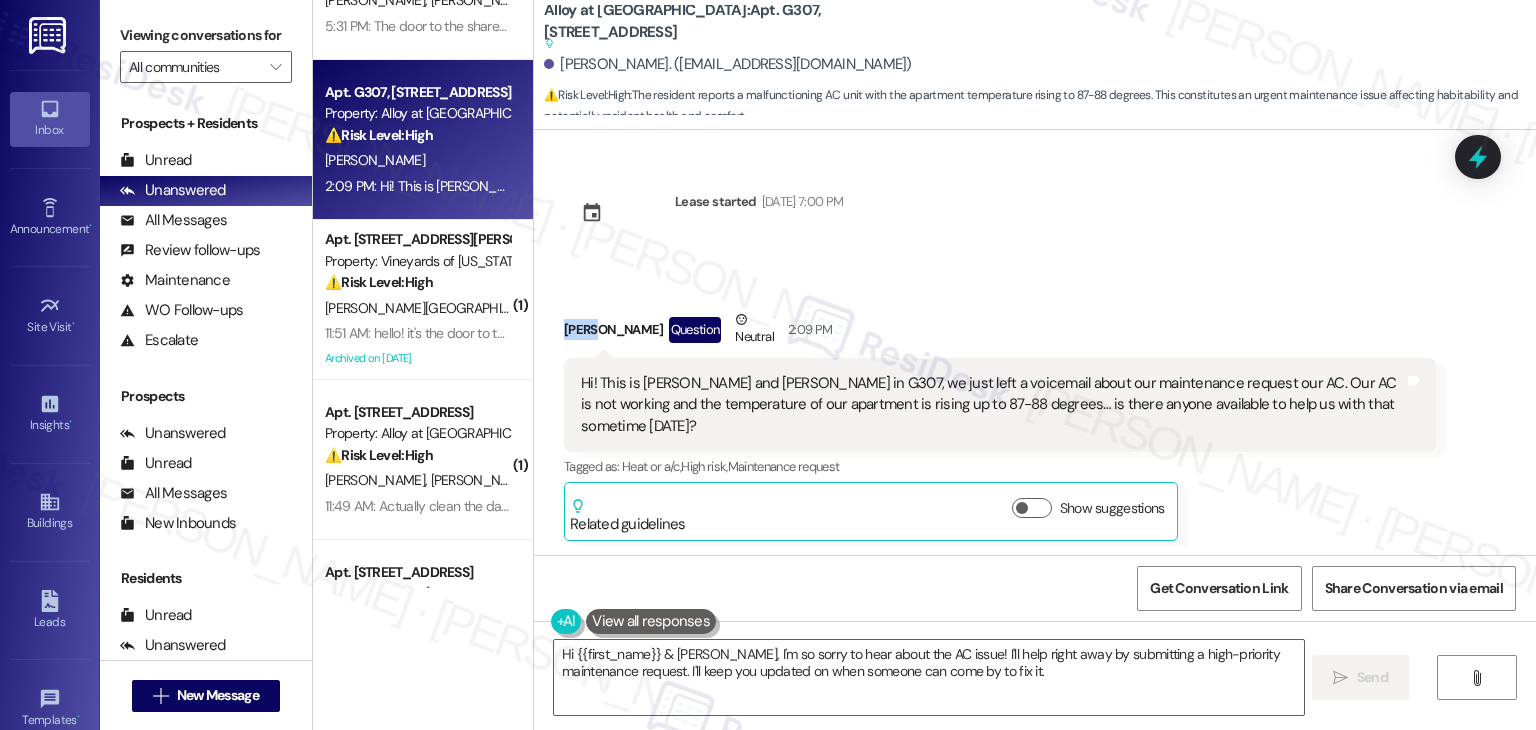 click on "Lease started [DATE] 7:00 PM Received via SMS [PERSON_NAME] Question   Neutral 2:09 PM Hi! This is [PERSON_NAME] and [PERSON_NAME] in G307, we just left a voicemail about our maintenance request our AC. Our AC is not working and the temperature of our apartment is rising up to 87-88 degrees… is there anyone available to help us with that sometime [DATE]? Tags and notes Tagged as:   Heat or a/c ,  Click to highlight conversations about Heat or a/c High risk ,  Click to highlight conversations about High risk Maintenance request Click to highlight conversations about Maintenance request  Related guidelines Show suggestions" at bounding box center [1035, 342] 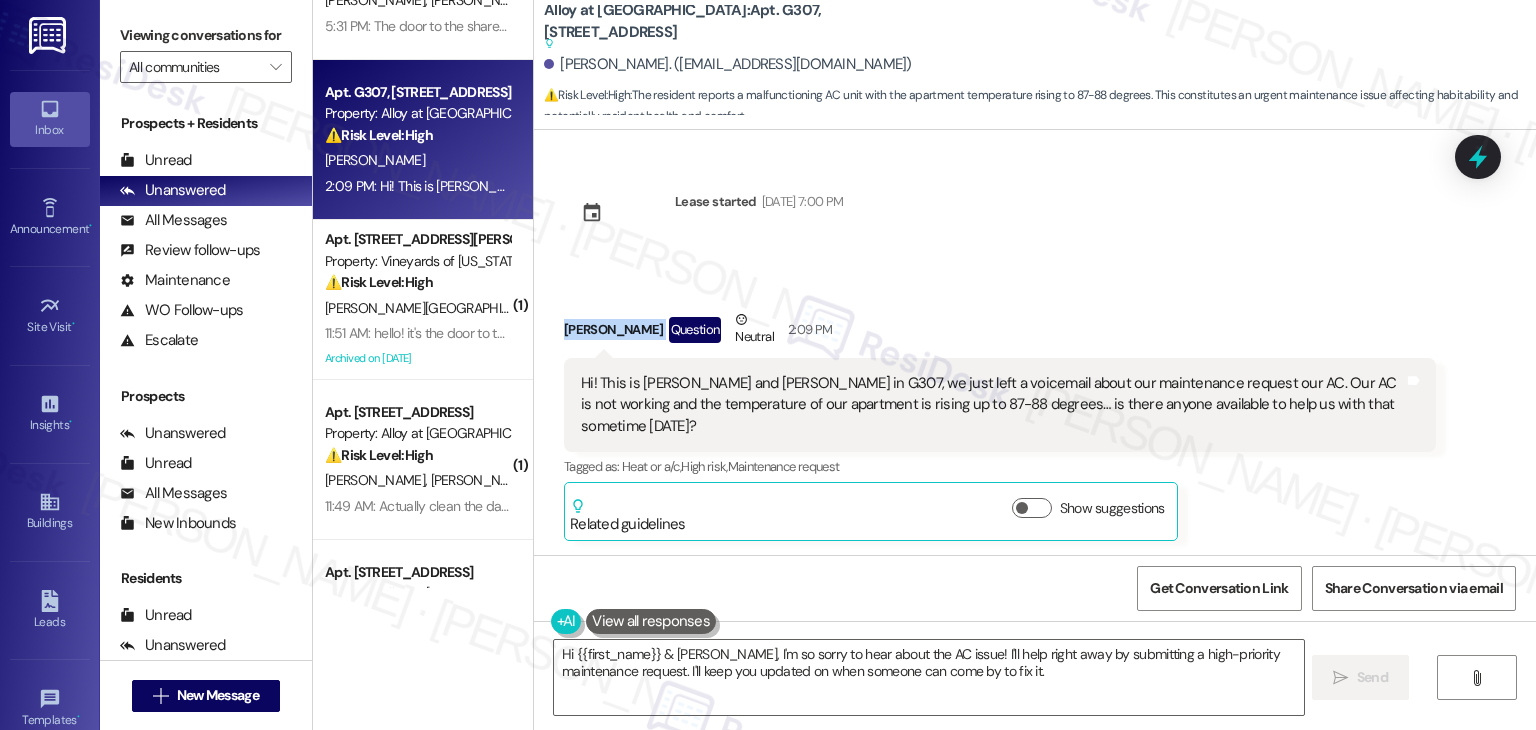 click on "Lease started [DATE] 7:00 PM Received via SMS [PERSON_NAME] Question   Neutral 2:09 PM Hi! This is [PERSON_NAME] and [PERSON_NAME] in G307, we just left a voicemail about our maintenance request our AC. Our AC is not working and the temperature of our apartment is rising up to 87-88 degrees… is there anyone available to help us with that sometime [DATE]? Tags and notes Tagged as:   Heat or a/c ,  Click to highlight conversations about Heat or a/c High risk ,  Click to highlight conversations about High risk Maintenance request Click to highlight conversations about Maintenance request  Related guidelines Show suggestions" at bounding box center [1035, 342] 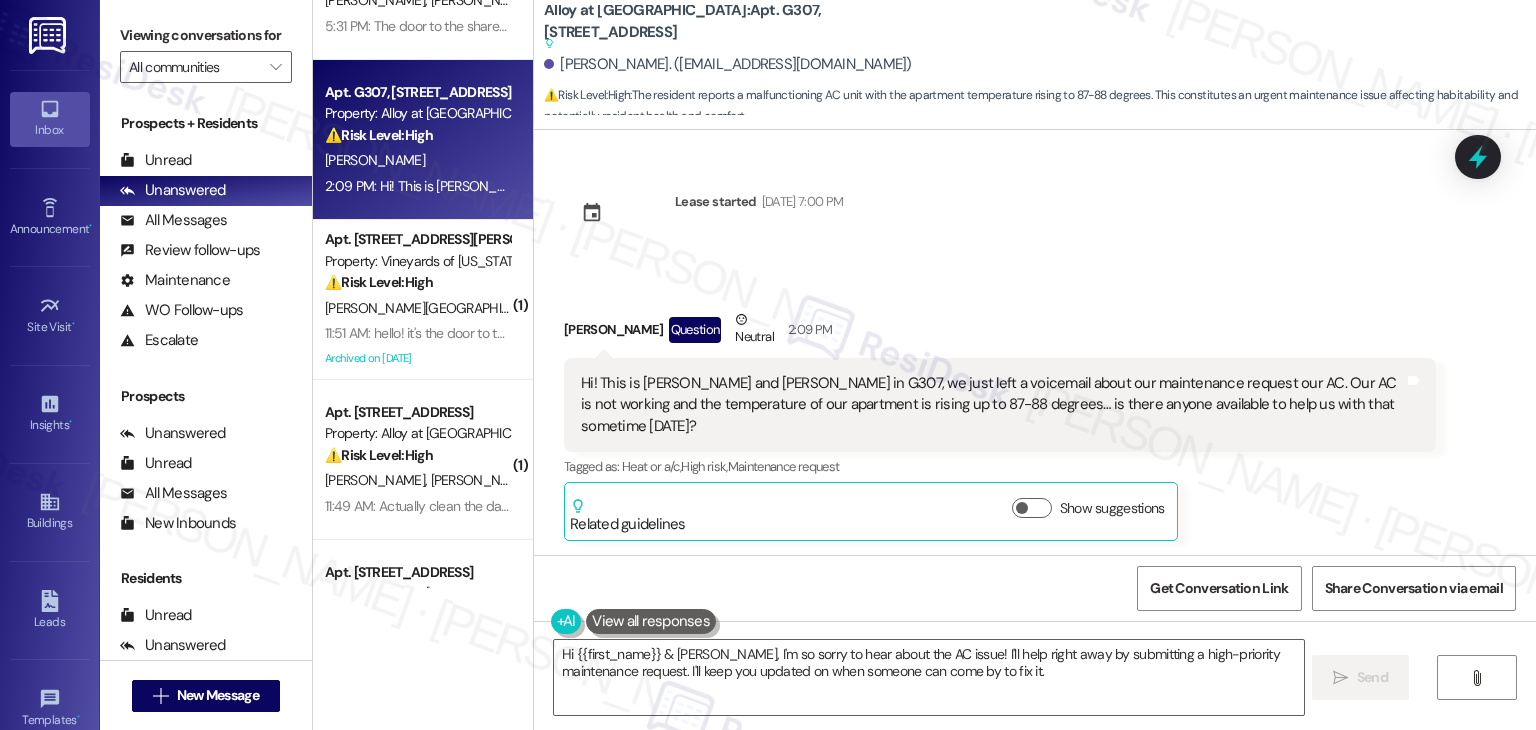 click on "Hi! This is [PERSON_NAME] and [PERSON_NAME] in G307, we just left a voicemail about our maintenance request our AC. Our AC is not working and the temperature of our apartment is rising up to 87-88 degrees… is there anyone available to help us with that sometime [DATE]?" at bounding box center [992, 405] 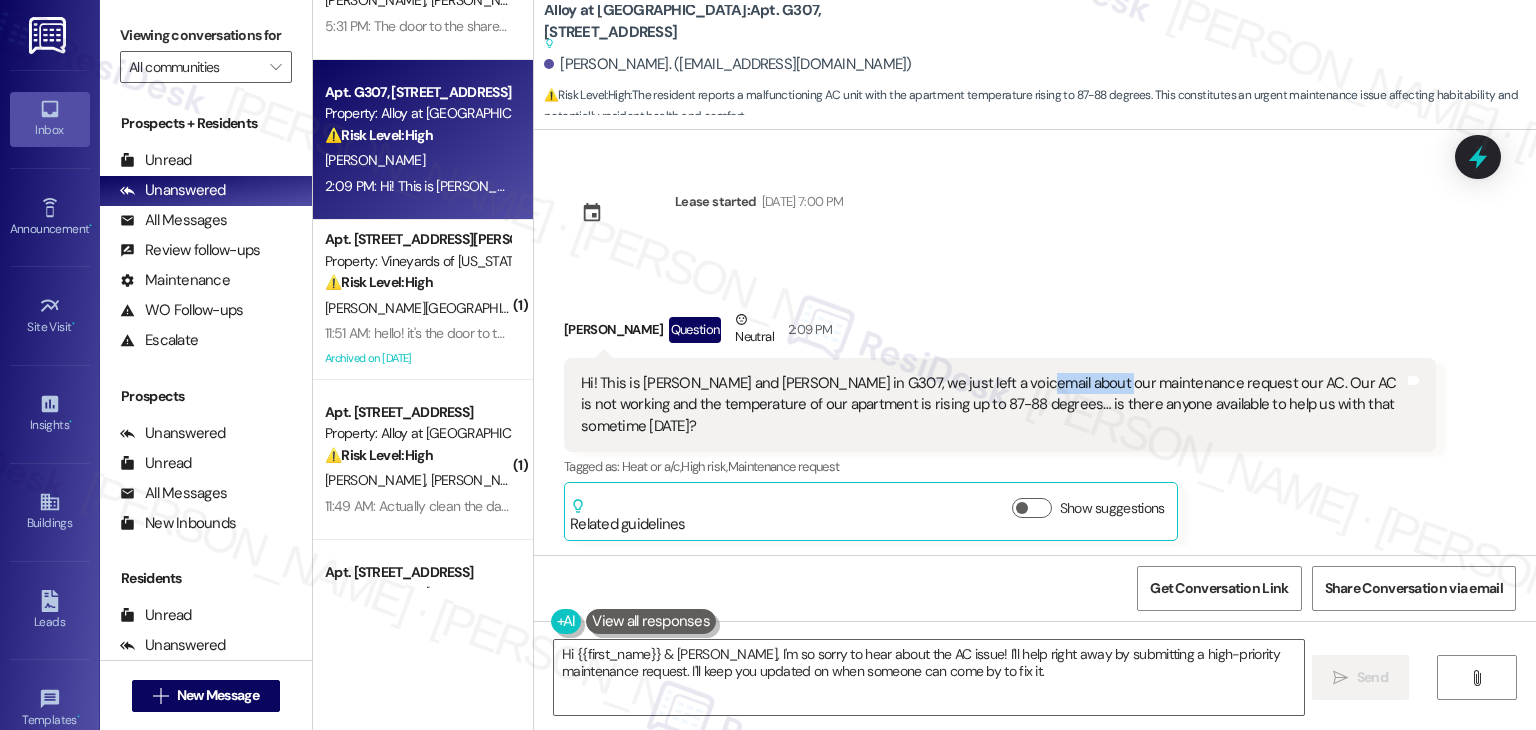 click on "Hi! This is [PERSON_NAME] and [PERSON_NAME] in G307, we just left a voicemail about our maintenance request our AC. Our AC is not working and the temperature of our apartment is rising up to 87-88 degrees… is there anyone available to help us with that sometime [DATE]?" at bounding box center (992, 405) 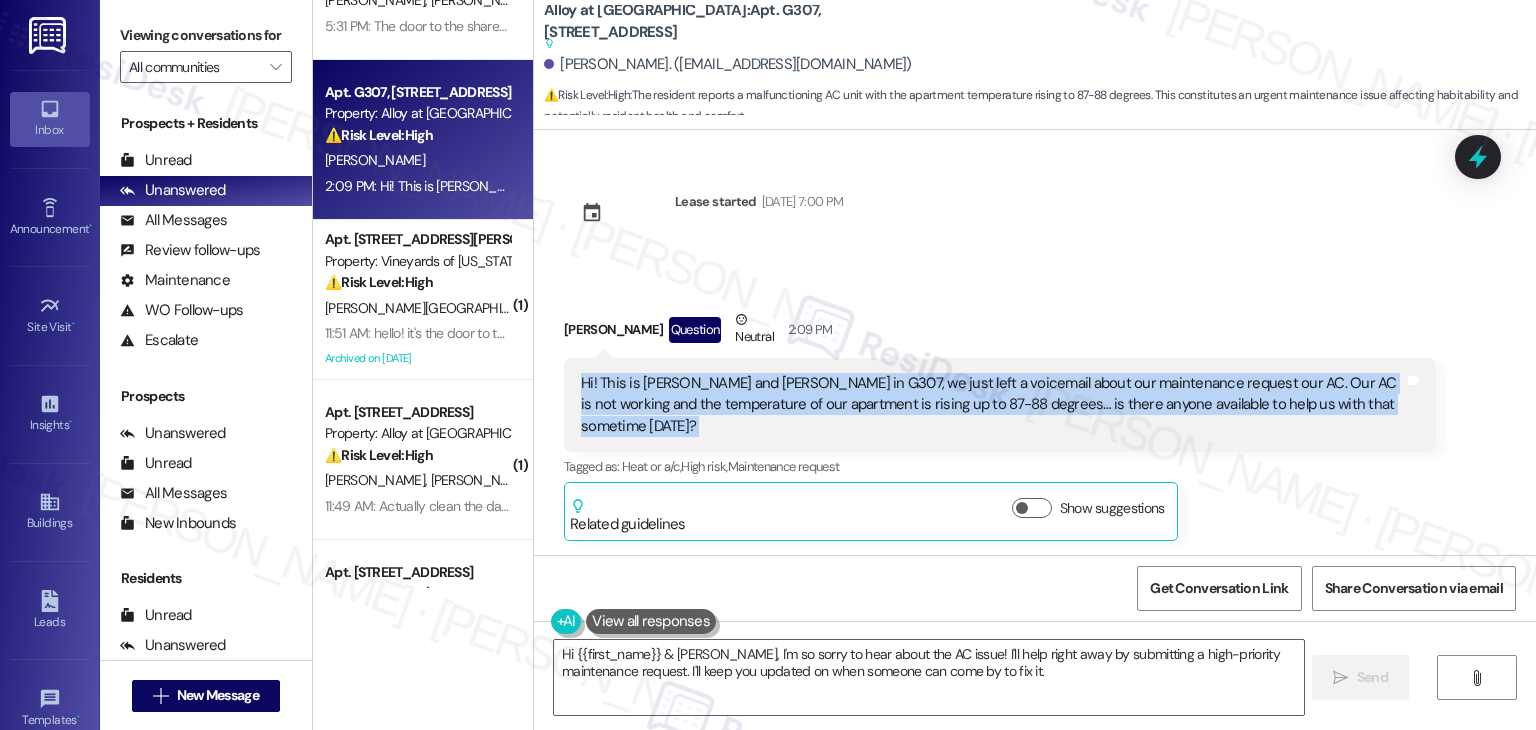 click on "Hi! This is [PERSON_NAME] and [PERSON_NAME] in G307, we just left a voicemail about our maintenance request our AC. Our AC is not working and the temperature of our apartment is rising up to 87-88 degrees… is there anyone available to help us with that sometime [DATE]?" at bounding box center (992, 405) 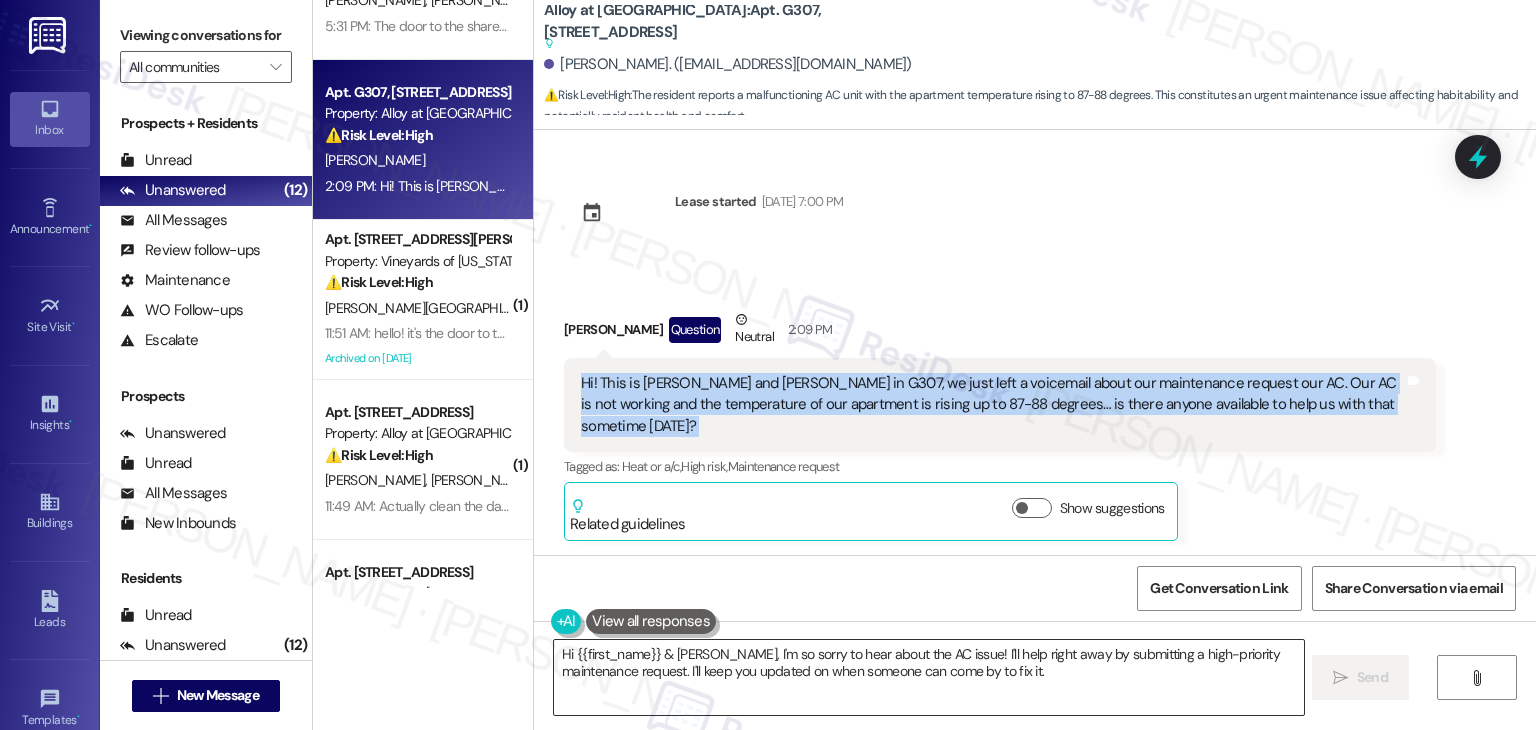 click on "Hi {{first_name}} & [PERSON_NAME], I'm so sorry to hear about the AC issue! I'll help right away by submitting a high-priority maintenance request. I'll keep you updated on when someone can come by to fix it." at bounding box center (928, 677) 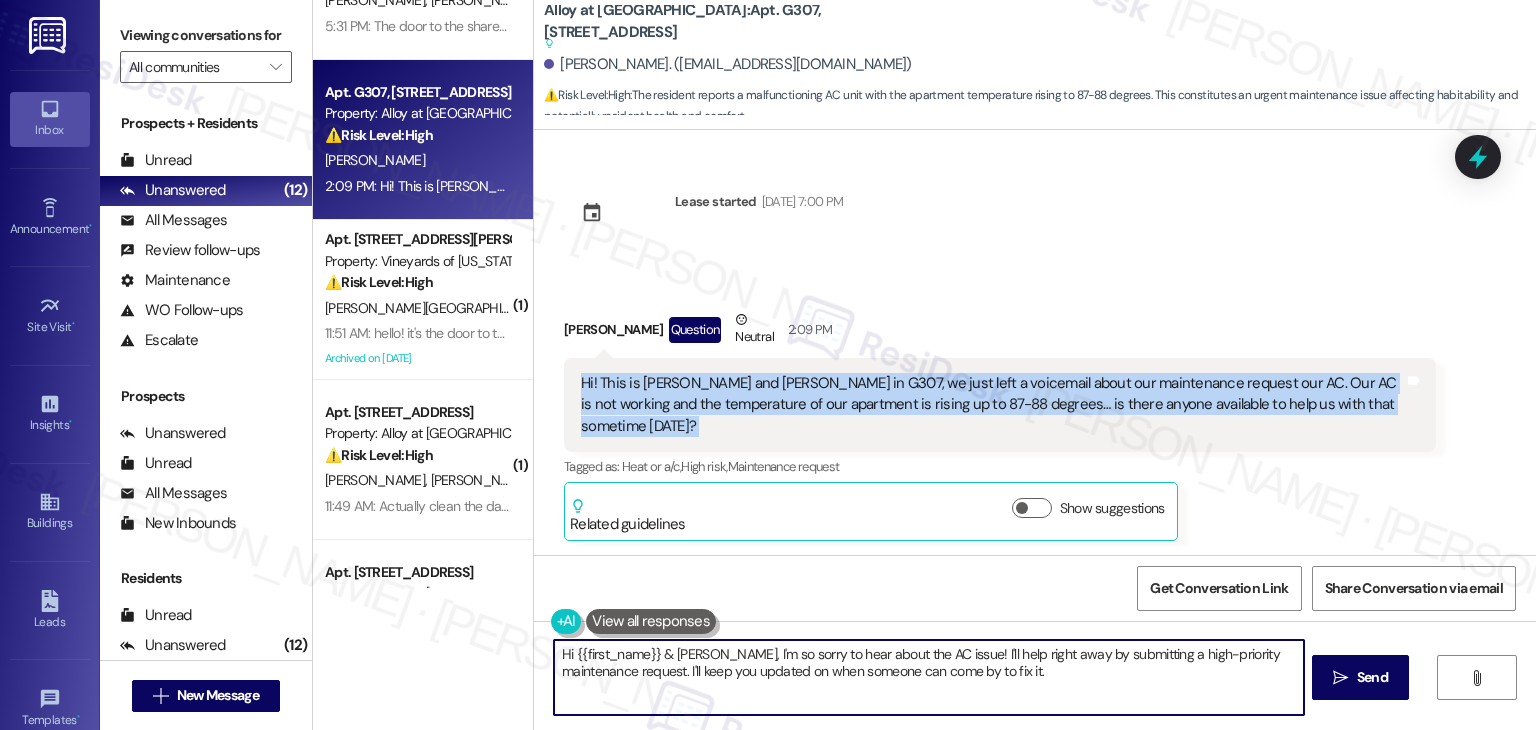 click on "Hi {{first_name}} & [PERSON_NAME], I'm so sorry to hear about the AC issue! I'll help right away by submitting a high-priority maintenance request. I'll keep you updated on when someone can come by to fix it." at bounding box center (928, 677) 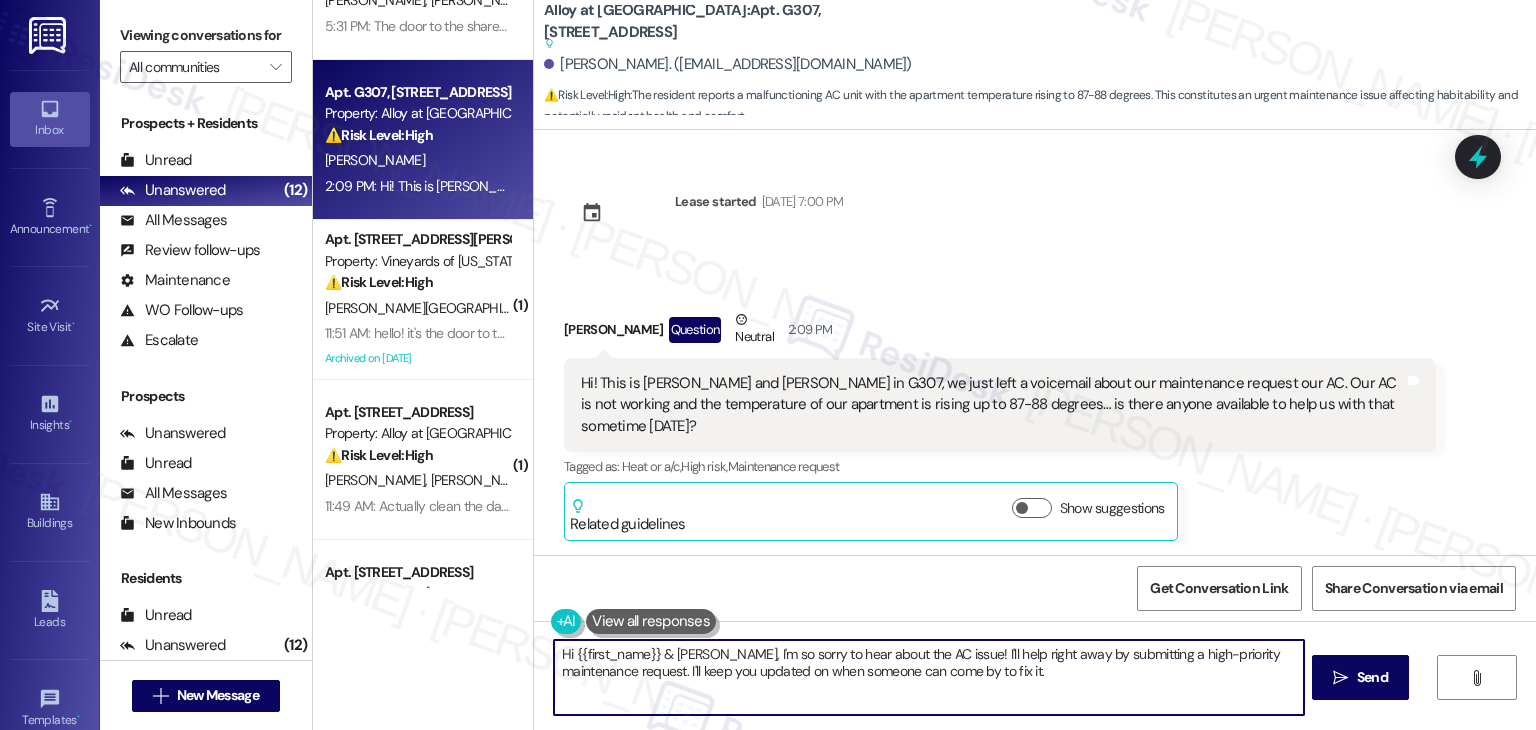 paste on "[PERSON_NAME] and [PERSON_NAME], thanks for reaching out! I’m so sorry to hear your AC isn’t working, especially with those high temps. Just to check, have you already submitted a work order through the resident portal? Also, does maintenance have your permission to enter if you’re not home? I’ll share this with the site team and appreciate your patience while we work to get this resolved!" 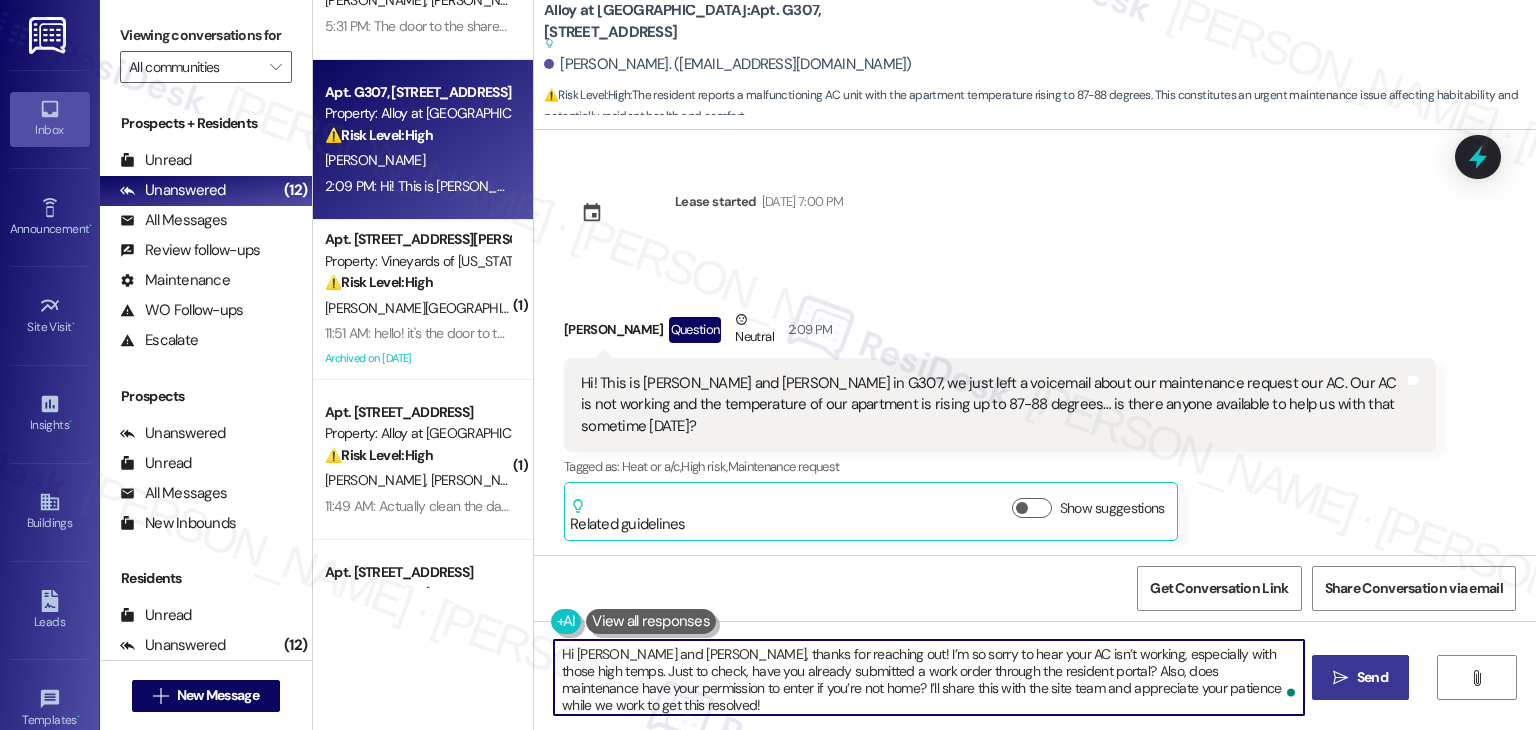 type on "Hi [PERSON_NAME] and [PERSON_NAME], thanks for reaching out! I’m so sorry to hear your AC isn’t working, especially with those high temps. Just to check, have you already submitted a work order through the resident portal? Also, does maintenance have your permission to enter if you’re not home? I’ll share this with the site team and appreciate your patience while we work to get this resolved!" 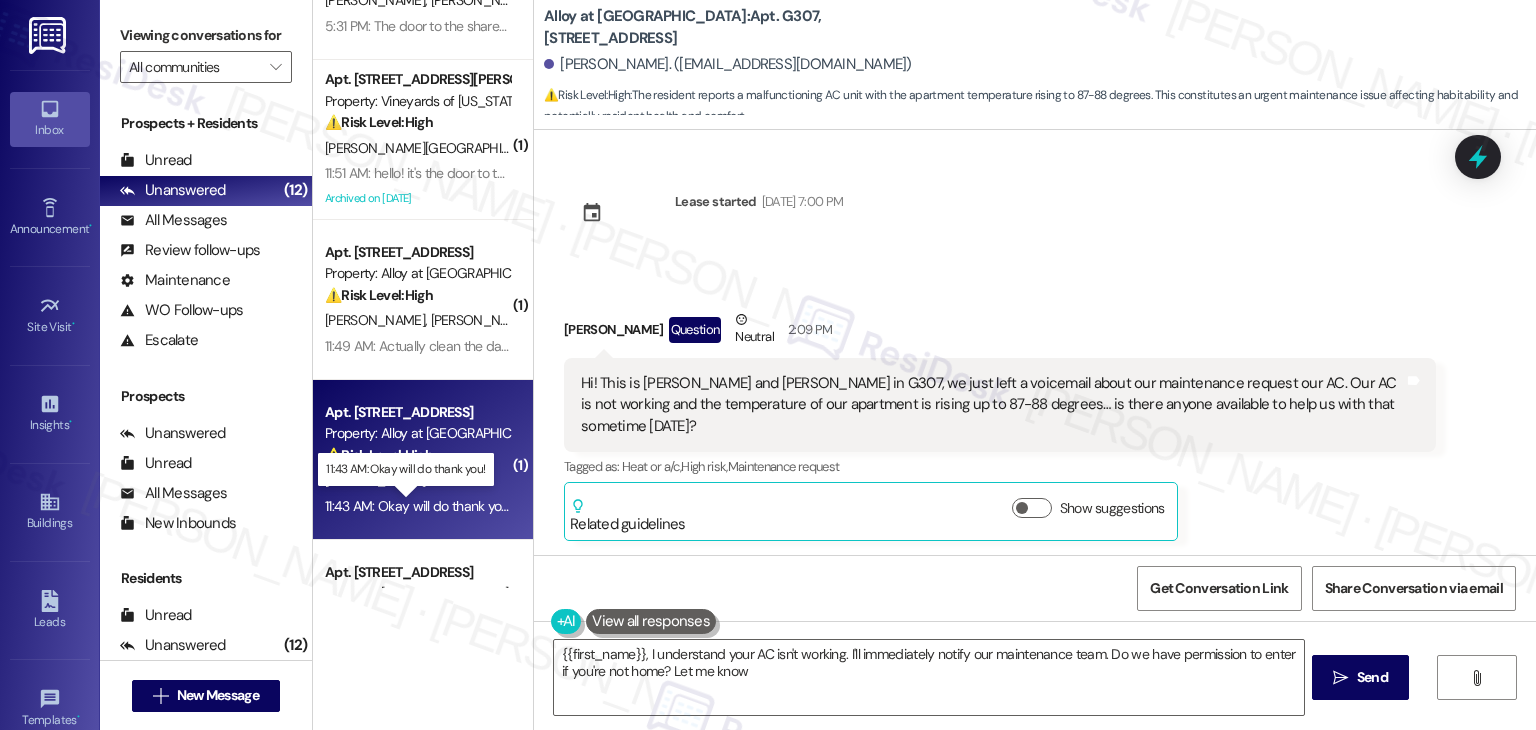 type on "{{first_name}}, I understand your AC isn't working. I'll immediately notify our maintenance team. Do we have permission to enter if you're not home? Let me know!" 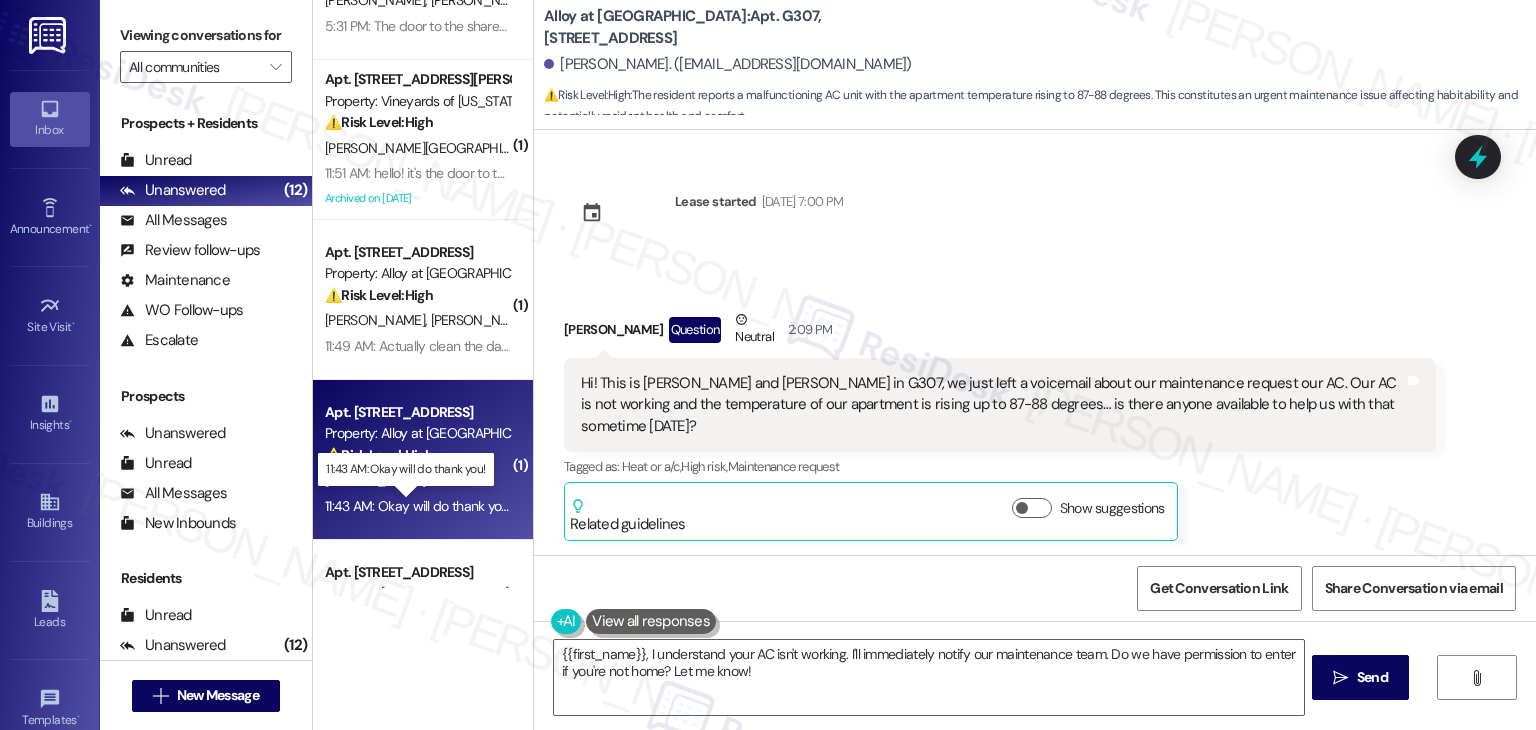 click on "11:43 AM: Okay will do thank you!  11:43 AM: Okay will do thank you!" at bounding box center (418, 506) 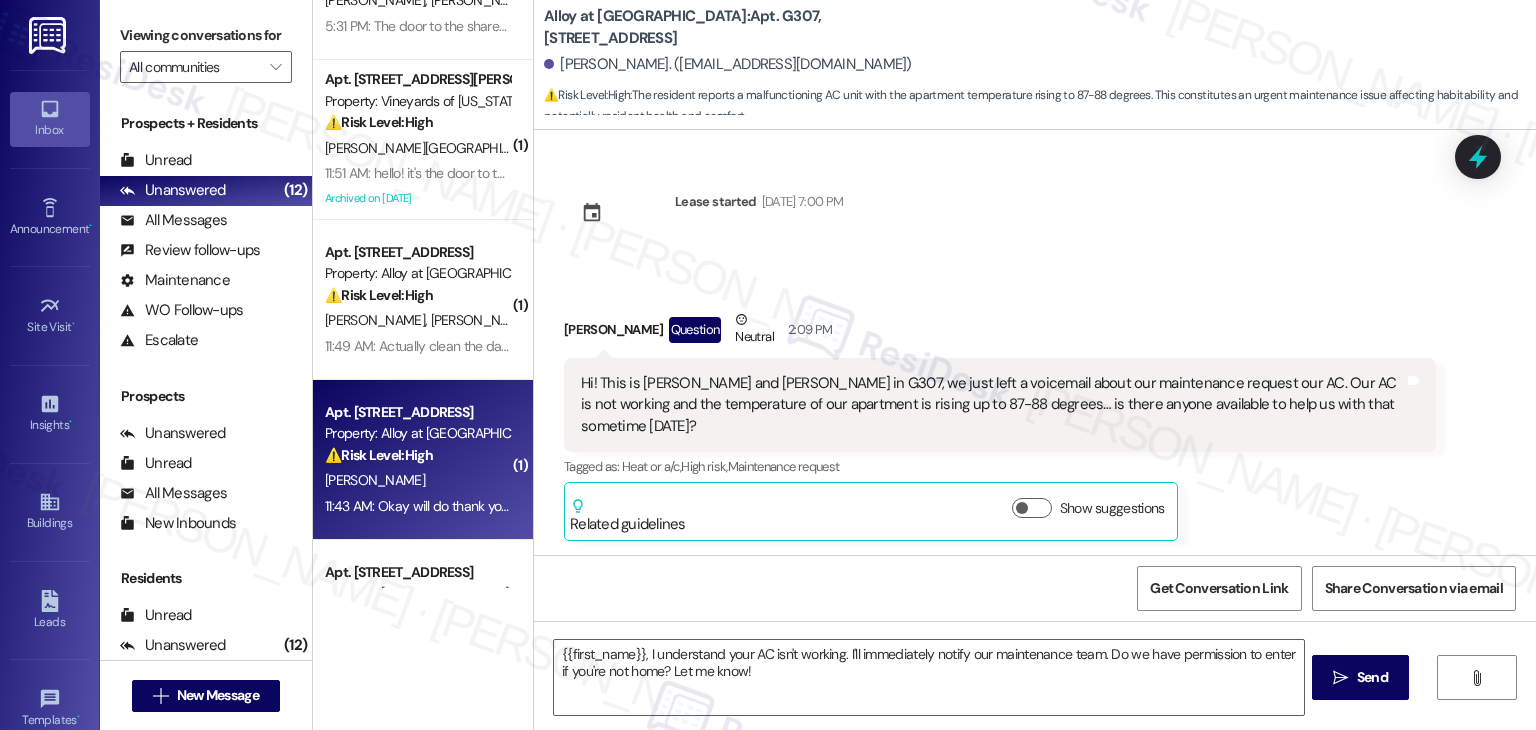 type on "Fetching suggested responses. Please feel free to read through the conversation in the meantime." 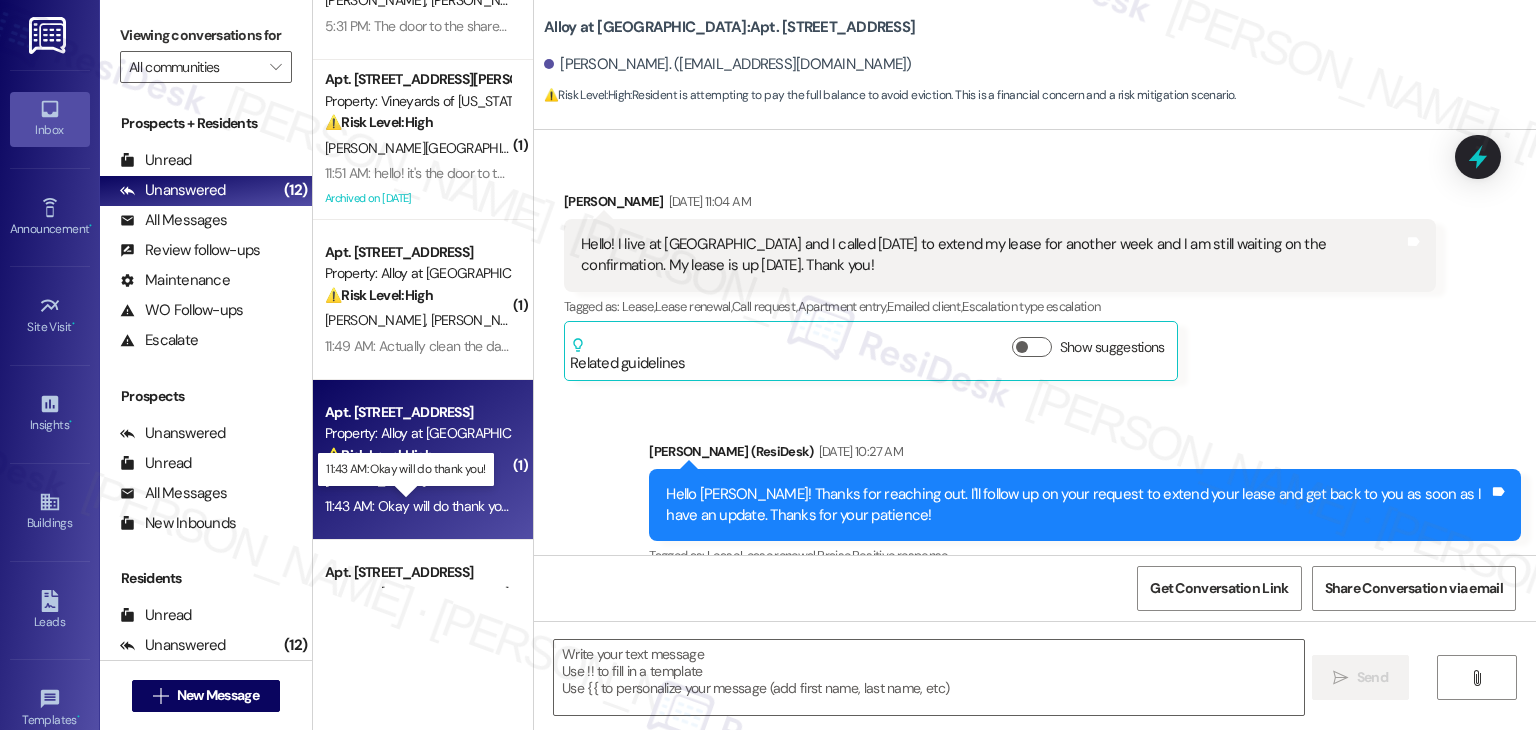 scroll, scrollTop: 10834, scrollLeft: 0, axis: vertical 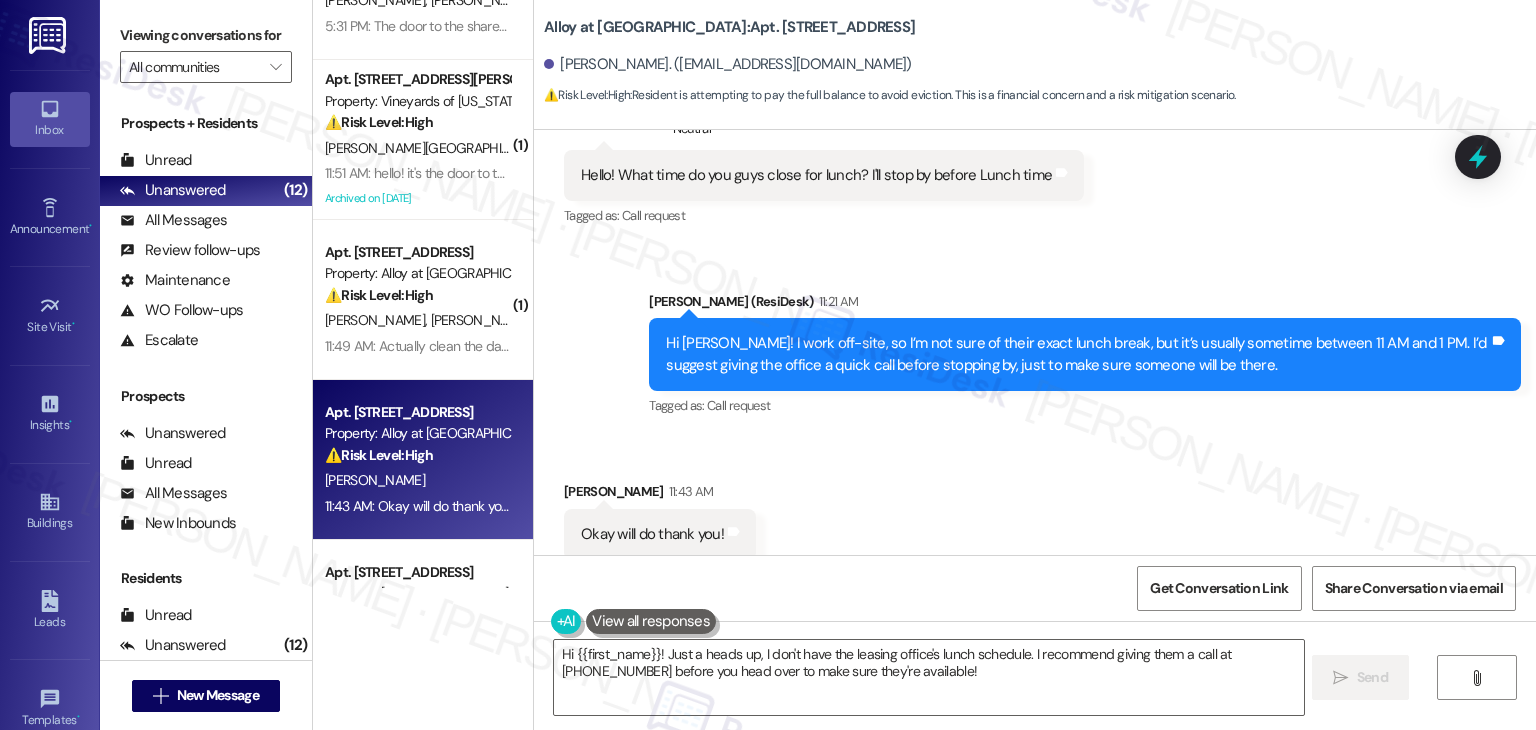click on "Received via SMS [PERSON_NAME] 11:43 AM Okay will do thank you!  Tags and notes Tagged as:   Positive response Click to highlight conversations about Positive response" at bounding box center [1035, 520] 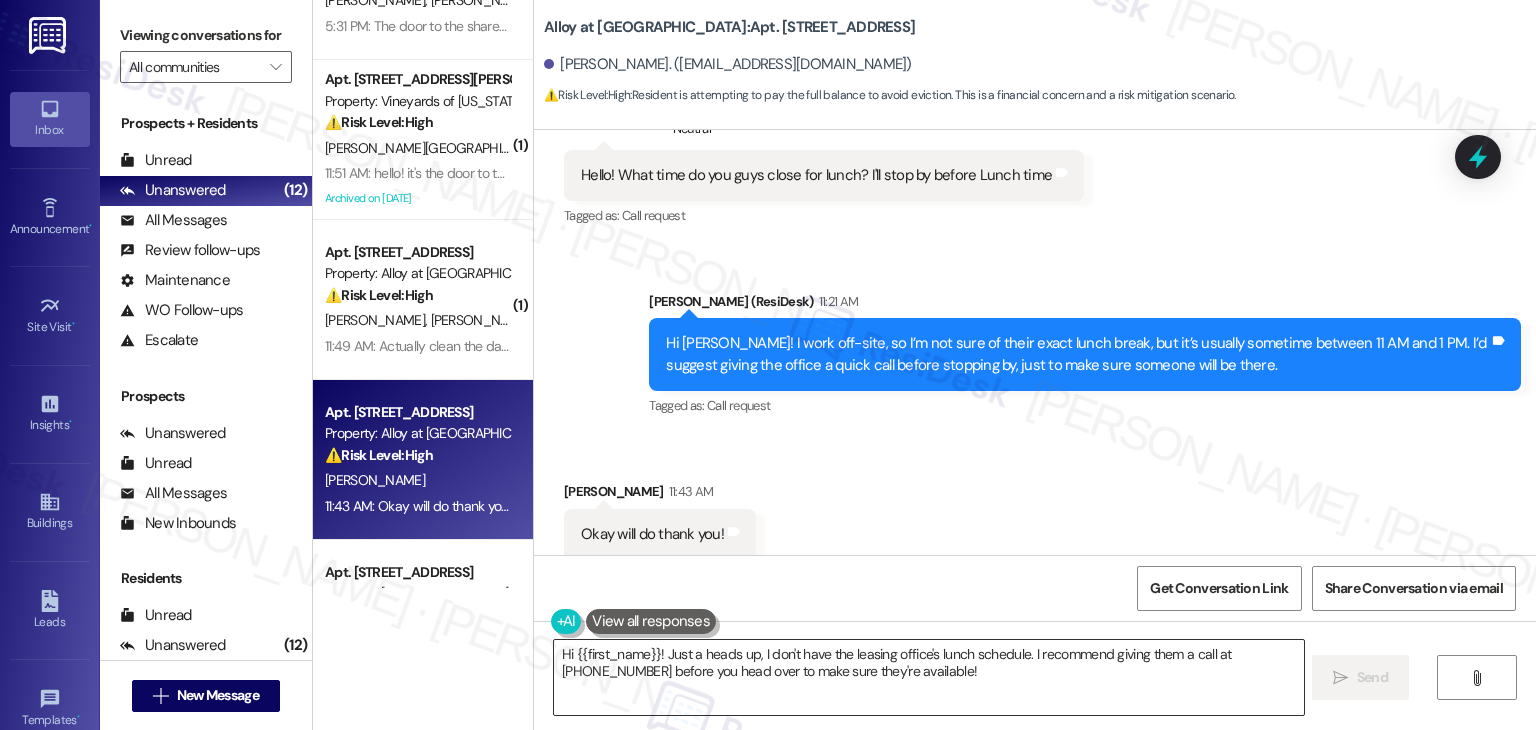 click on "Hi {{first_name}}! Just a heads up, I don't have the leasing office's lunch schedule. I recommend giving them a call at [PHONE_NUMBER] before you head over to make sure they're available!" at bounding box center (928, 677) 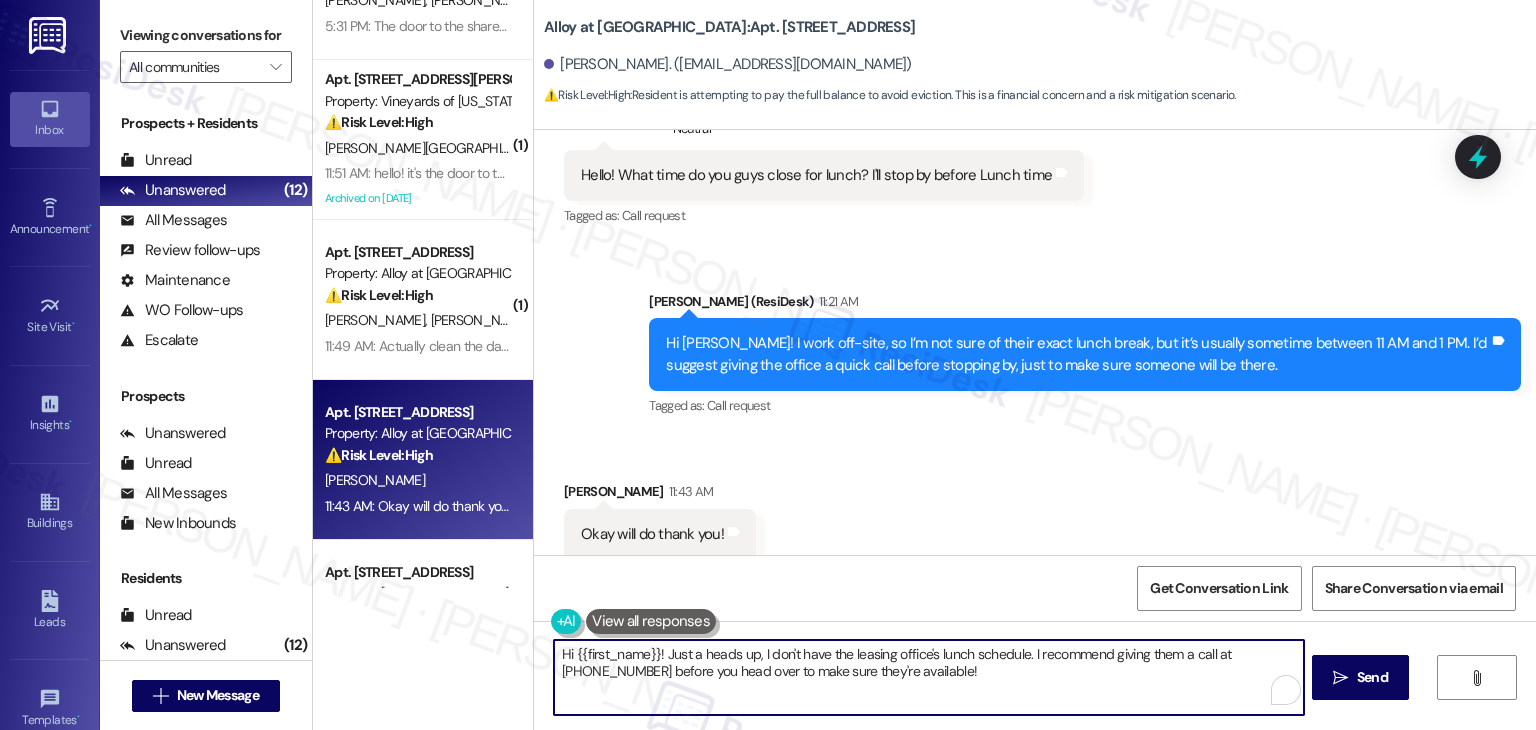 click on "Hi {{first_name}}! Just a heads up, I don't have the leasing office's lunch schedule. I recommend giving them a call at [PHONE_NUMBER] before you head over to make sure they're available!" at bounding box center (928, 677) 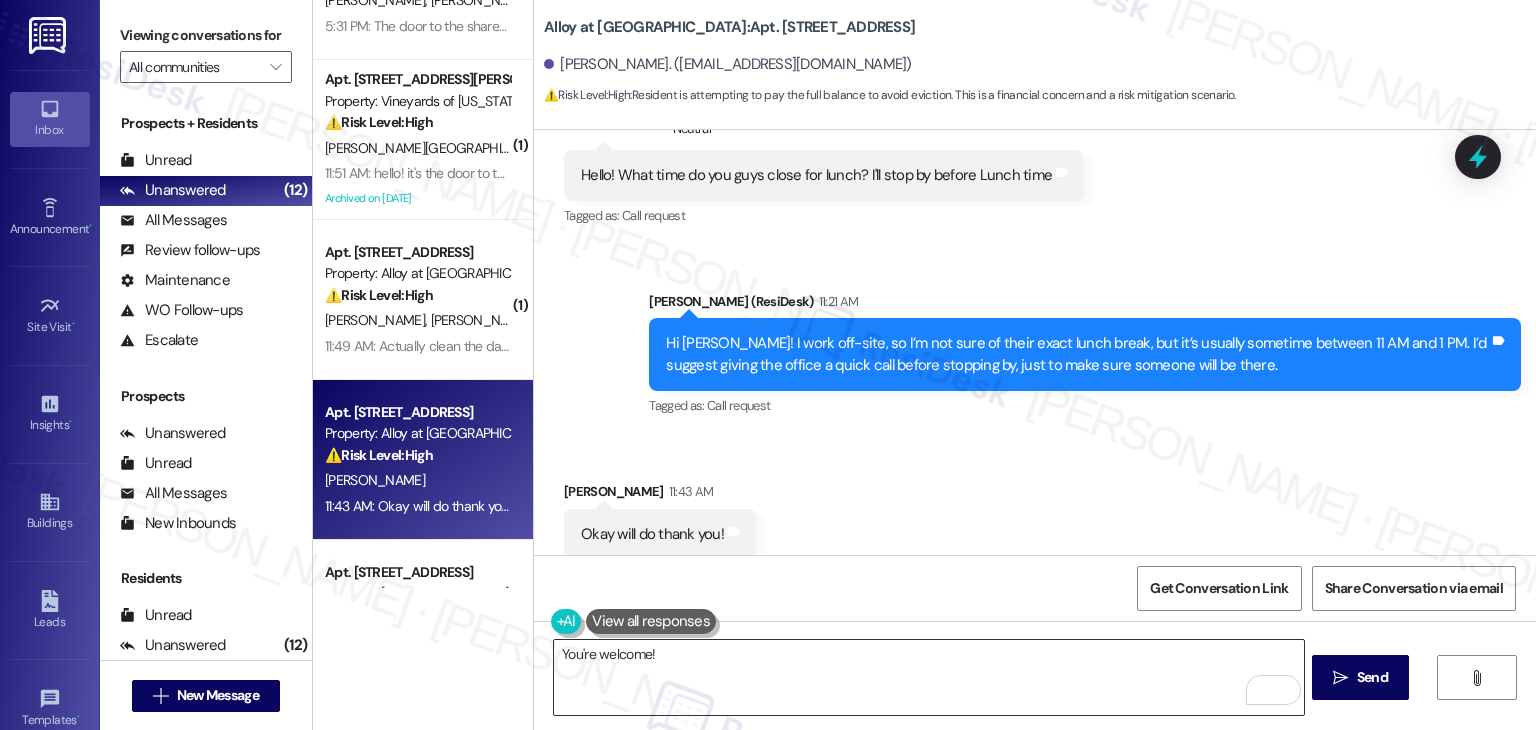 click on "You're welcome!" at bounding box center (928, 677) 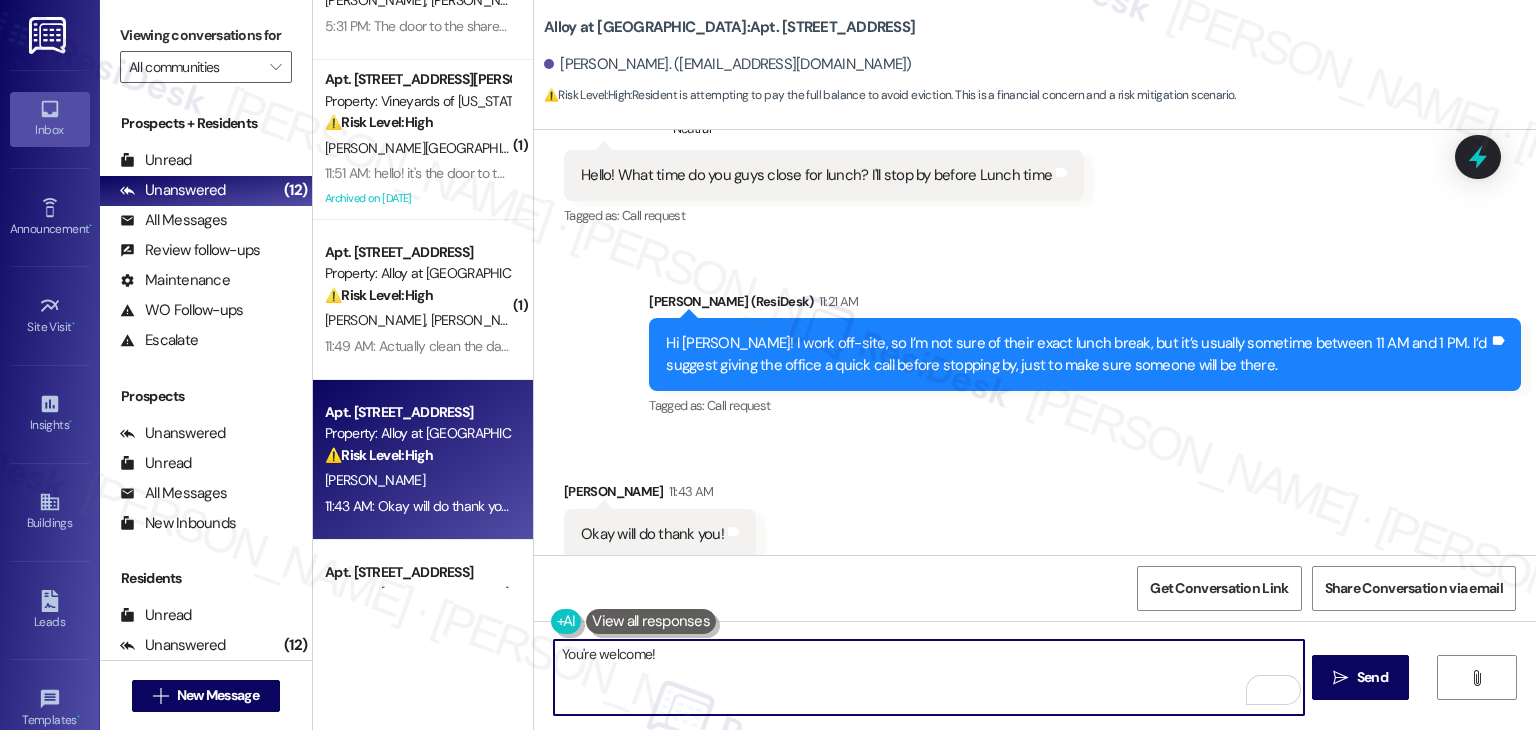 paste on "Let us know if there's anything else we can assist you with!" 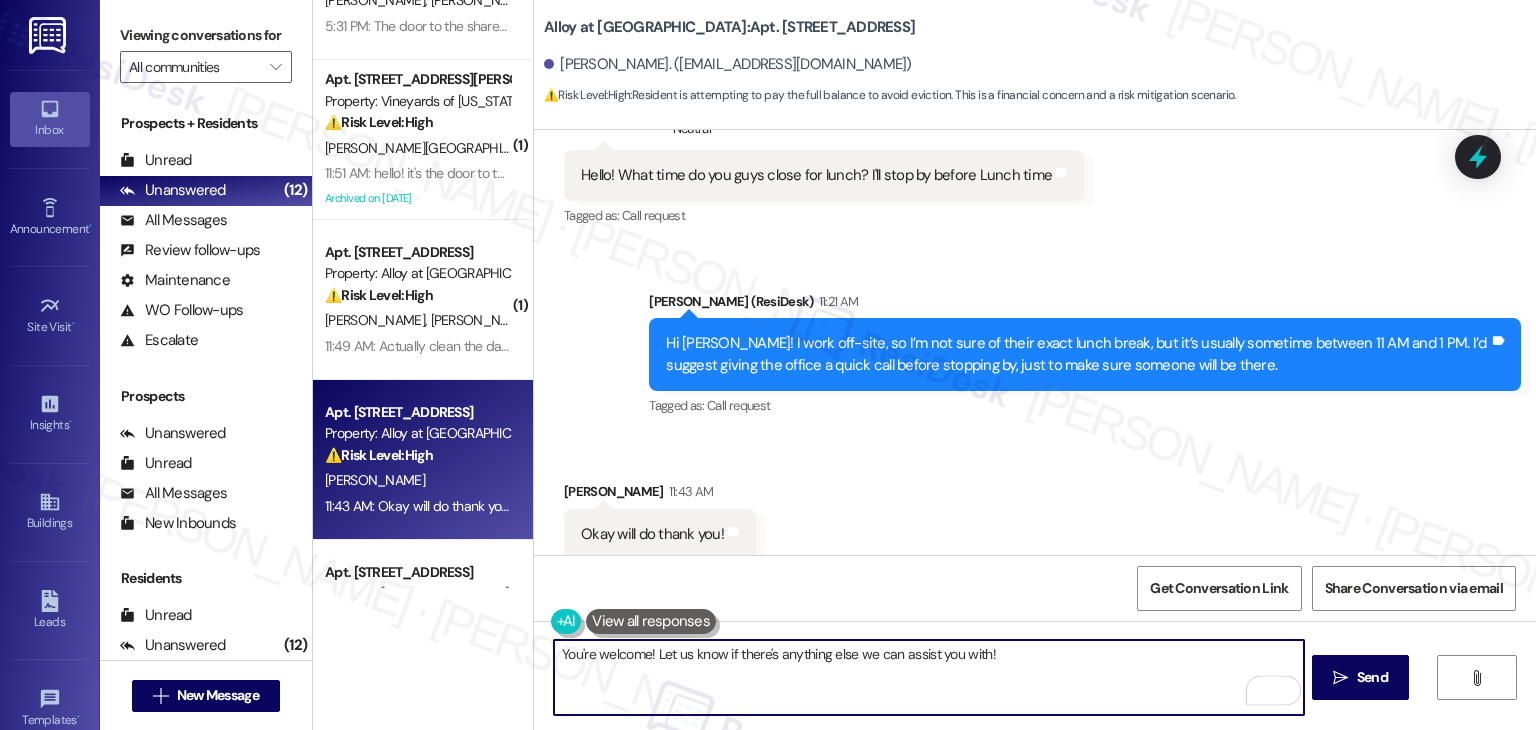 type on "You're welcome! Let us know if there's anything else we can assist you with!" 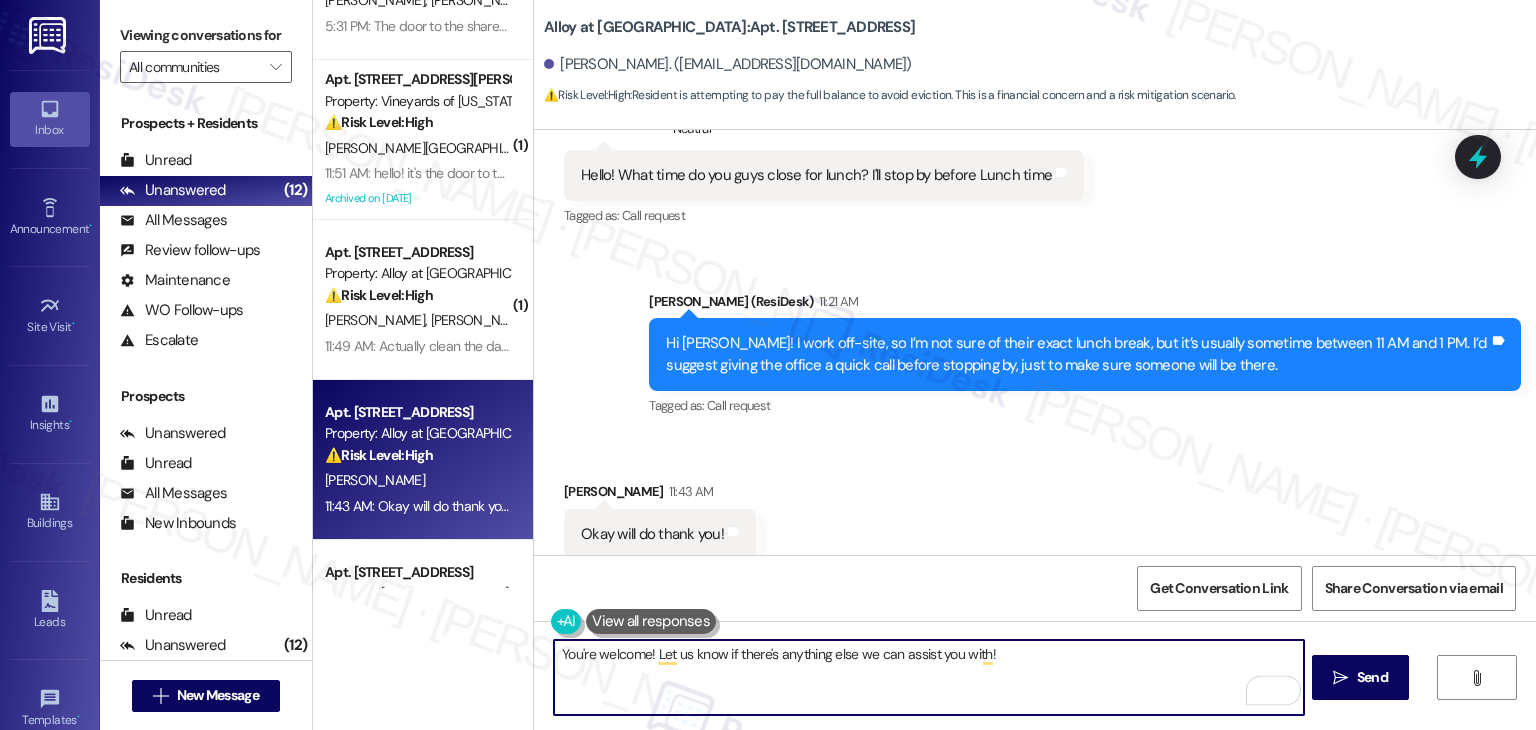 click on "You're welcome! Let us know if there's anything else we can assist you with!" at bounding box center [928, 677] 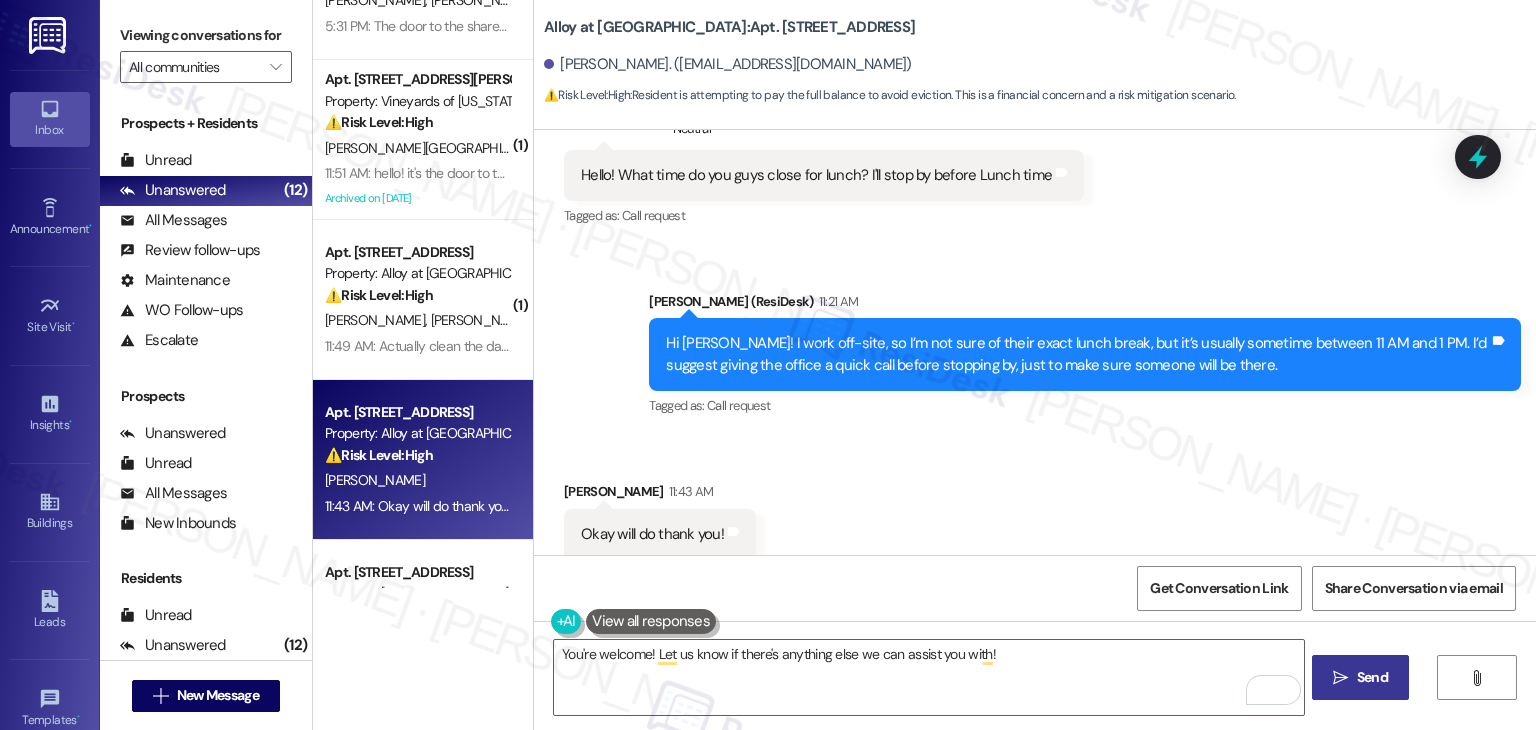 click on " Send" at bounding box center [1360, 677] 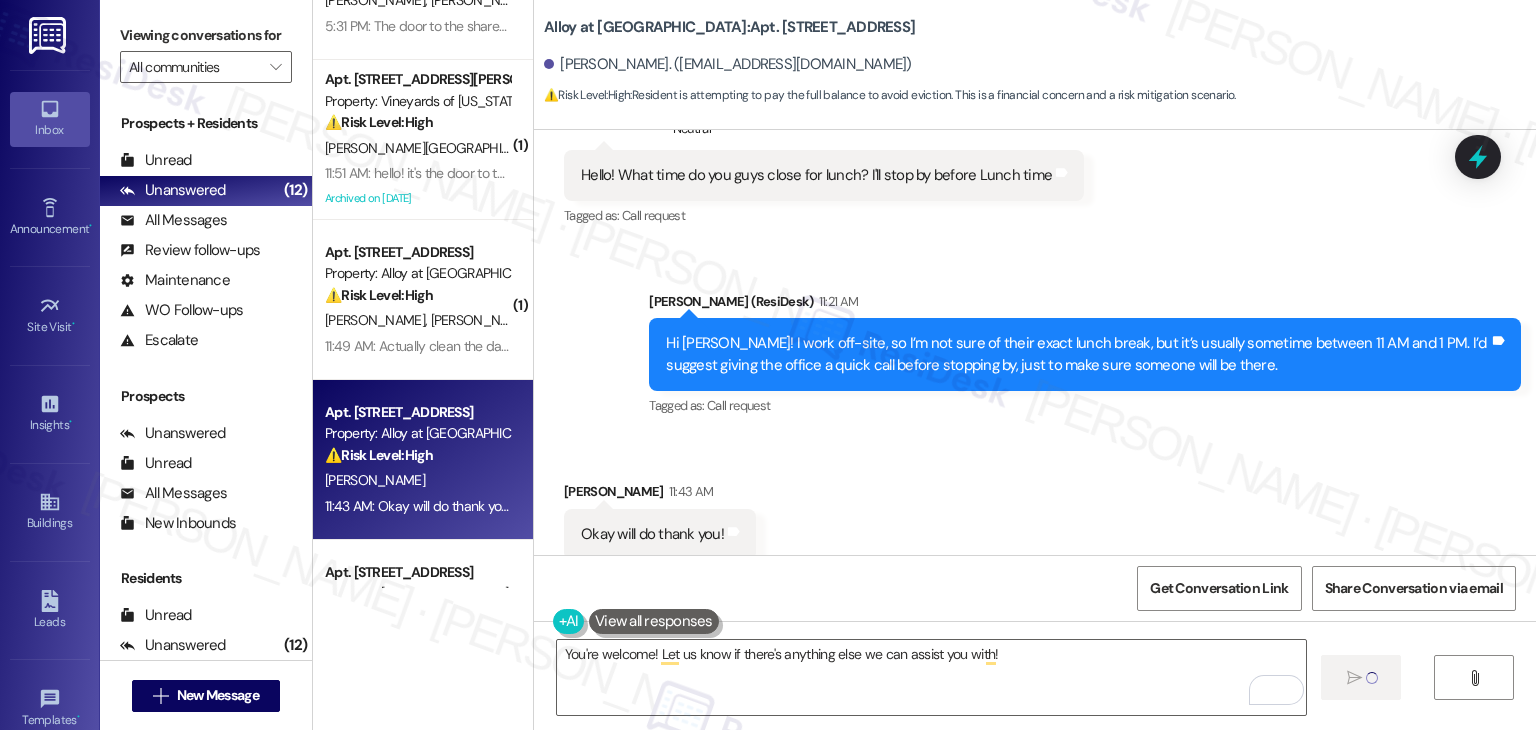 type 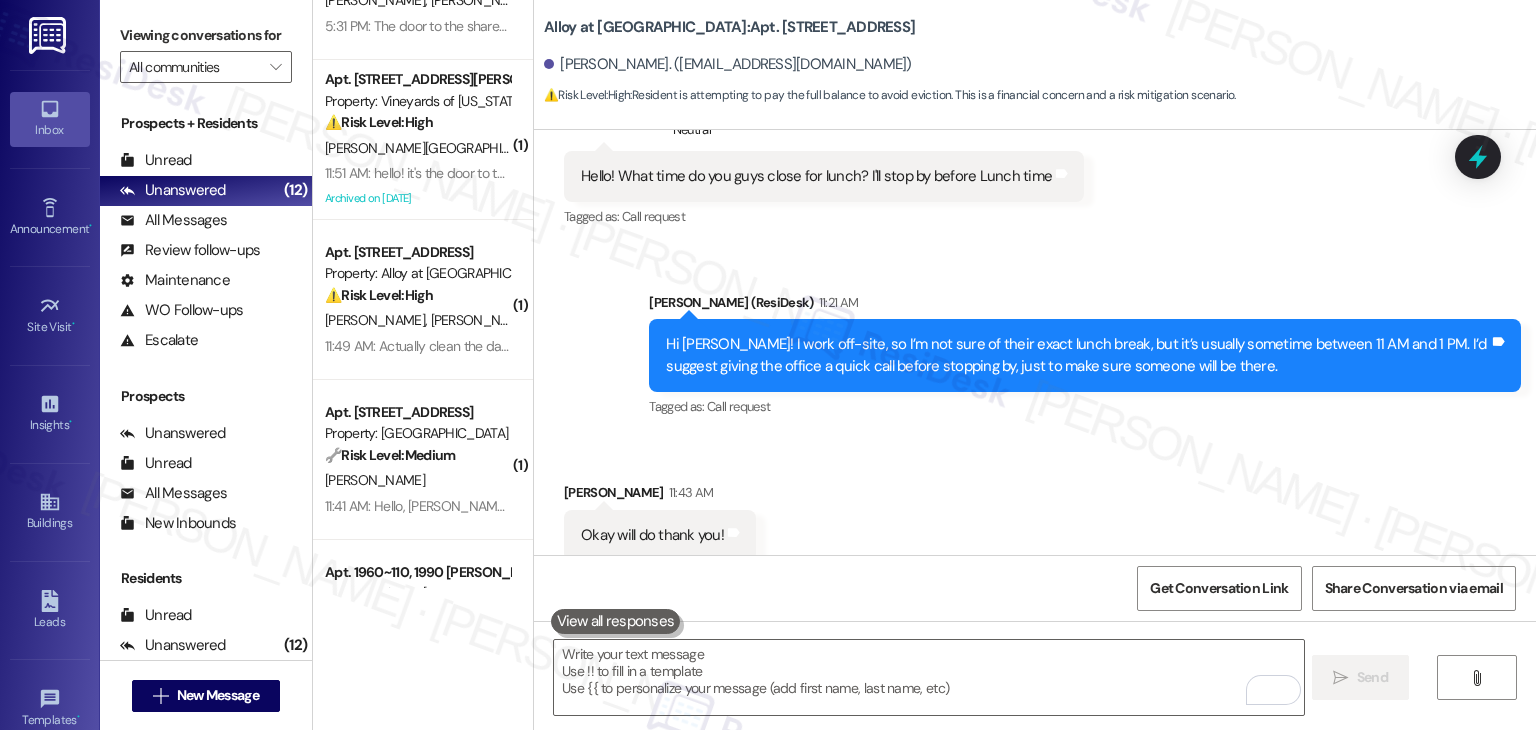scroll, scrollTop: 10933, scrollLeft: 0, axis: vertical 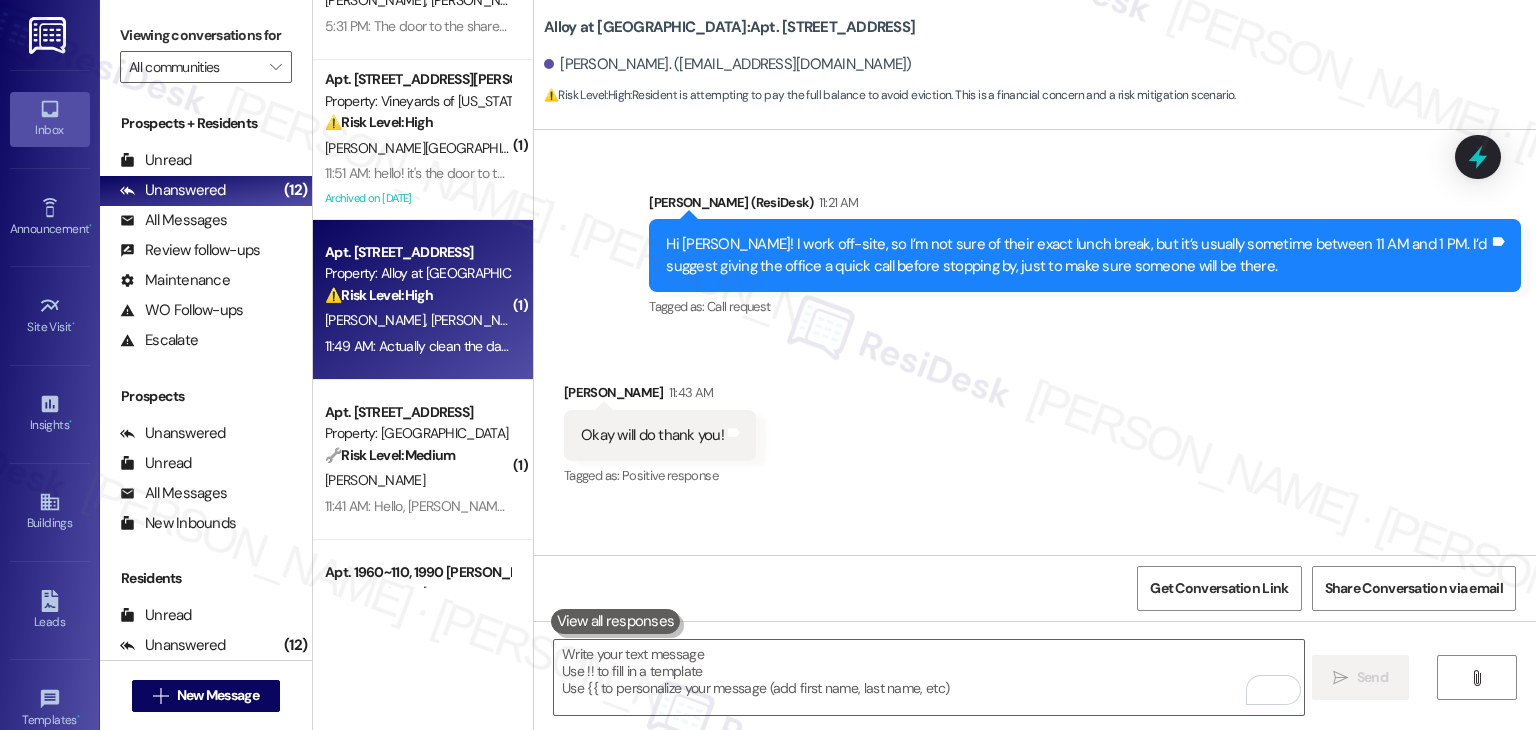 click on "[PERSON_NAME]" at bounding box center [378, 320] 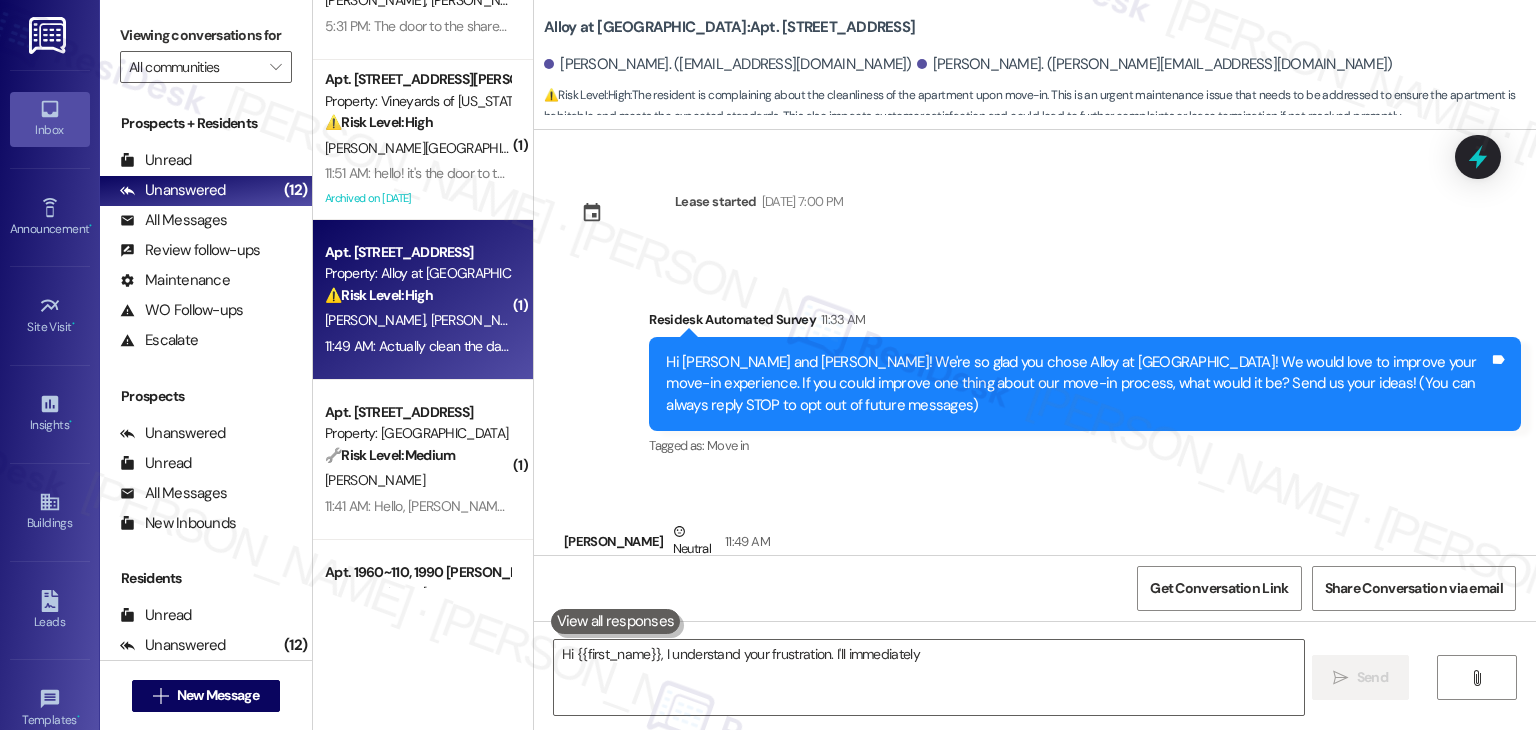 scroll, scrollTop: 110, scrollLeft: 0, axis: vertical 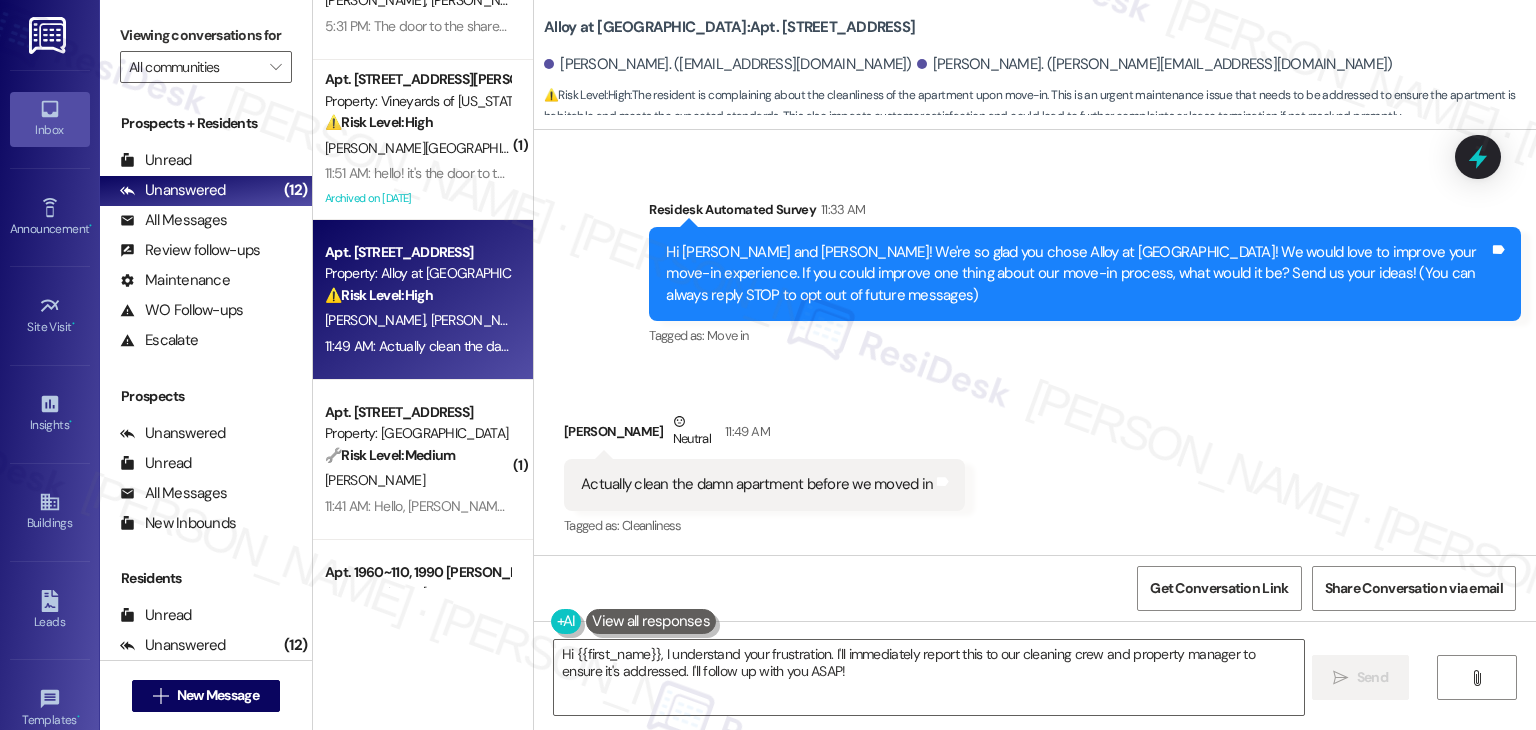 click on "Received via SMS [PERSON_NAME]   Neutral 11:49 AM Actually clean the damn apartment before we moved in Tags and notes Tagged as:   Cleanliness Click to highlight conversations about Cleanliness" at bounding box center (1035, 461) 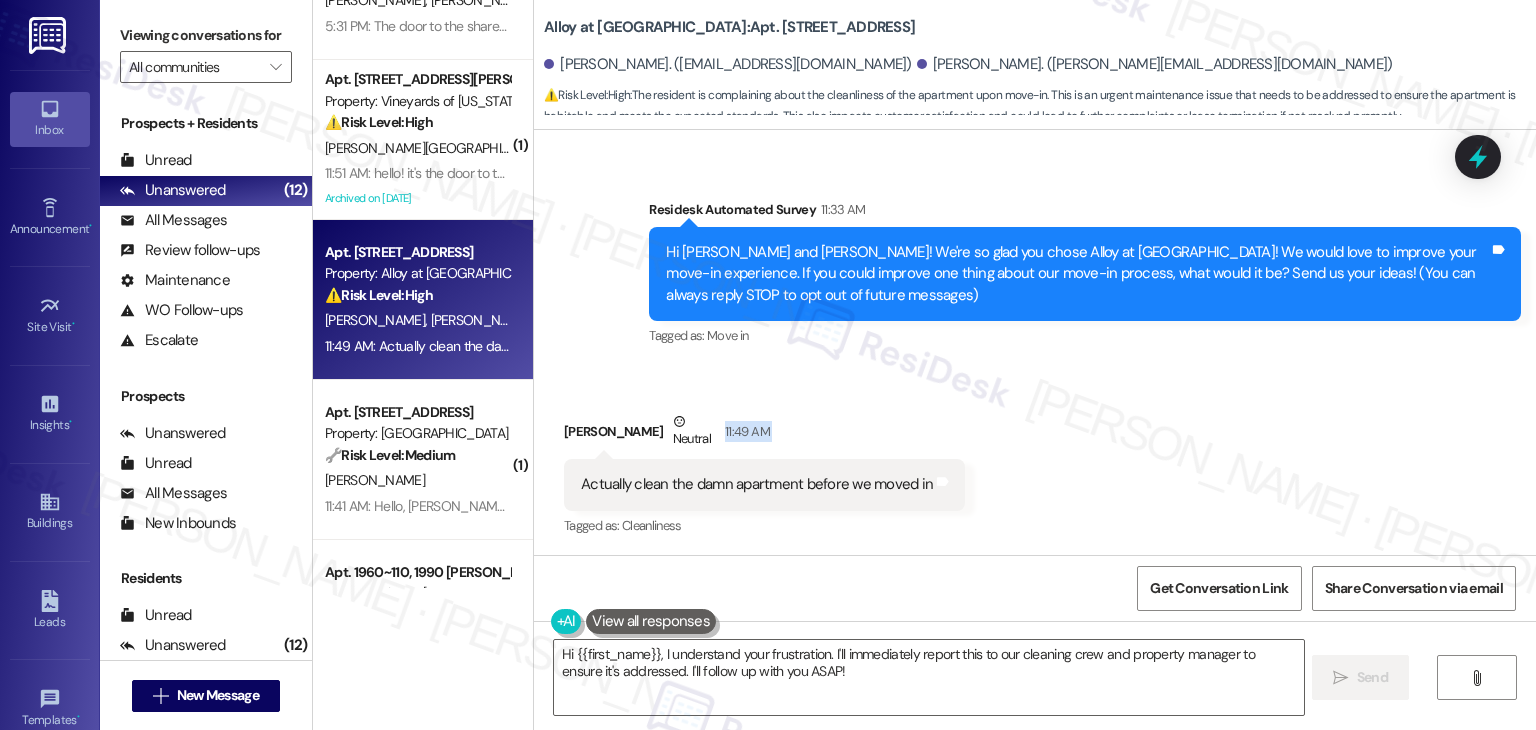click on "Received via SMS [PERSON_NAME]   Neutral 11:49 AM Actually clean the damn apartment before we moved in Tags and notes Tagged as:   Cleanliness Click to highlight conversations about Cleanliness" at bounding box center (1035, 461) 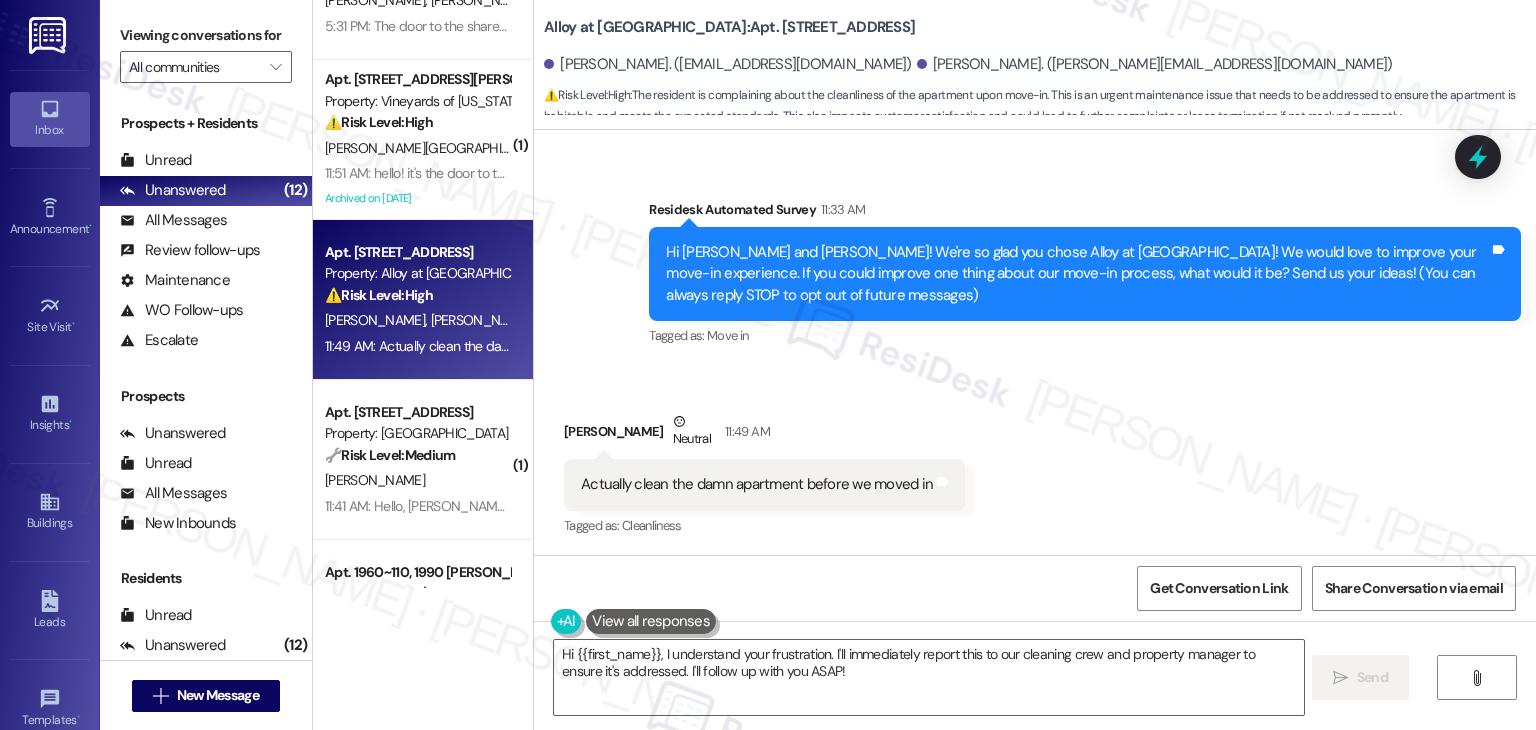 click on "Hi [PERSON_NAME] and [PERSON_NAME]! We're so glad you chose Alloy at [GEOGRAPHIC_DATA]! We would love to improve your move-in experience. If you could improve one thing about our move-in process, what would it be? Send us your ideas! (You can always reply STOP to opt out of future messages)" at bounding box center (1077, 274) 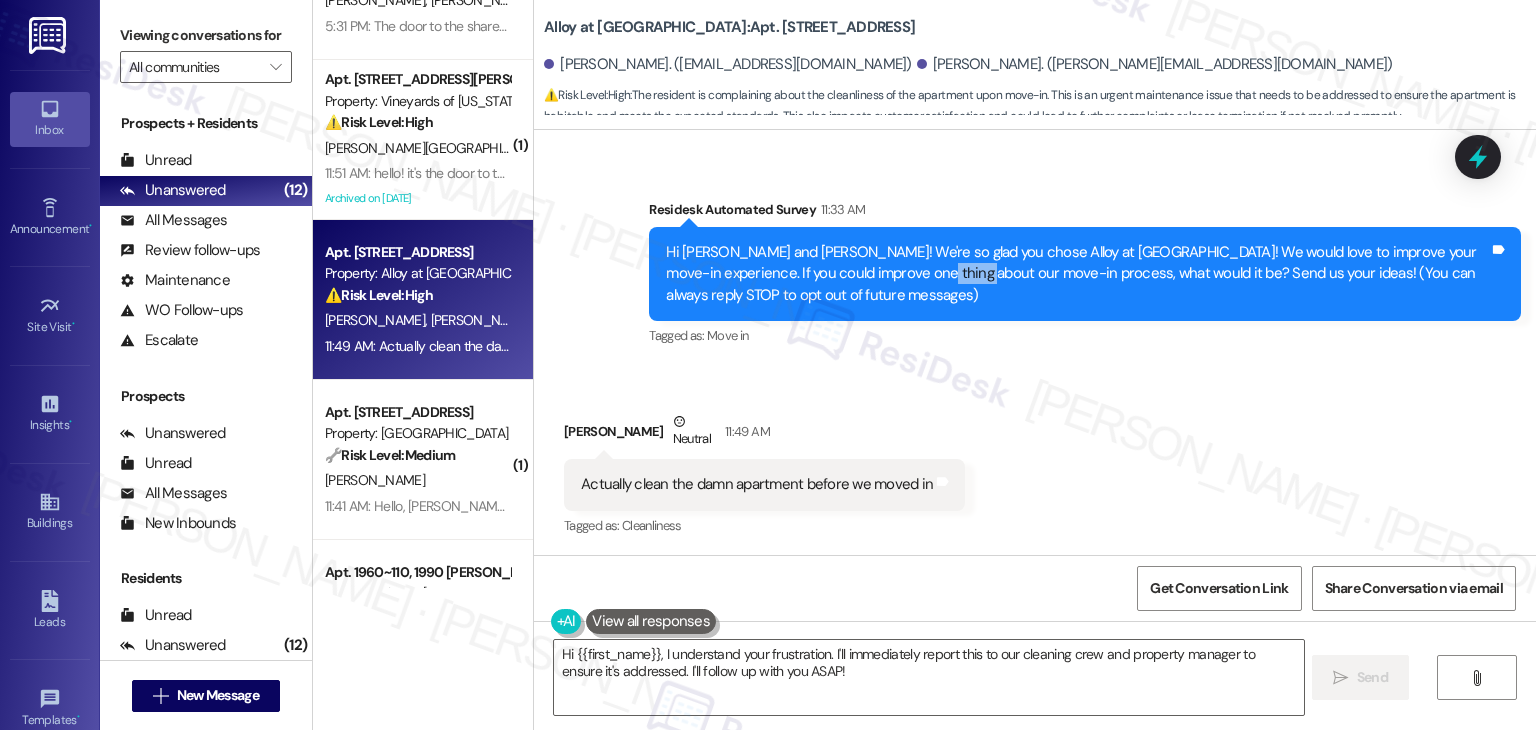 click on "Hi [PERSON_NAME] and [PERSON_NAME]! We're so glad you chose Alloy at [GEOGRAPHIC_DATA]! We would love to improve your move-in experience. If you could improve one thing about our move-in process, what would it be? Send us your ideas! (You can always reply STOP to opt out of future messages)" at bounding box center (1077, 274) 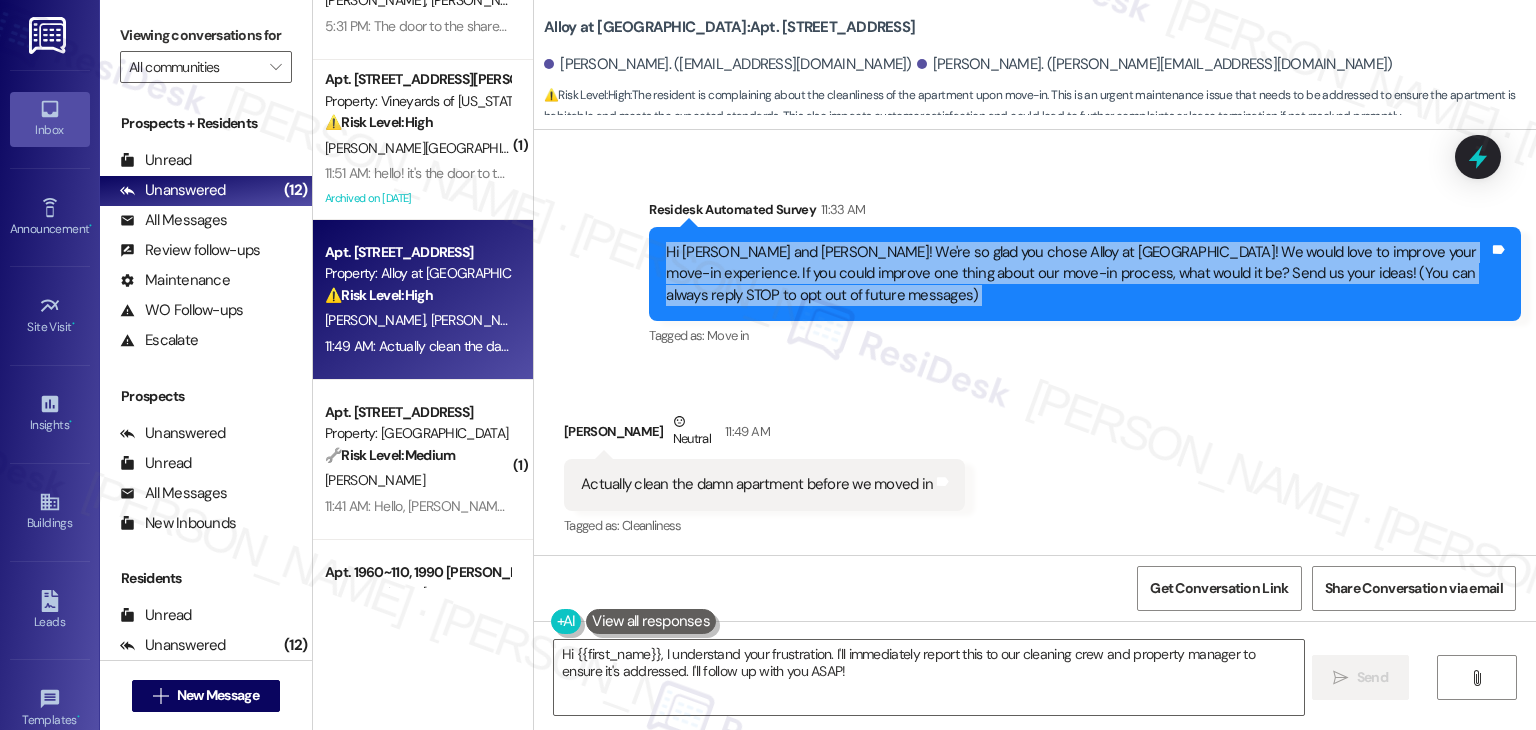click on "Hi [PERSON_NAME] and [PERSON_NAME]! We're so glad you chose Alloy at [GEOGRAPHIC_DATA]! We would love to improve your move-in experience. If you could improve one thing about our move-in process, what would it be? Send us your ideas! (You can always reply STOP to opt out of future messages)" at bounding box center [1077, 274] 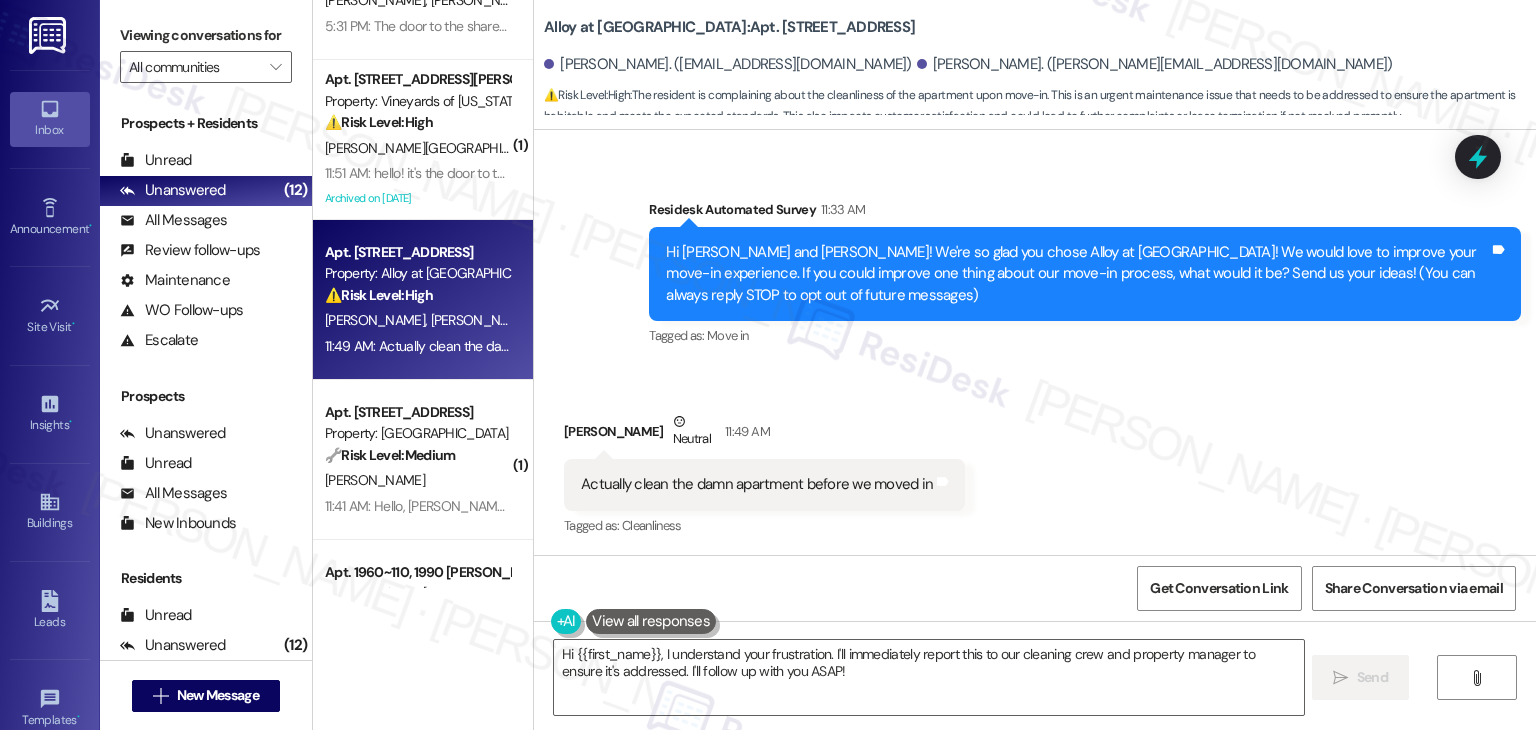 click on "Actually clean the damn apartment before we moved in [GEOGRAPHIC_DATA] and notes" at bounding box center [764, 484] 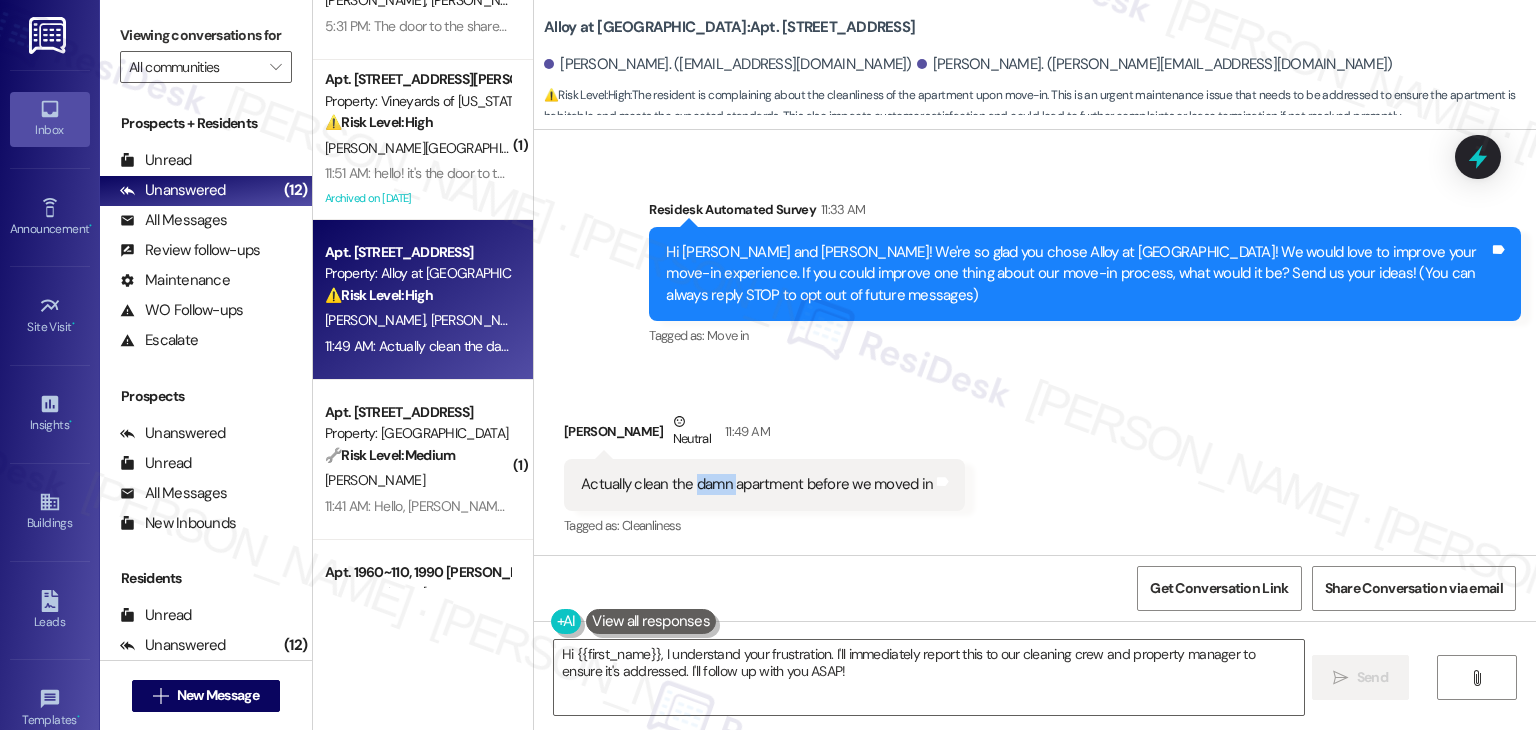 click on "Actually clean the damn apartment before we moved in [GEOGRAPHIC_DATA] and notes" at bounding box center [764, 484] 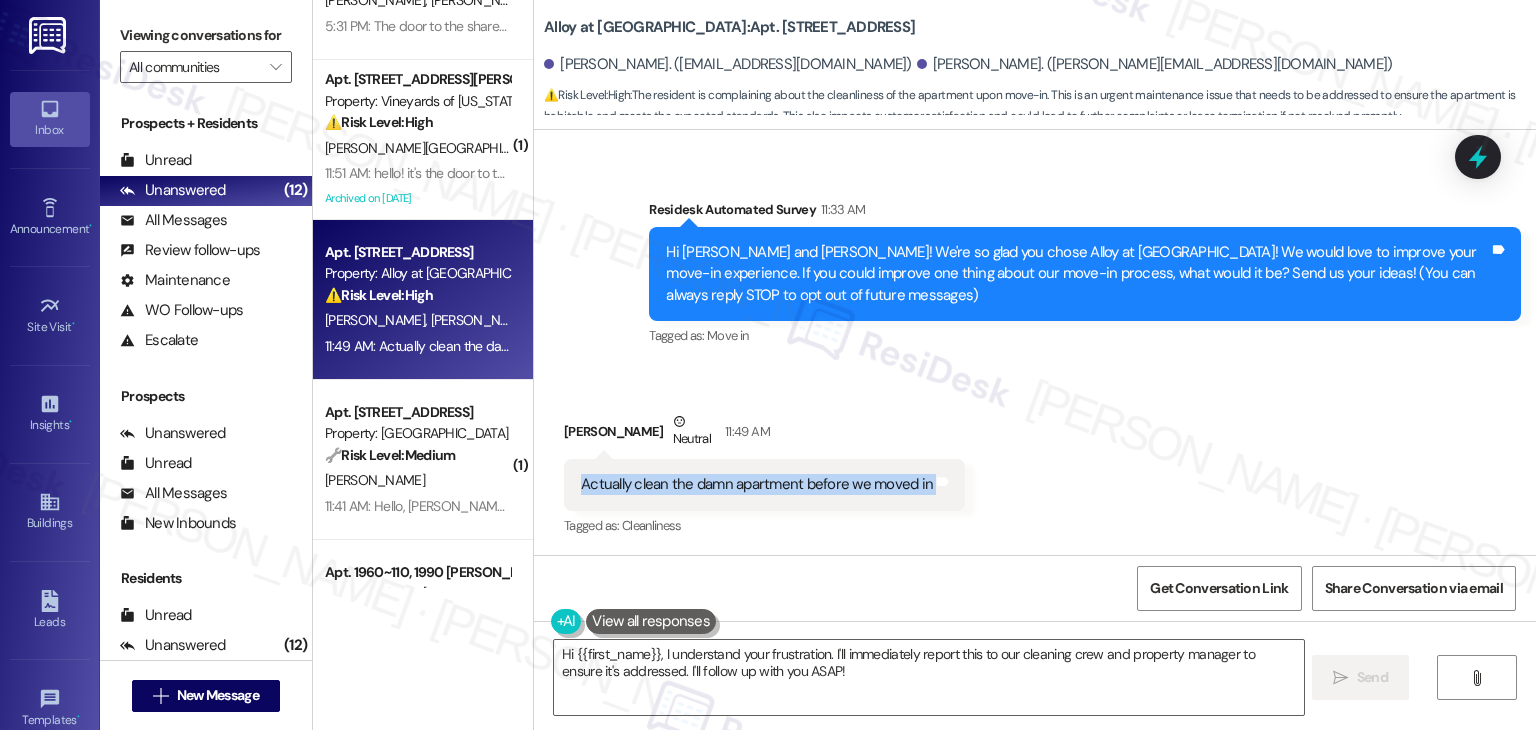 click on "Actually clean the damn apartment before we moved in [GEOGRAPHIC_DATA] and notes" at bounding box center [764, 484] 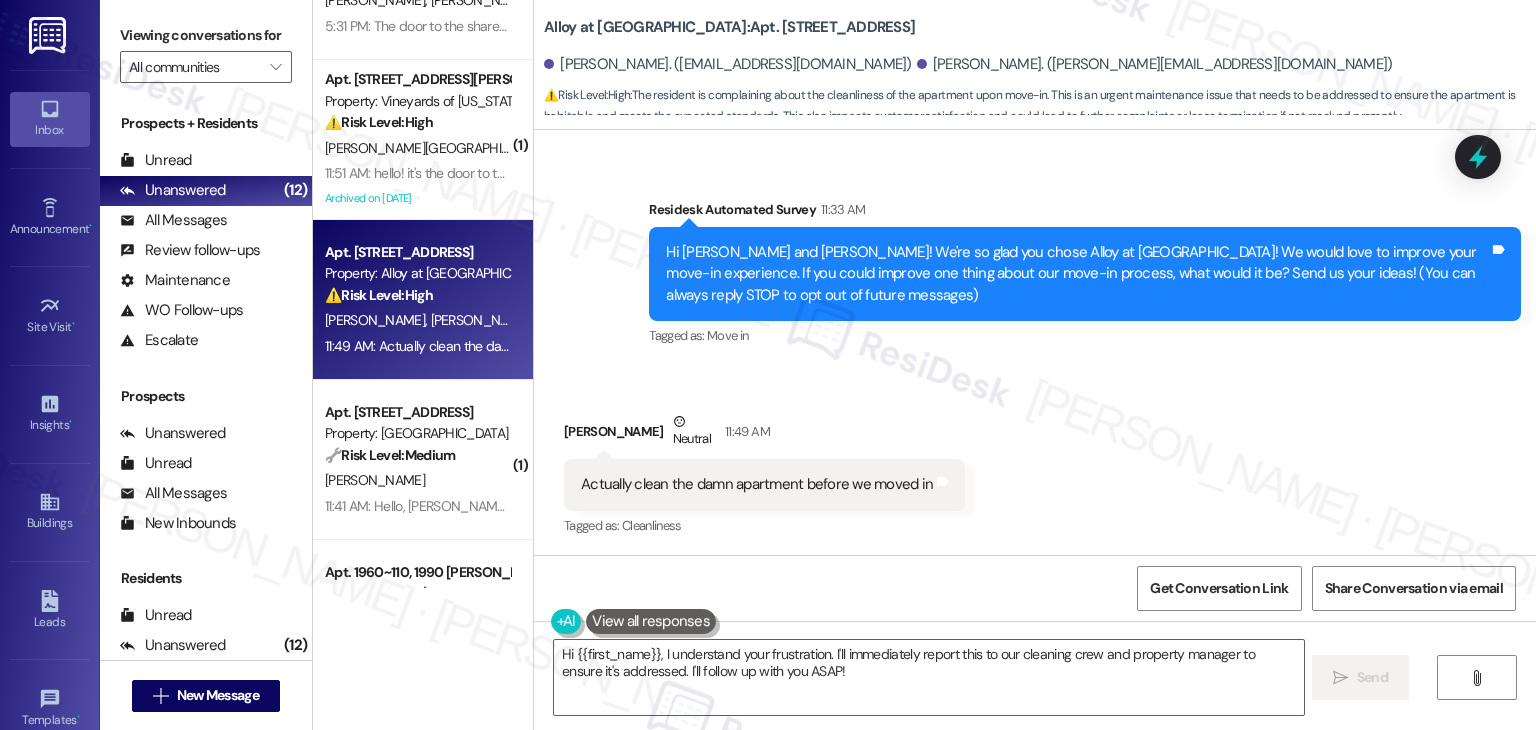 click on "Received via SMS [PERSON_NAME]   Neutral 11:49 AM Actually clean the damn apartment before we moved in Tags and notes Tagged as:   Cleanliness Click to highlight conversations about Cleanliness" at bounding box center (1035, 461) 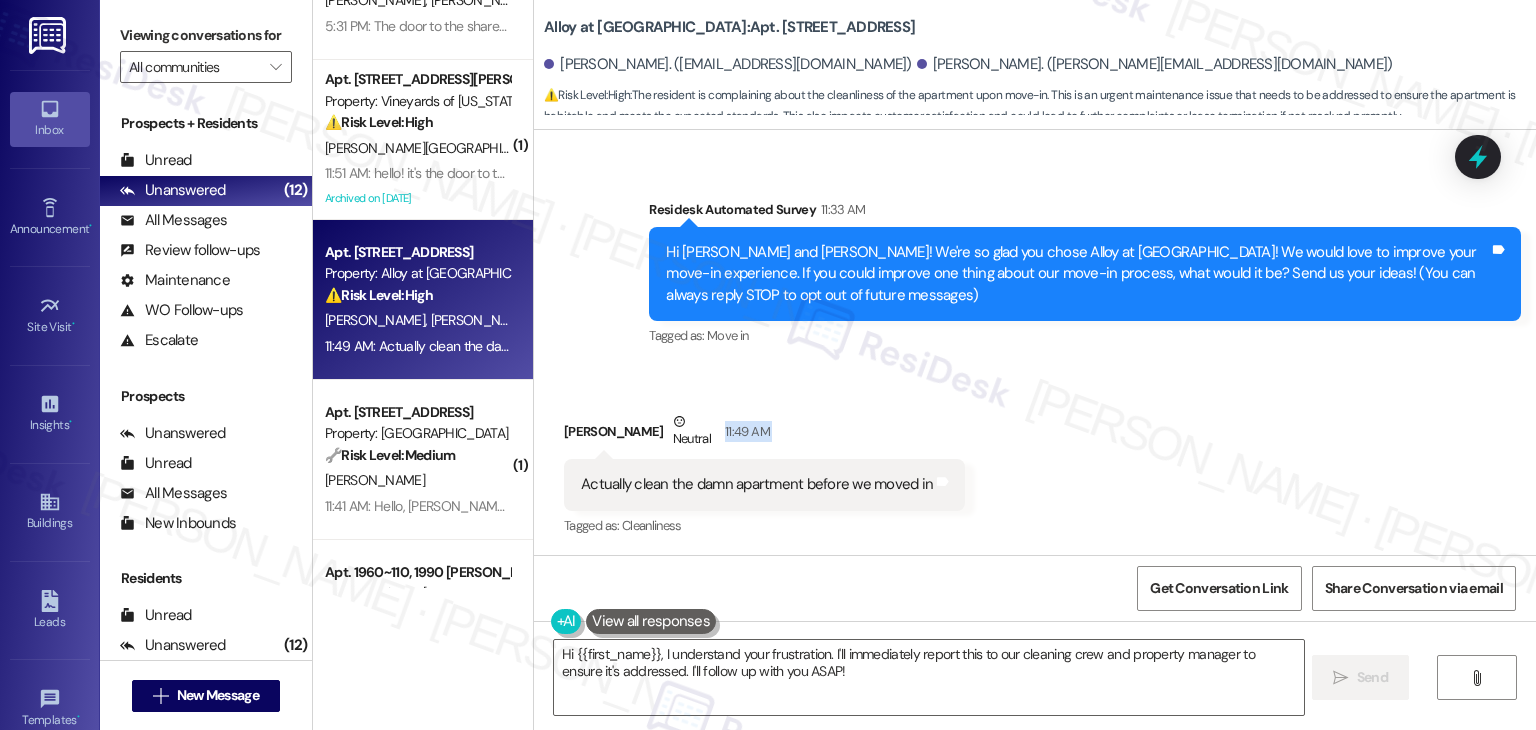 click on "Received via SMS [PERSON_NAME]   Neutral 11:49 AM Actually clean the damn apartment before we moved in Tags and notes Tagged as:   Cleanliness Click to highlight conversations about Cleanliness" at bounding box center (1035, 461) 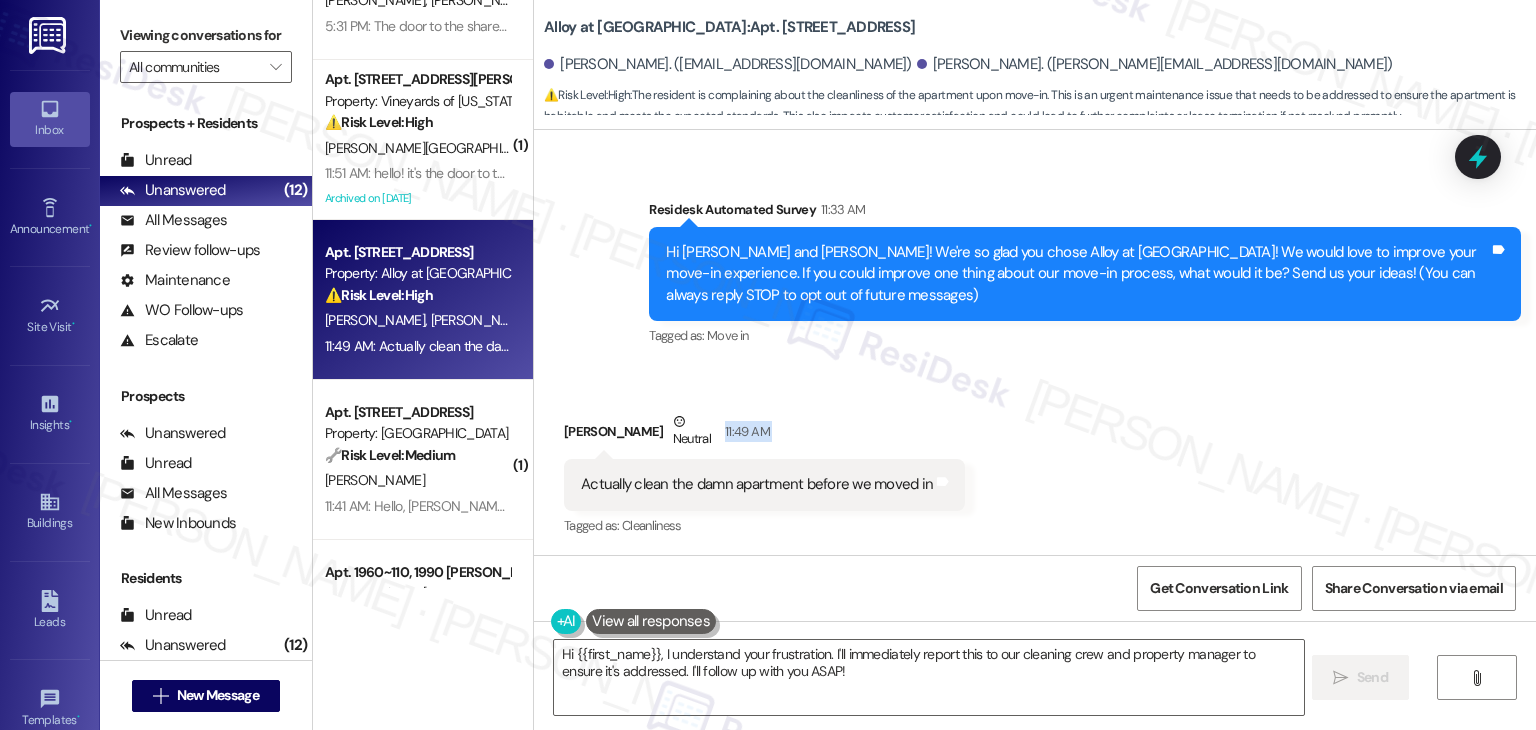 click on "Received via SMS [PERSON_NAME]   Neutral 11:49 AM Actually clean the damn apartment before we moved in Tags and notes Tagged as:   Cleanliness Click to highlight conversations about Cleanliness" at bounding box center [1035, 461] 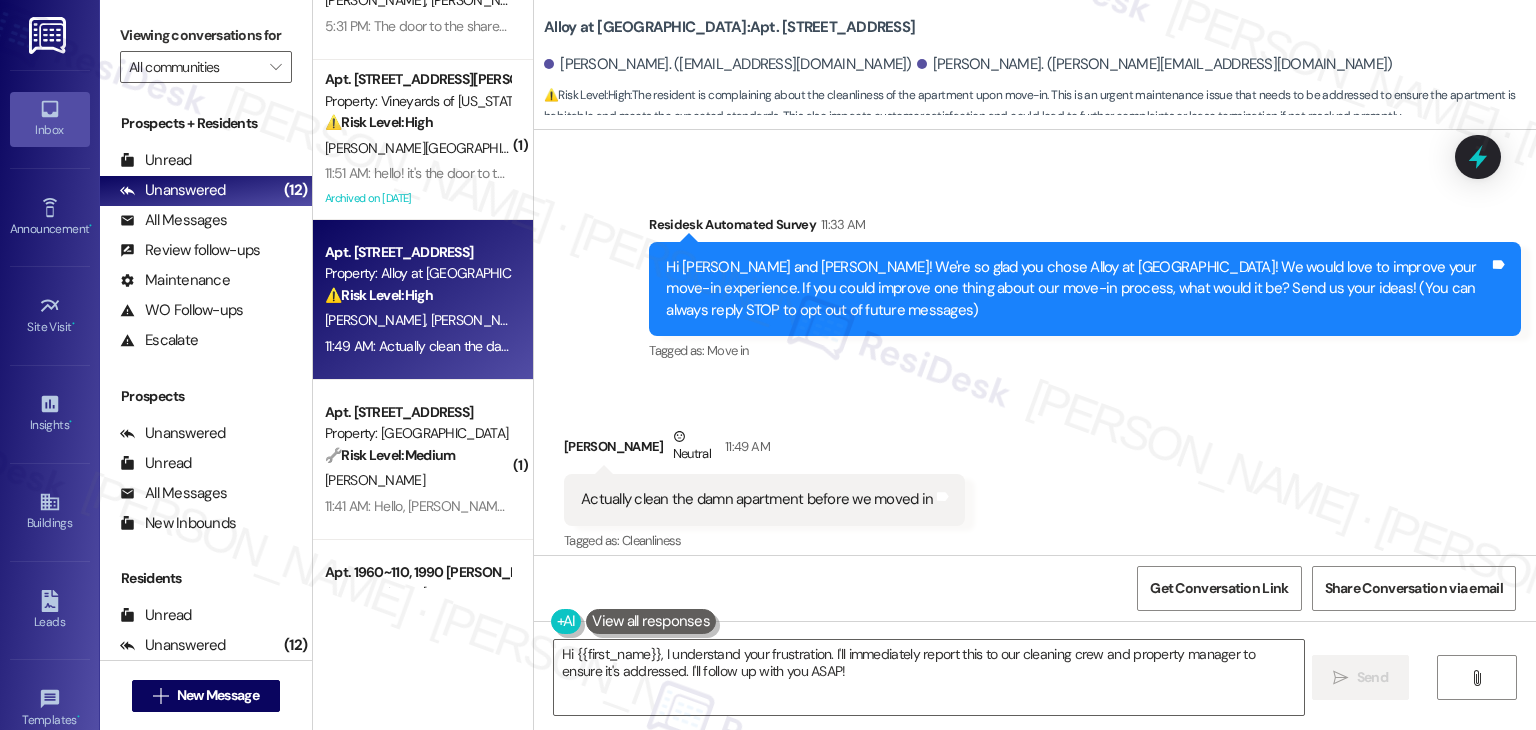 scroll, scrollTop: 111, scrollLeft: 0, axis: vertical 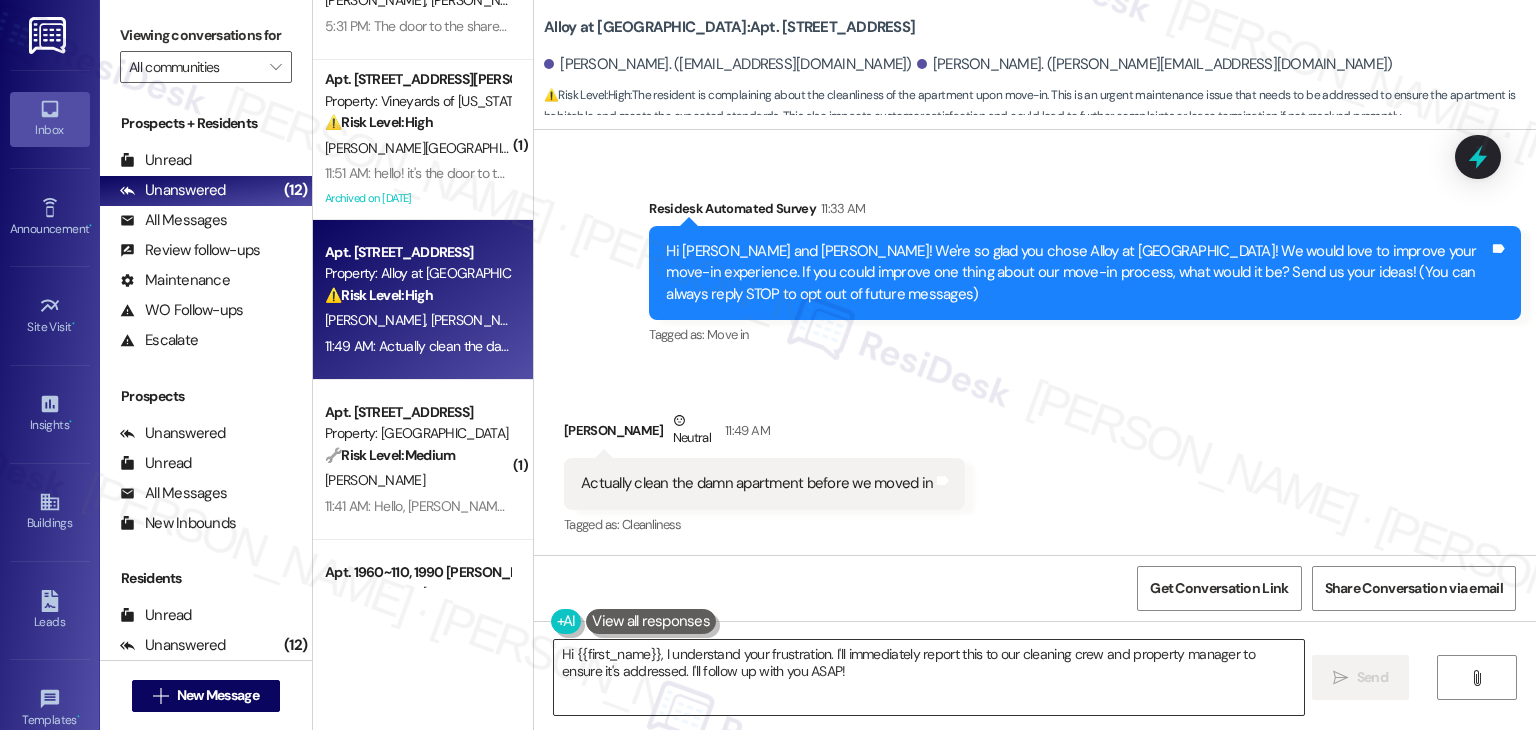 click on "Hi {{first_name}}, I understand your frustration. I'll immediately report this to our cleaning crew and property manager to ensure it's addressed. I'll follow up with you ASAP!" at bounding box center (928, 677) 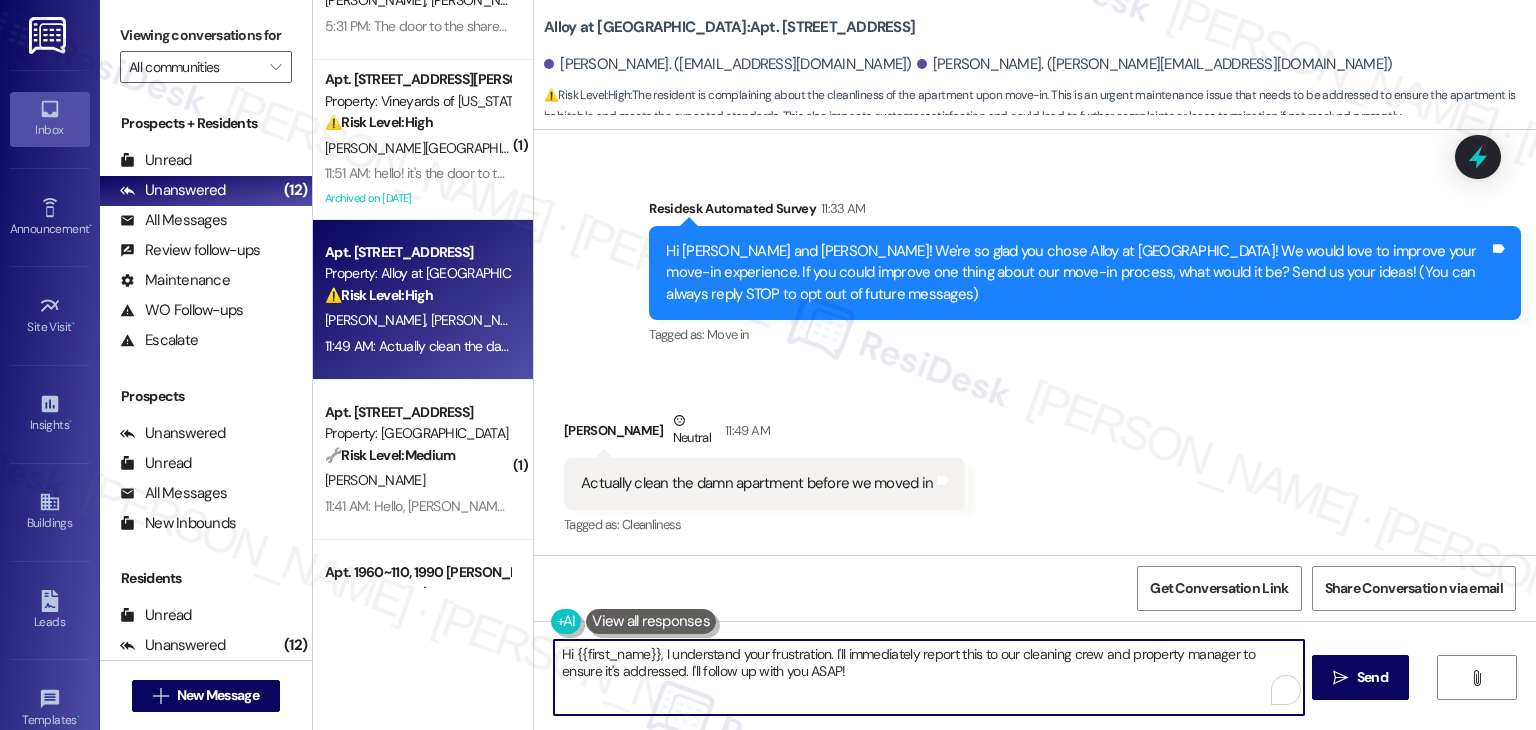click on "Hi {{first_name}}, I understand your frustration. I'll immediately report this to our cleaning crew and property manager to ensure it's addressed. I'll follow up with you ASAP!" at bounding box center (928, 677) 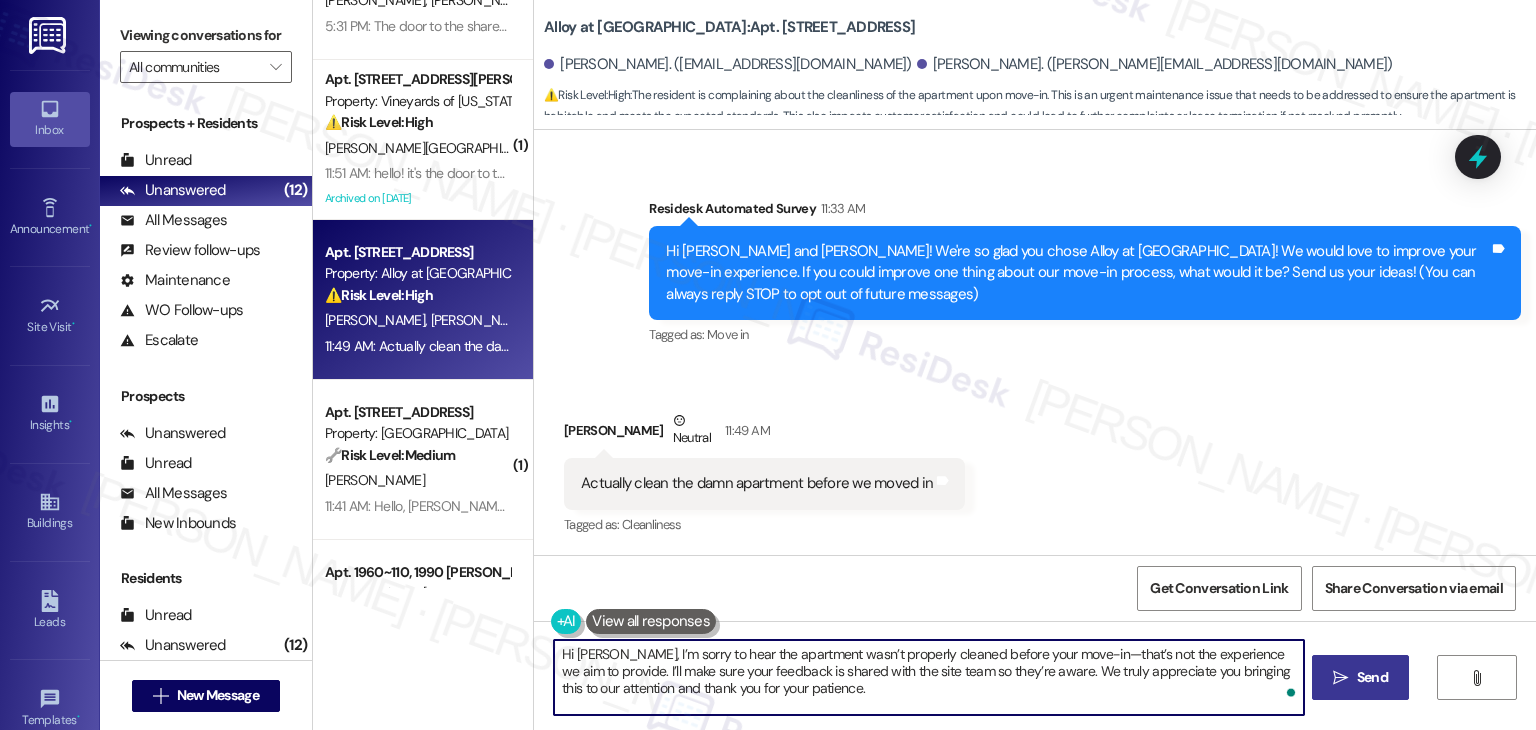 type on "Hi [PERSON_NAME], I’m sorry to hear the apartment wasn’t properly cleaned before your move-in—that’s not the experience we aim to provide. I’ll make sure your feedback is shared with the site team so they’re aware. We truly appreciate you bringing this to our attention and thank you for your patience." 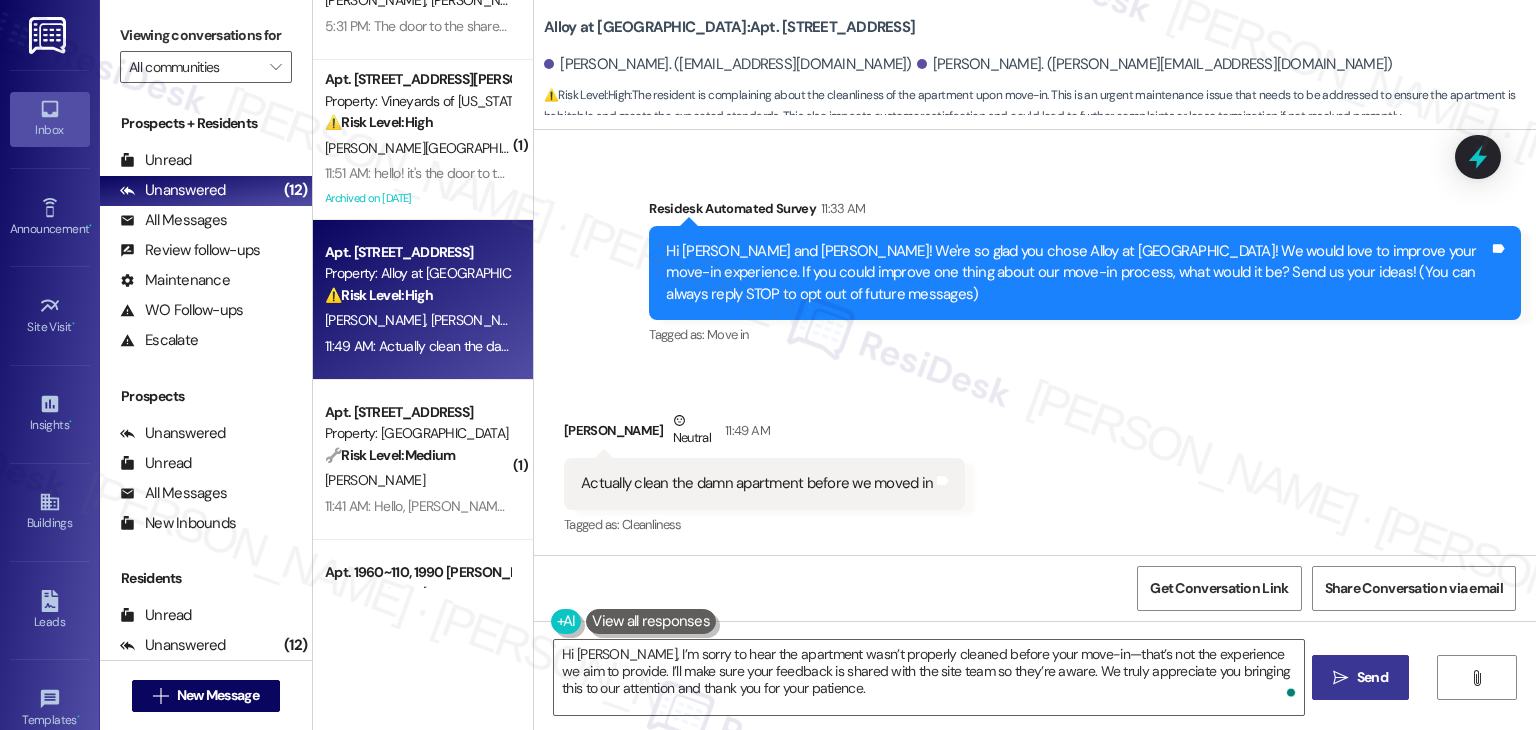 click on "Send" at bounding box center [1372, 677] 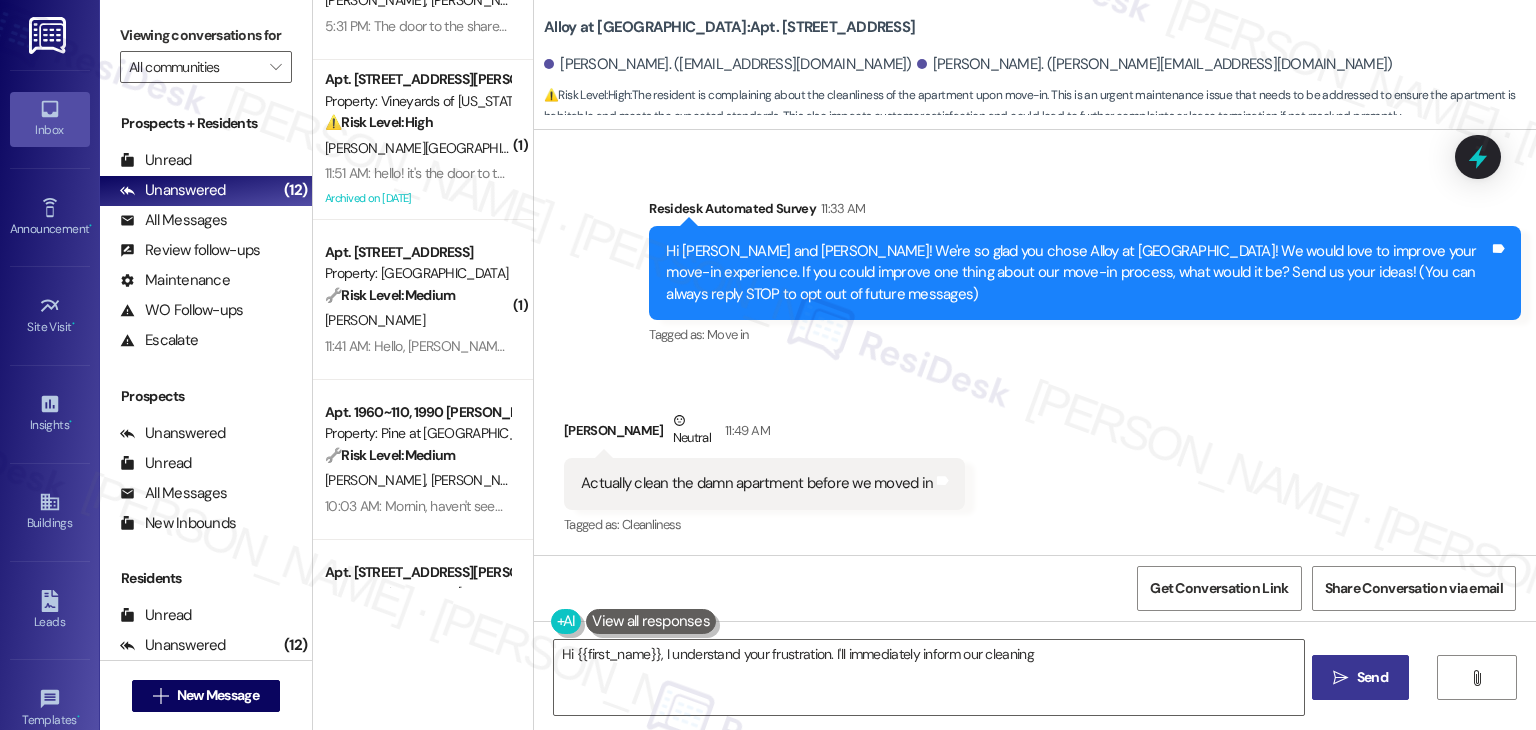 scroll, scrollTop: 110, scrollLeft: 0, axis: vertical 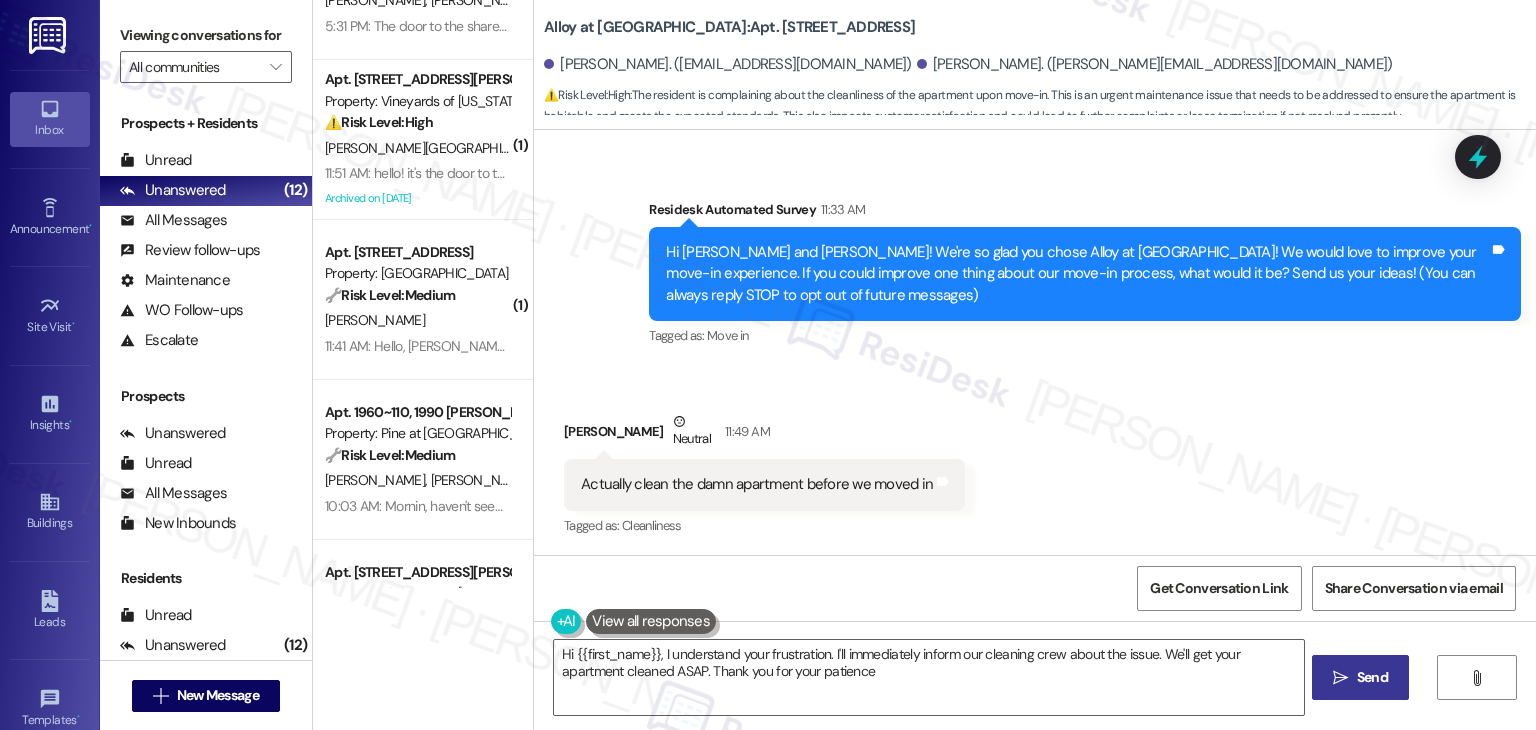 type on "Hi {{first_name}}, I understand your frustration. I'll immediately inform our cleaning crew about the issue. We'll get your apartment cleaned ASAP. Thank you for your patience!" 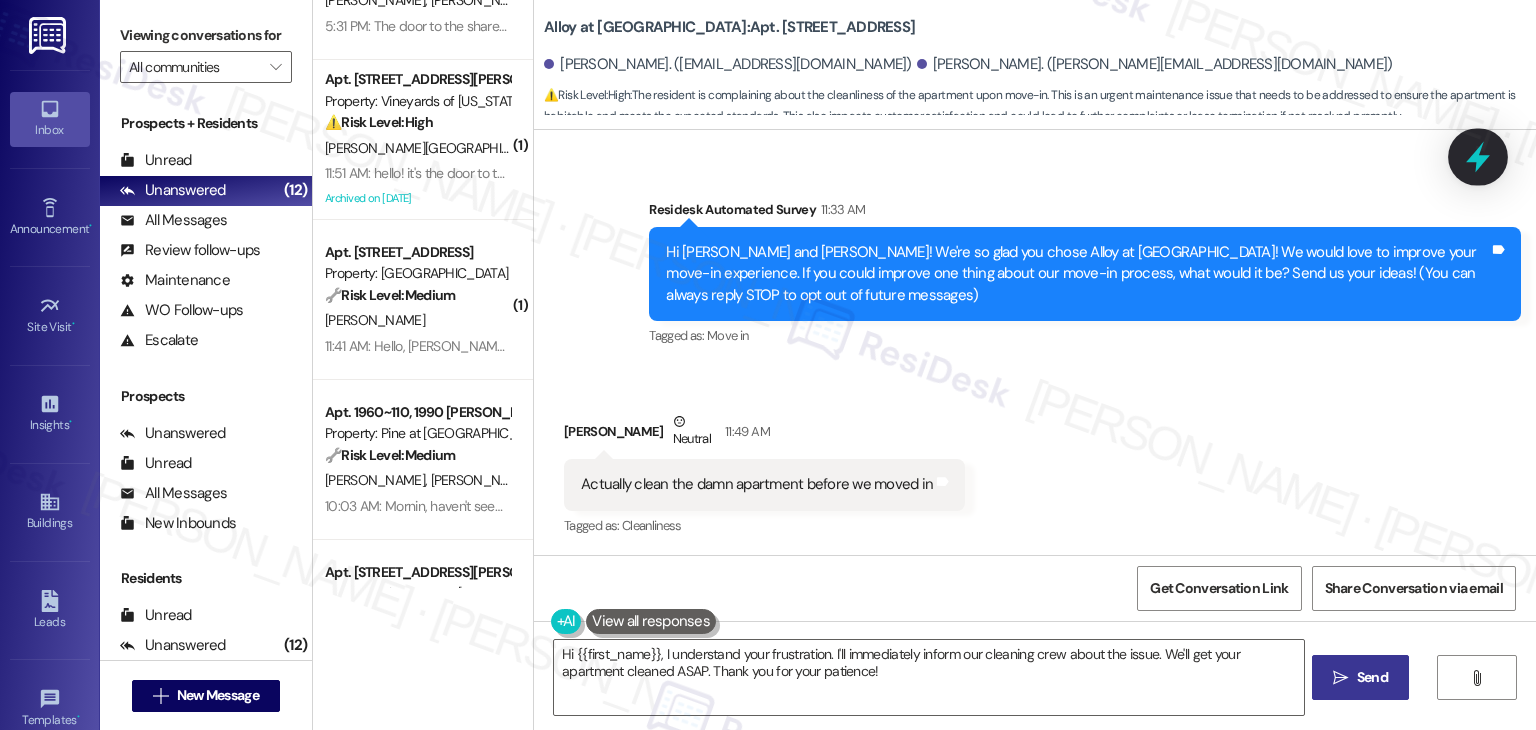 click 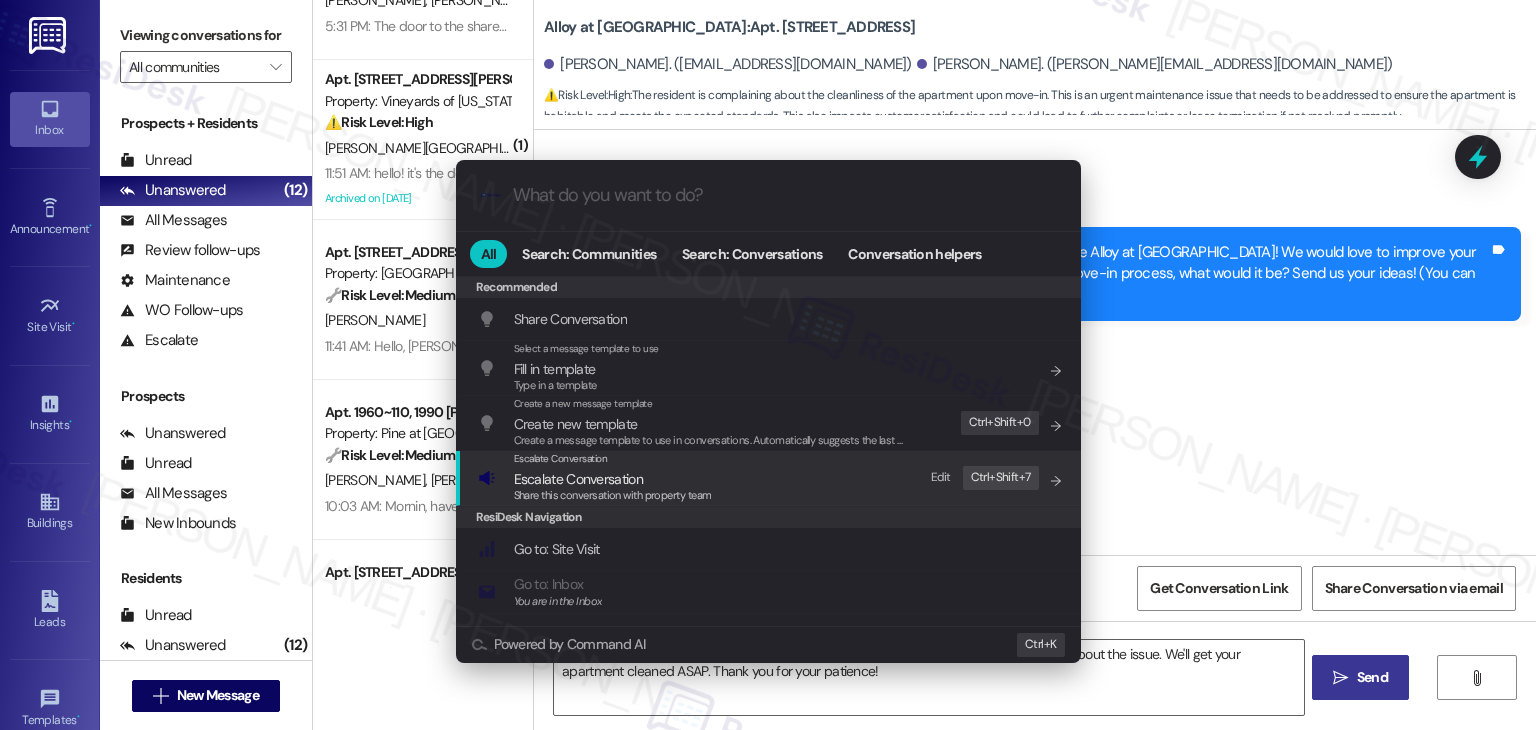 click on "Escalate Conversation" at bounding box center [613, 479] 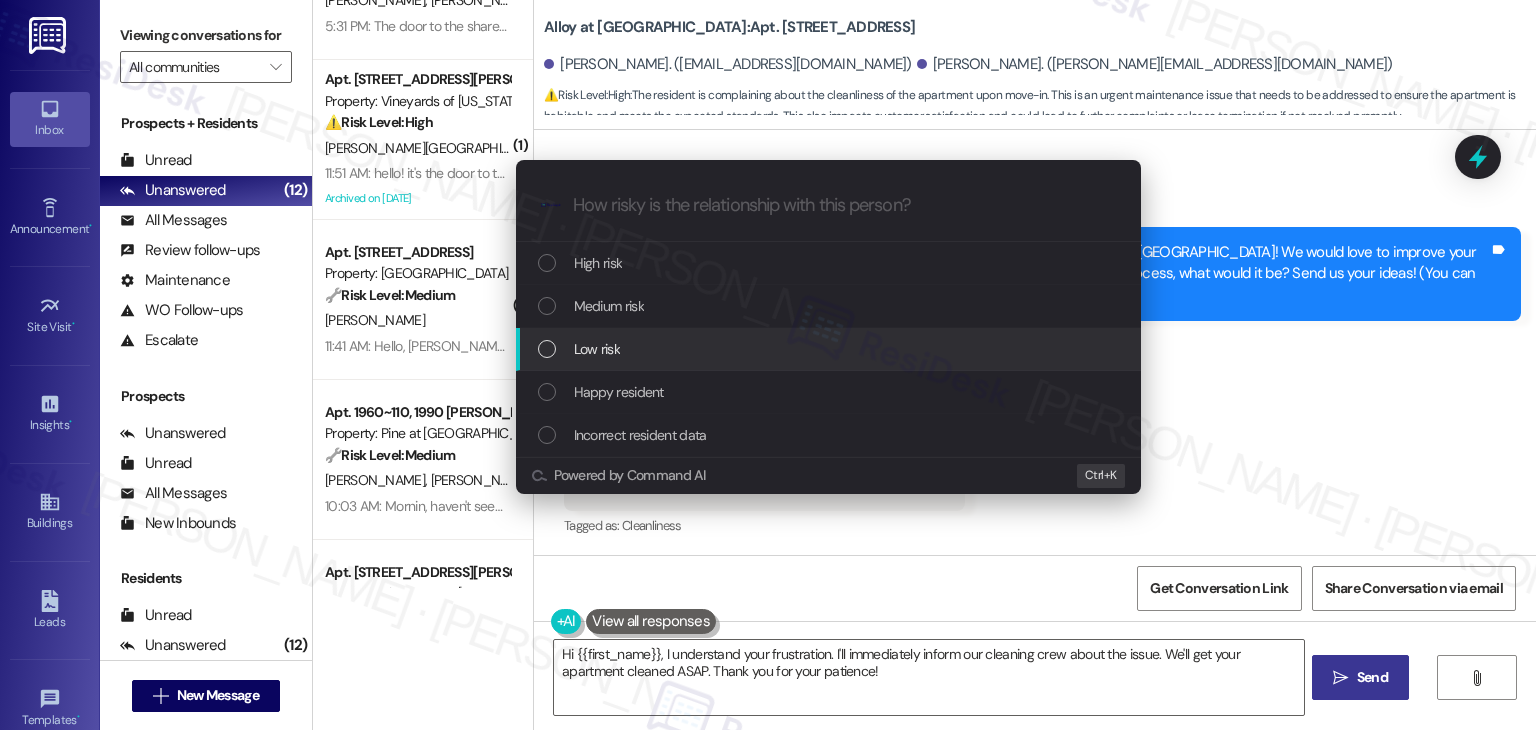 click at bounding box center (547, 349) 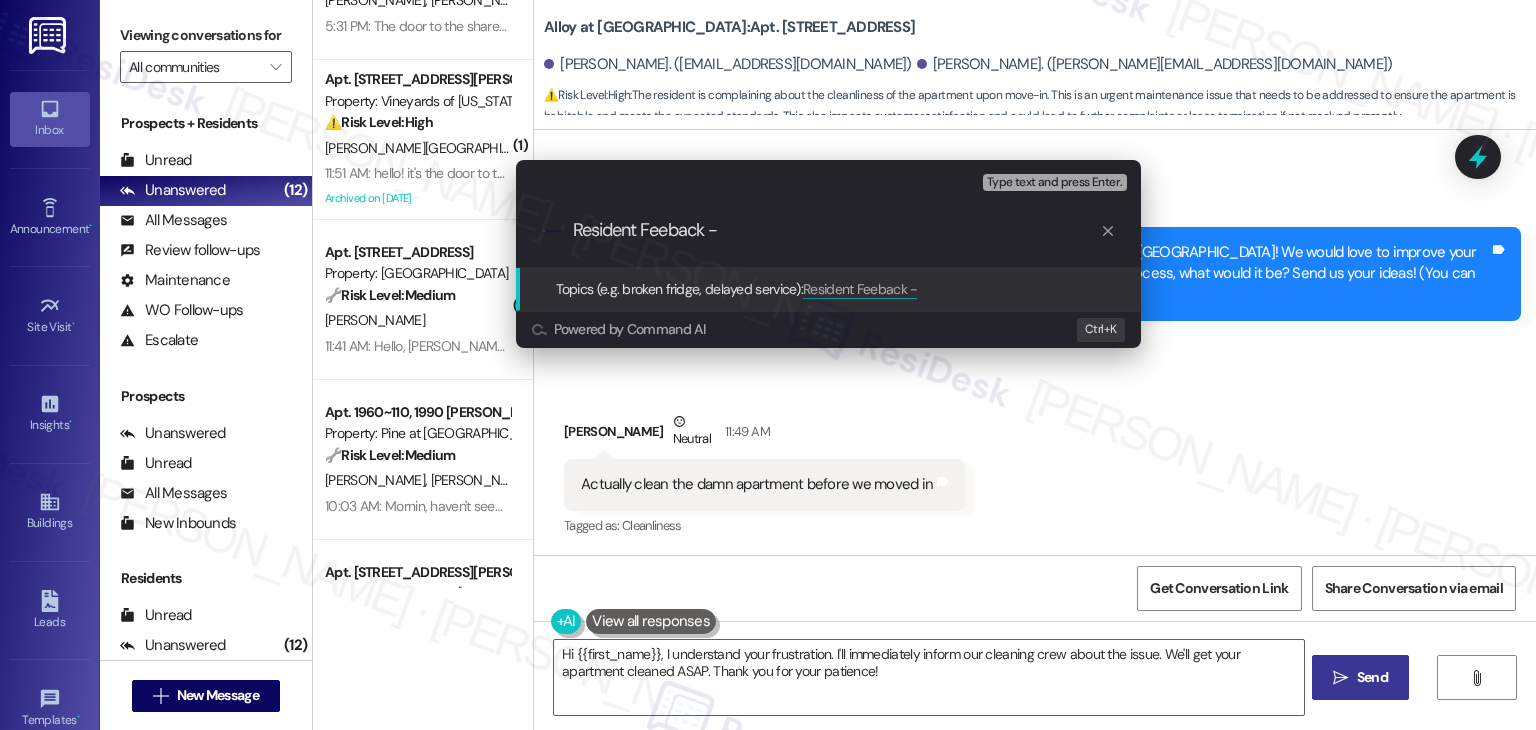 paste on "Move-In Cleaning Concern" 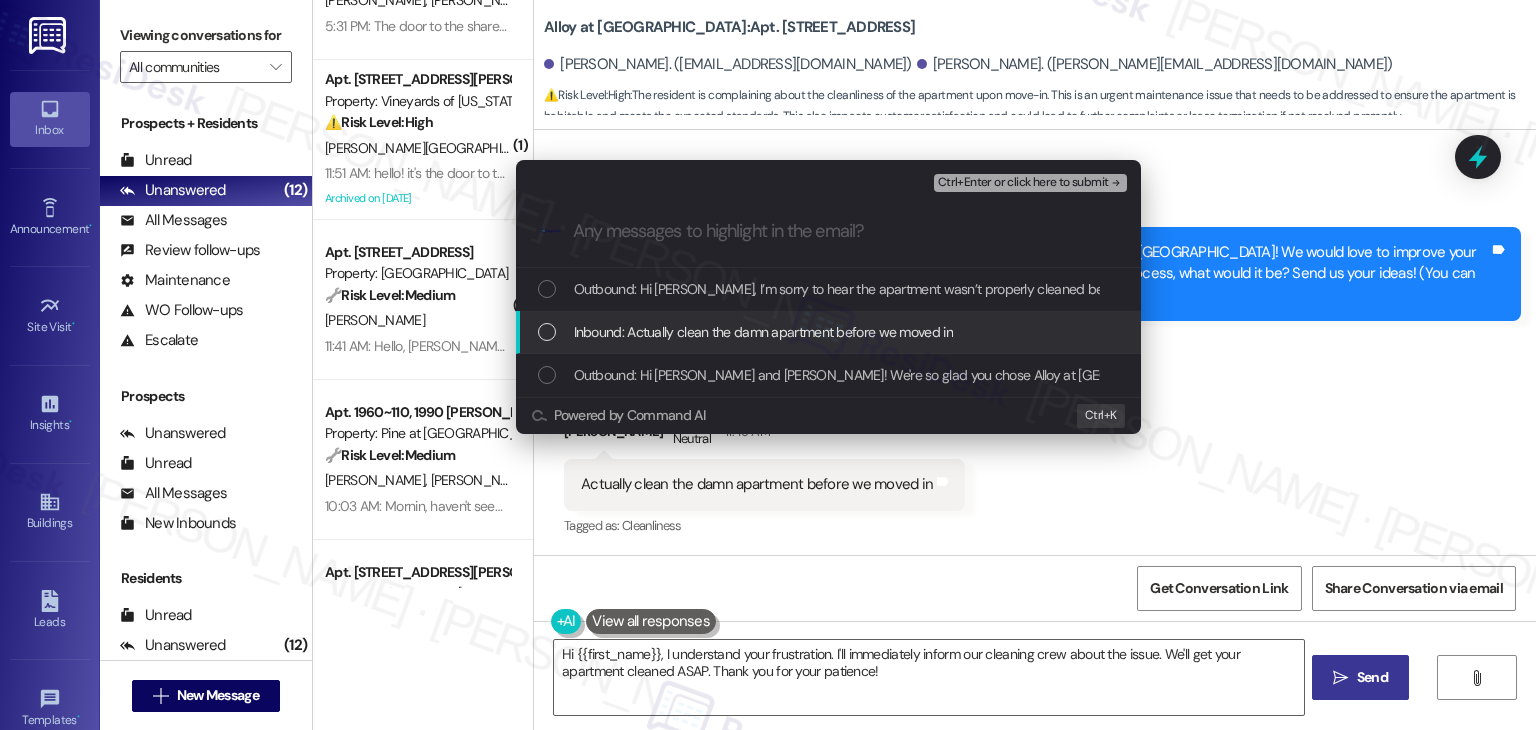 click at bounding box center [547, 332] 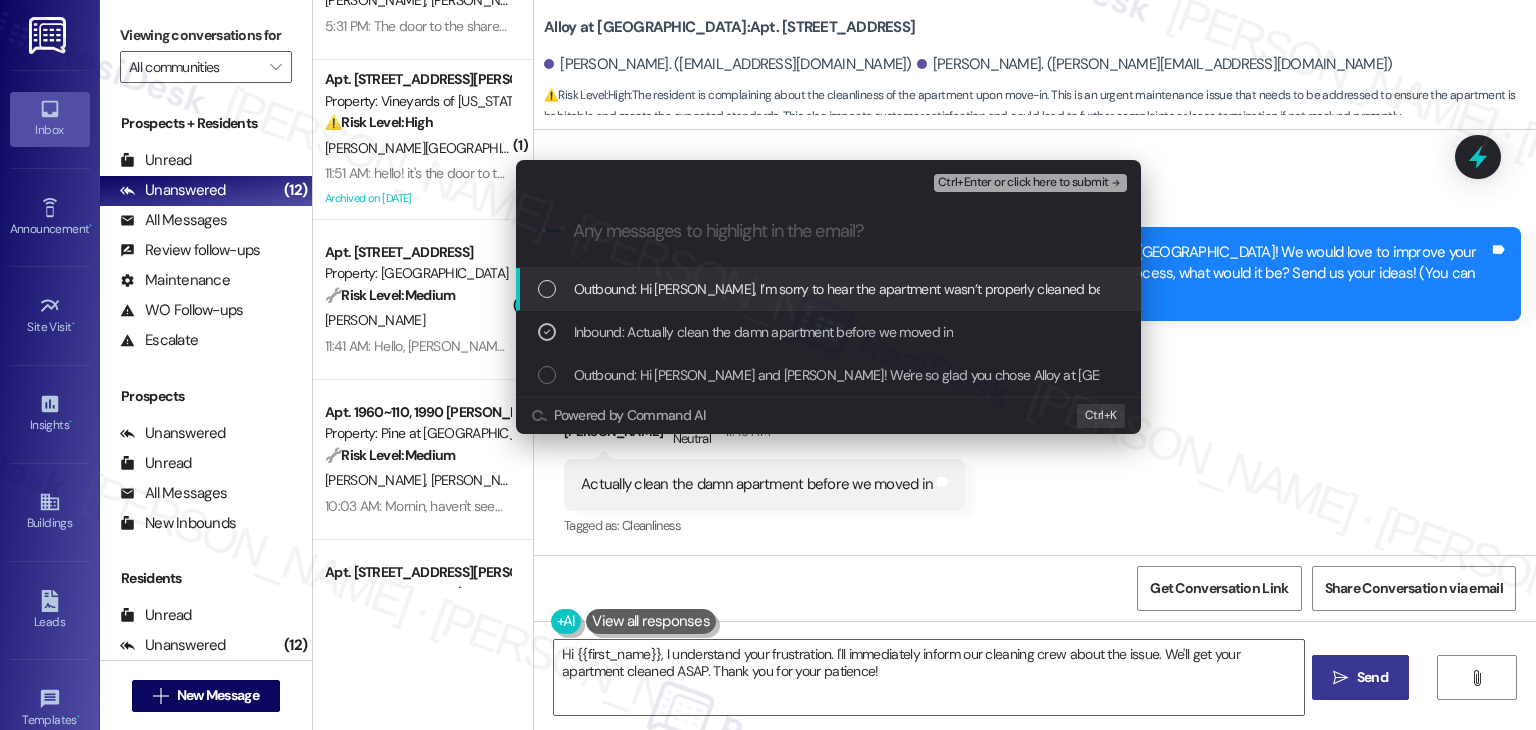 click on "Ctrl+Enter or click here to submit" at bounding box center [1023, 183] 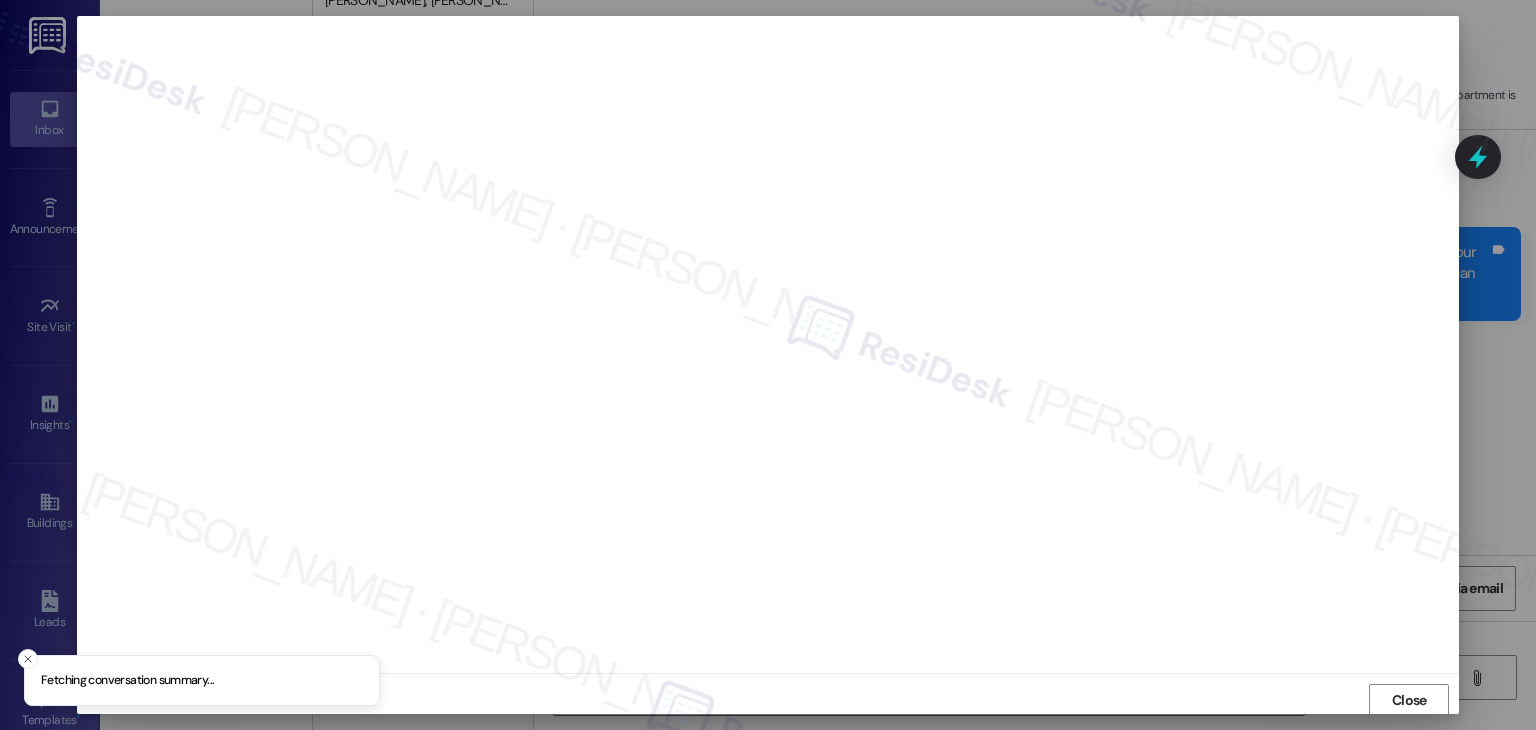 scroll, scrollTop: 1, scrollLeft: 0, axis: vertical 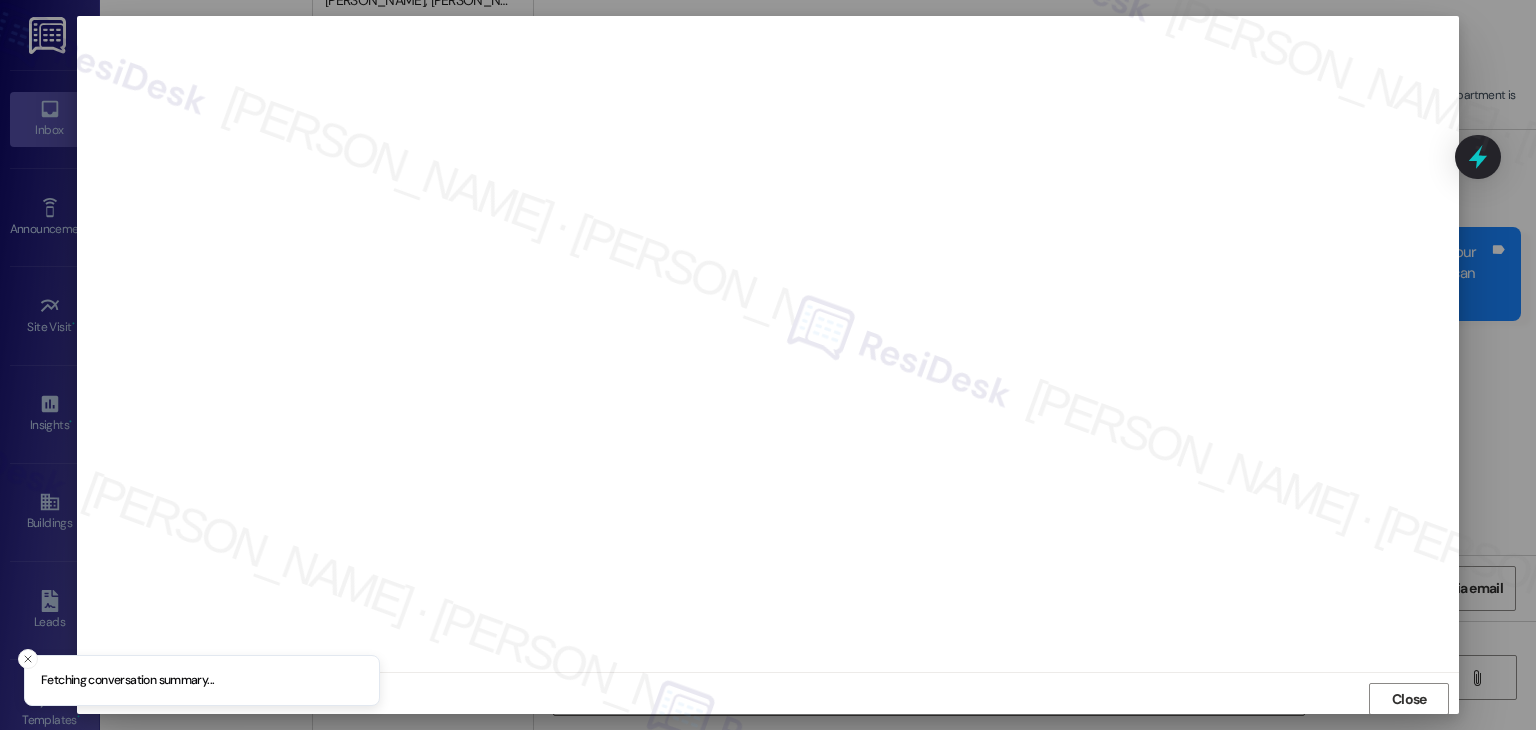click at bounding box center (768, 343) 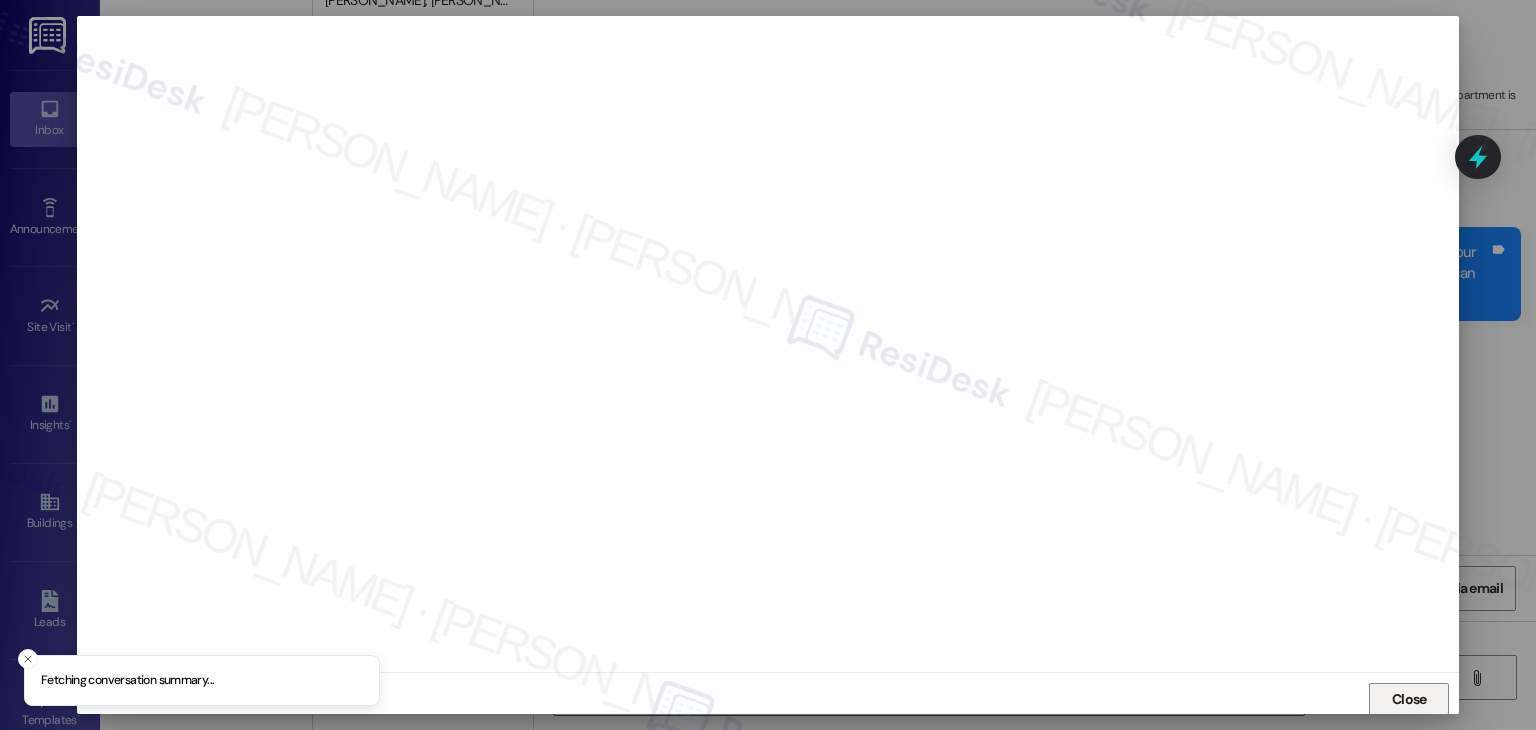 click on "Close" at bounding box center (1409, 699) 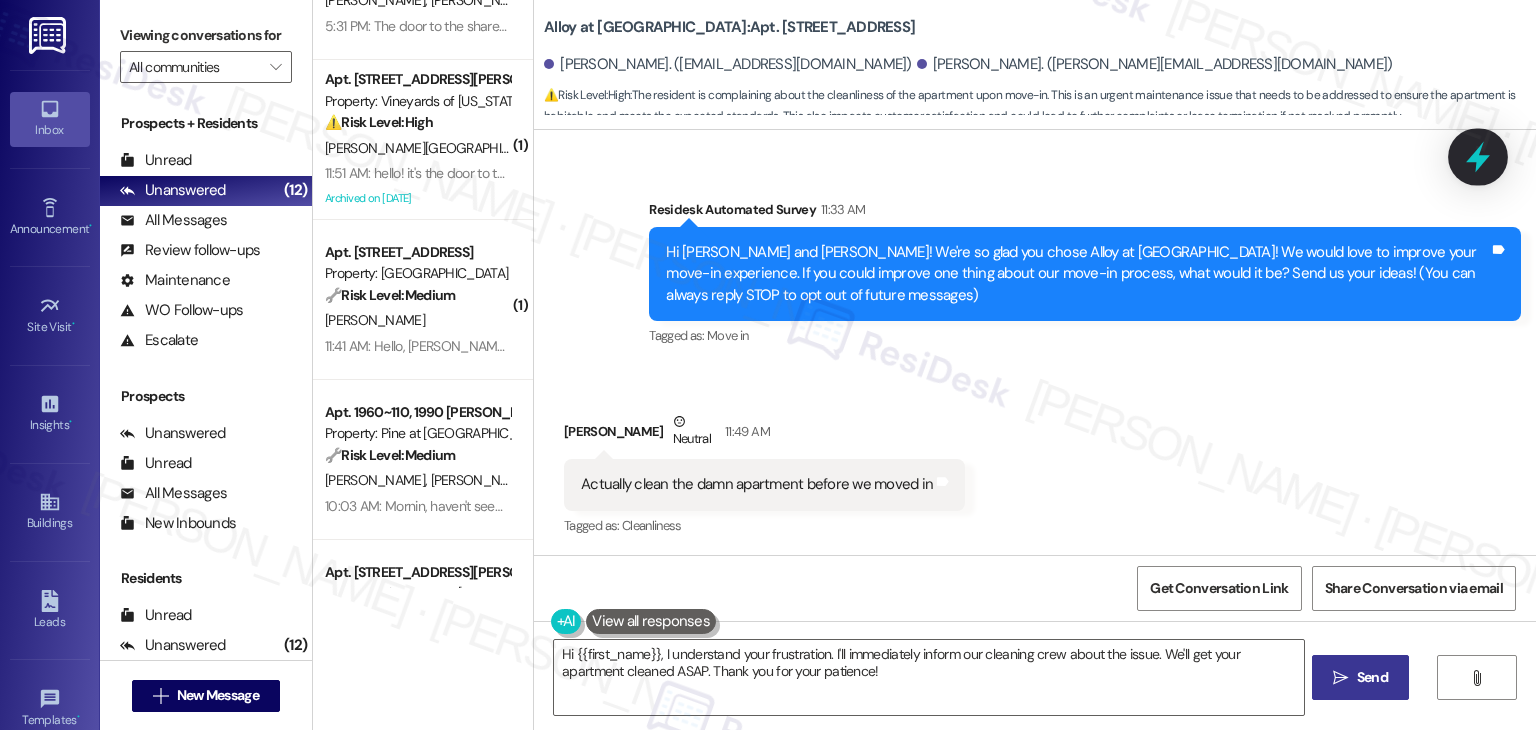 click 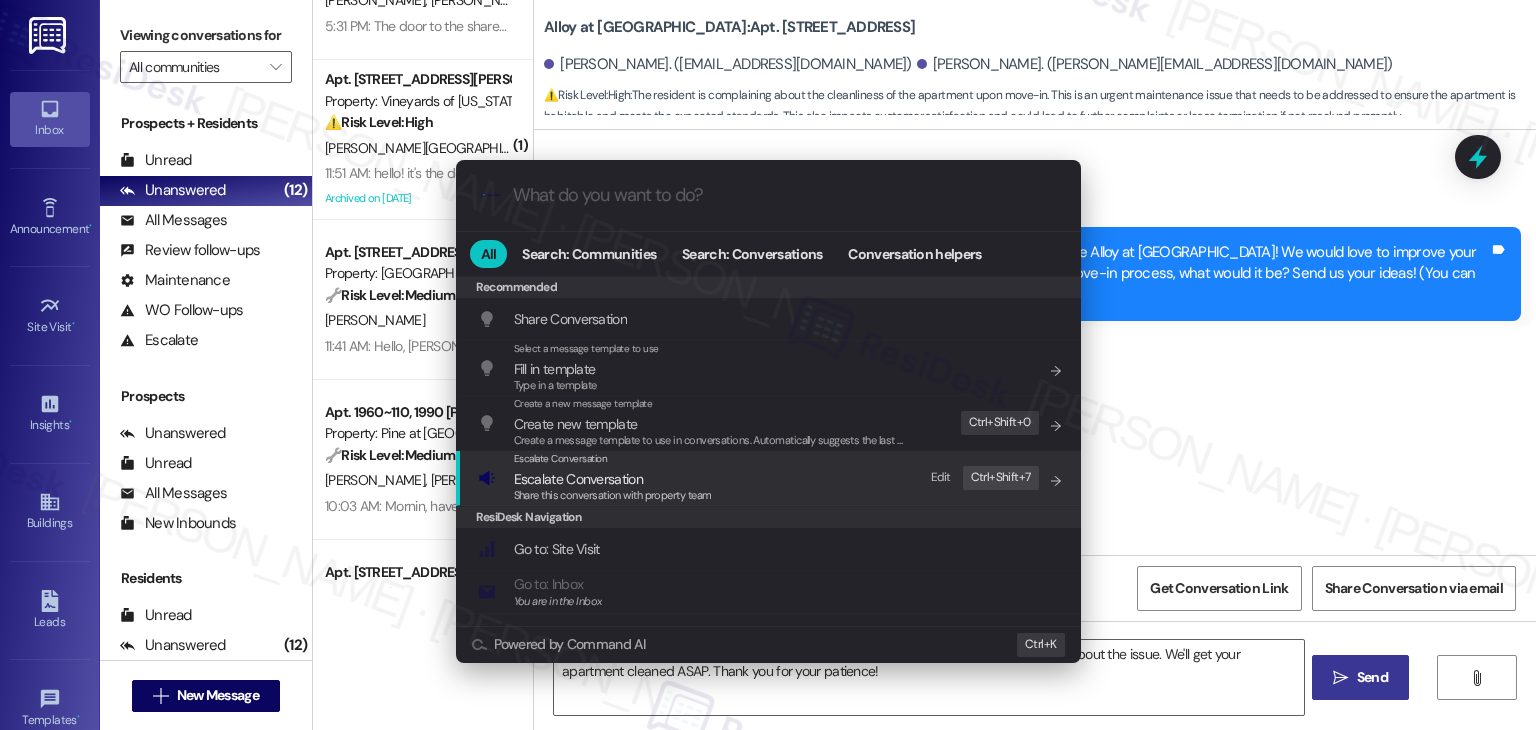 click on "Share this conversation with property team" at bounding box center [613, 495] 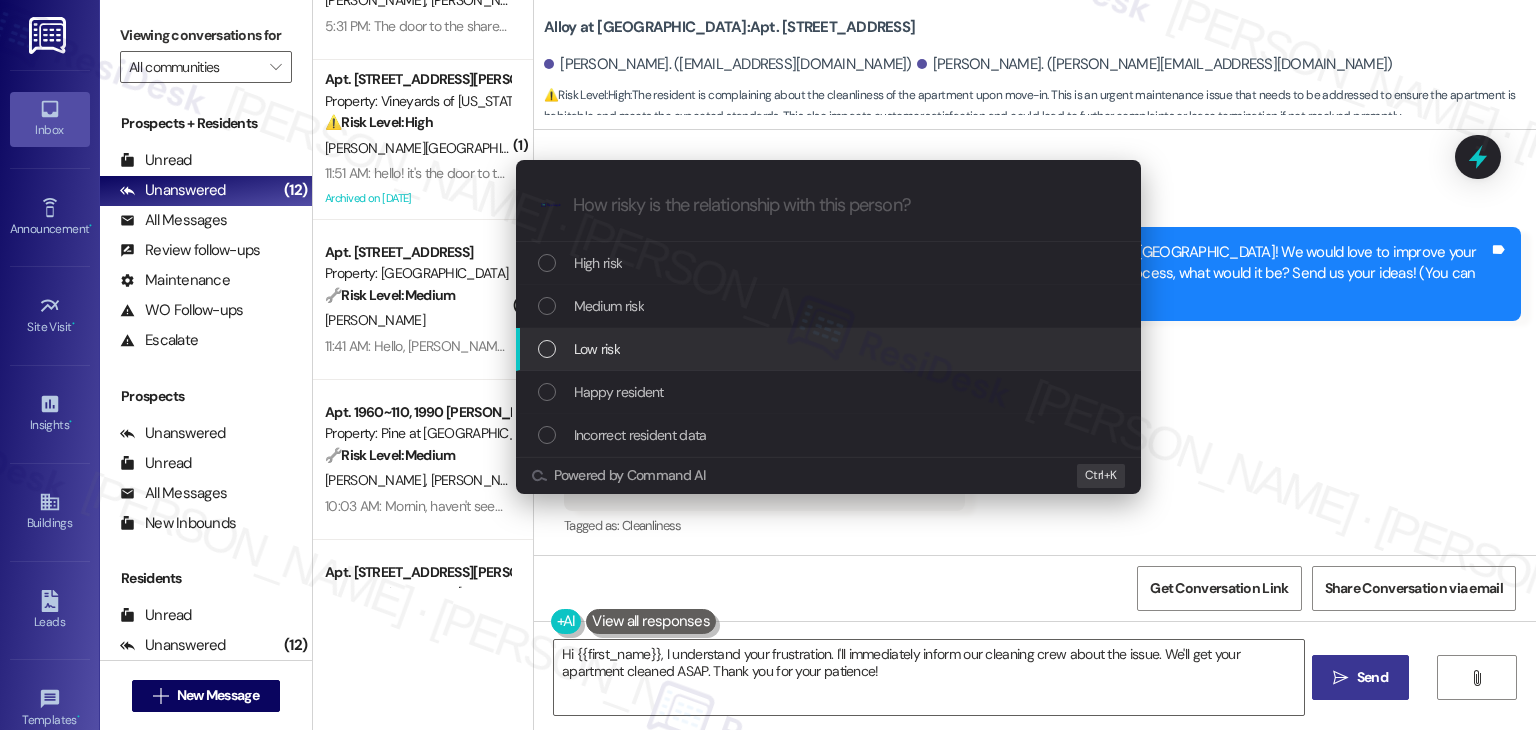 click at bounding box center [547, 349] 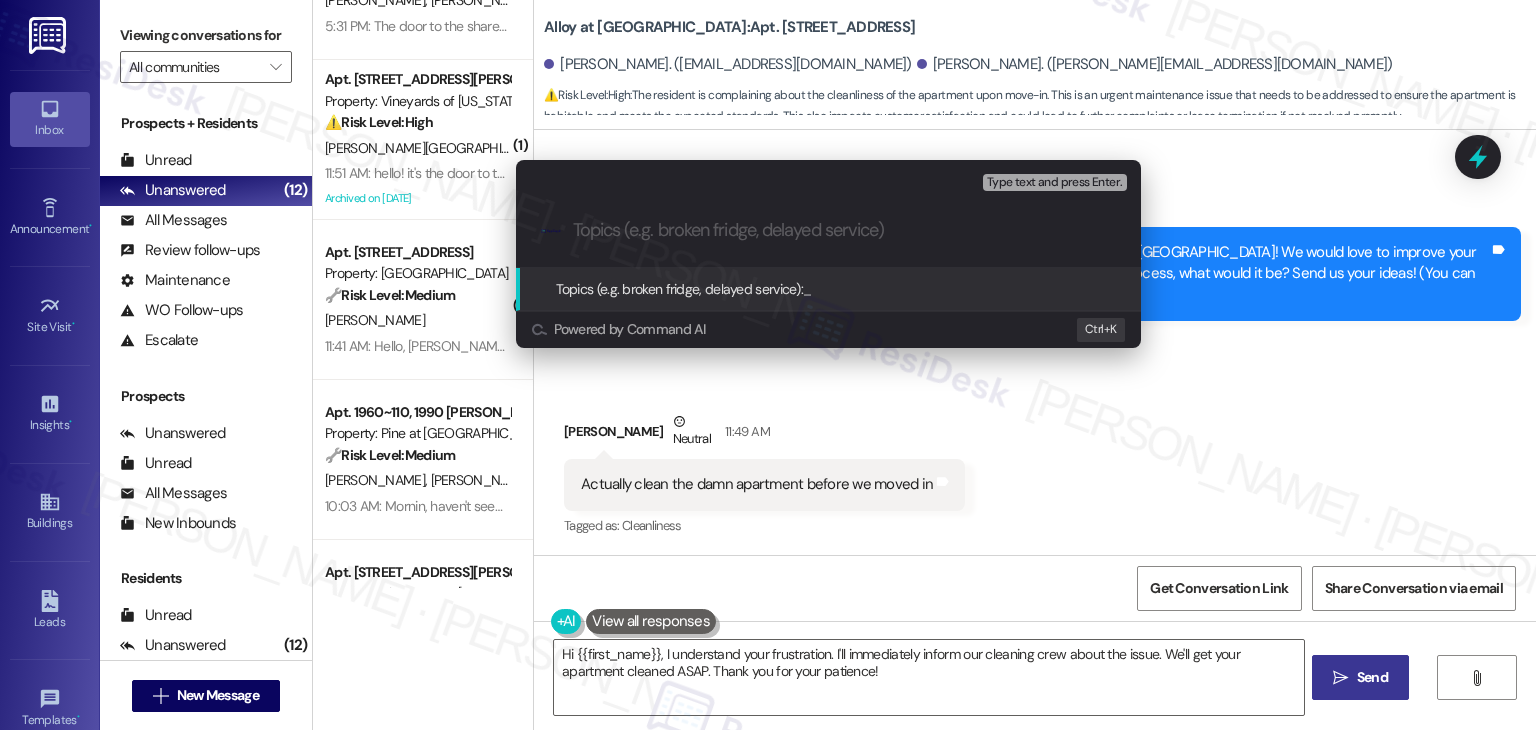 paste on "Move-In Cleaning Concern" 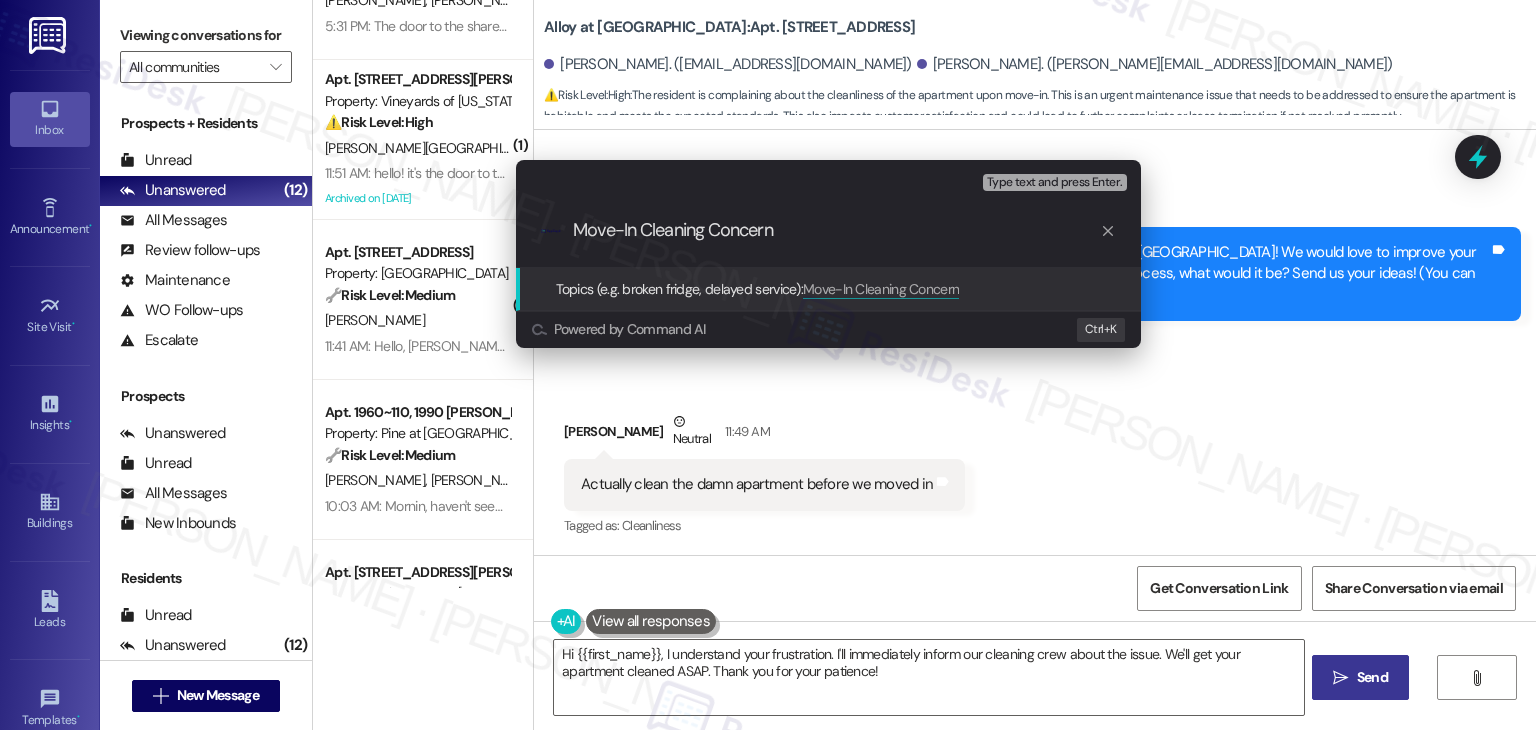 click on "Move-In Cleaning Concern" at bounding box center (836, 230) 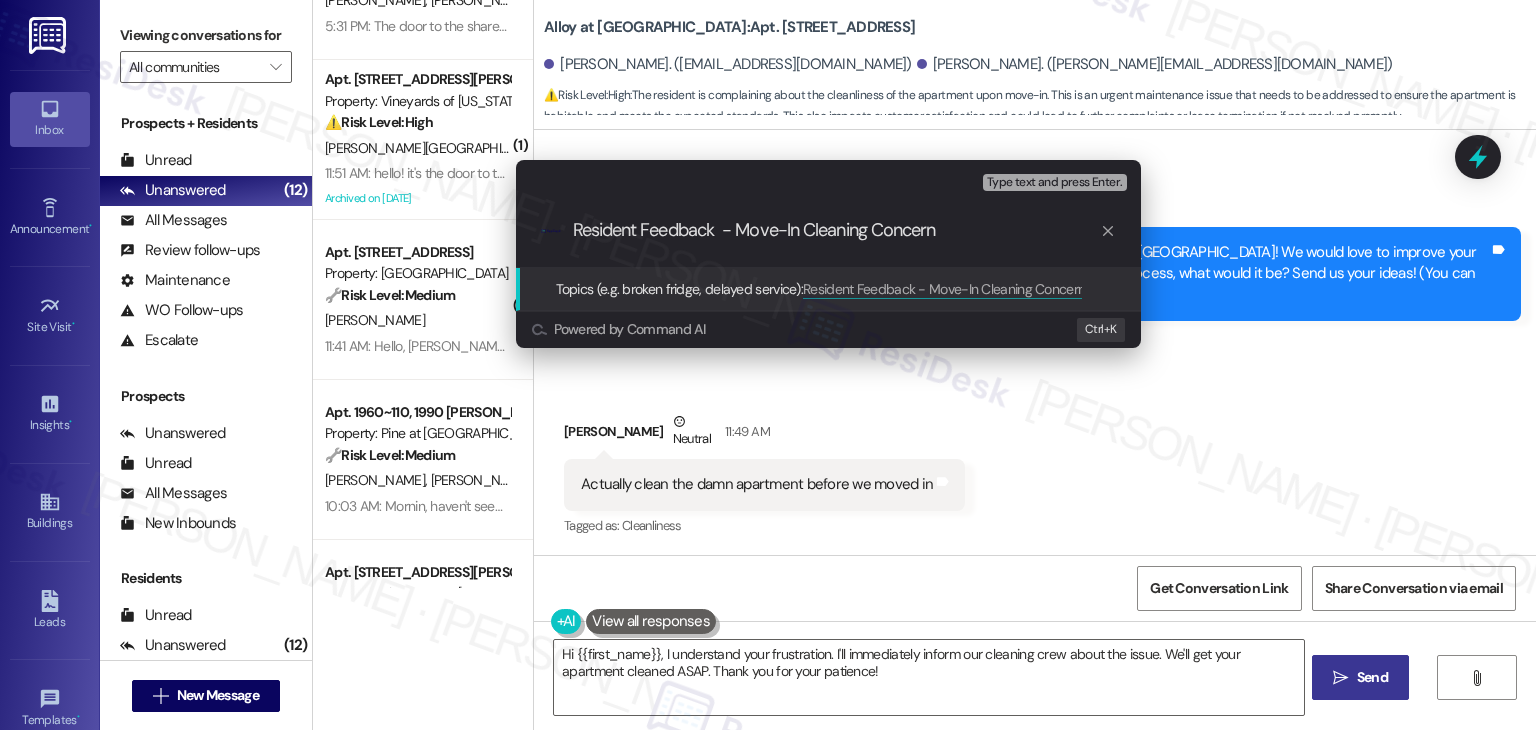 type on "Resident Feedback  -  Move-In Cleaning Concern" 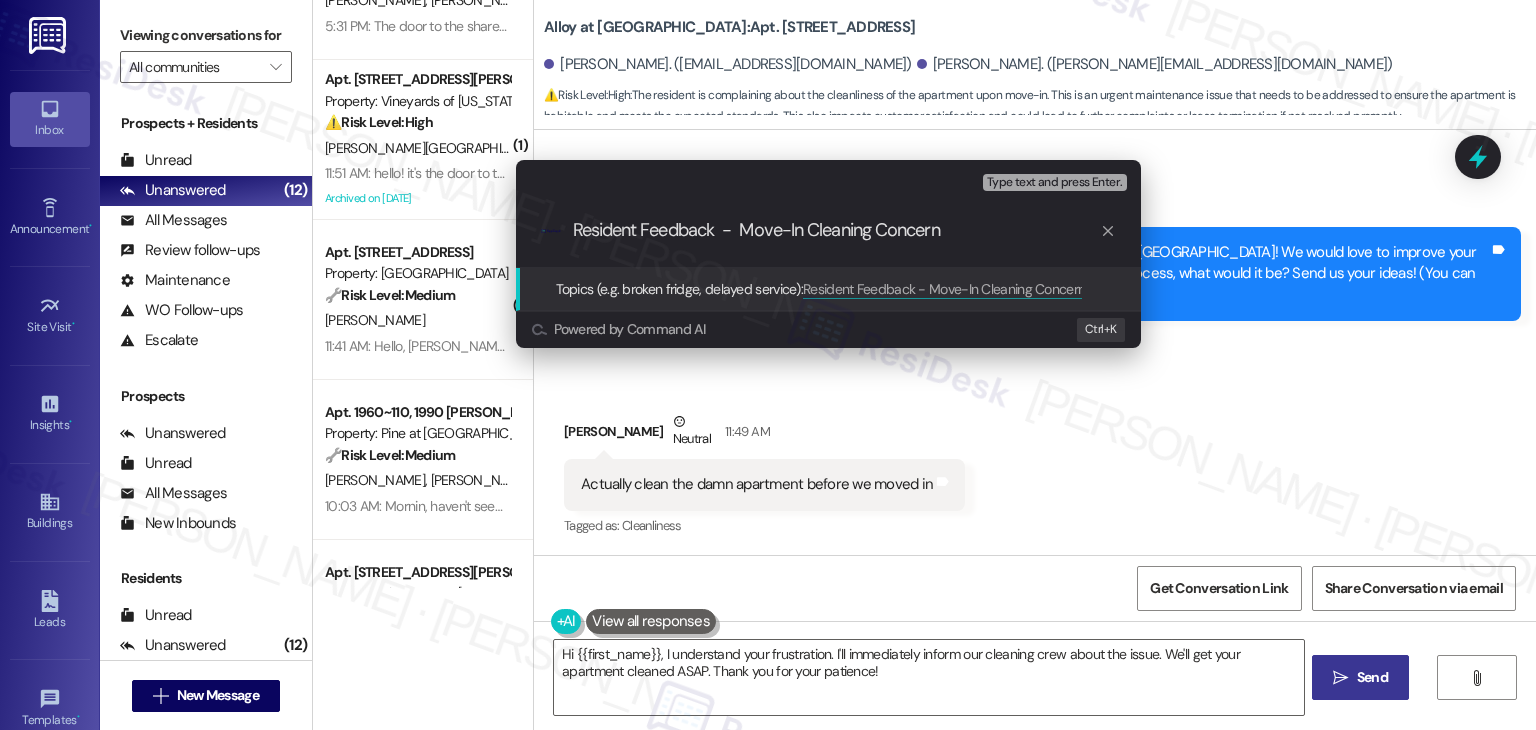 type 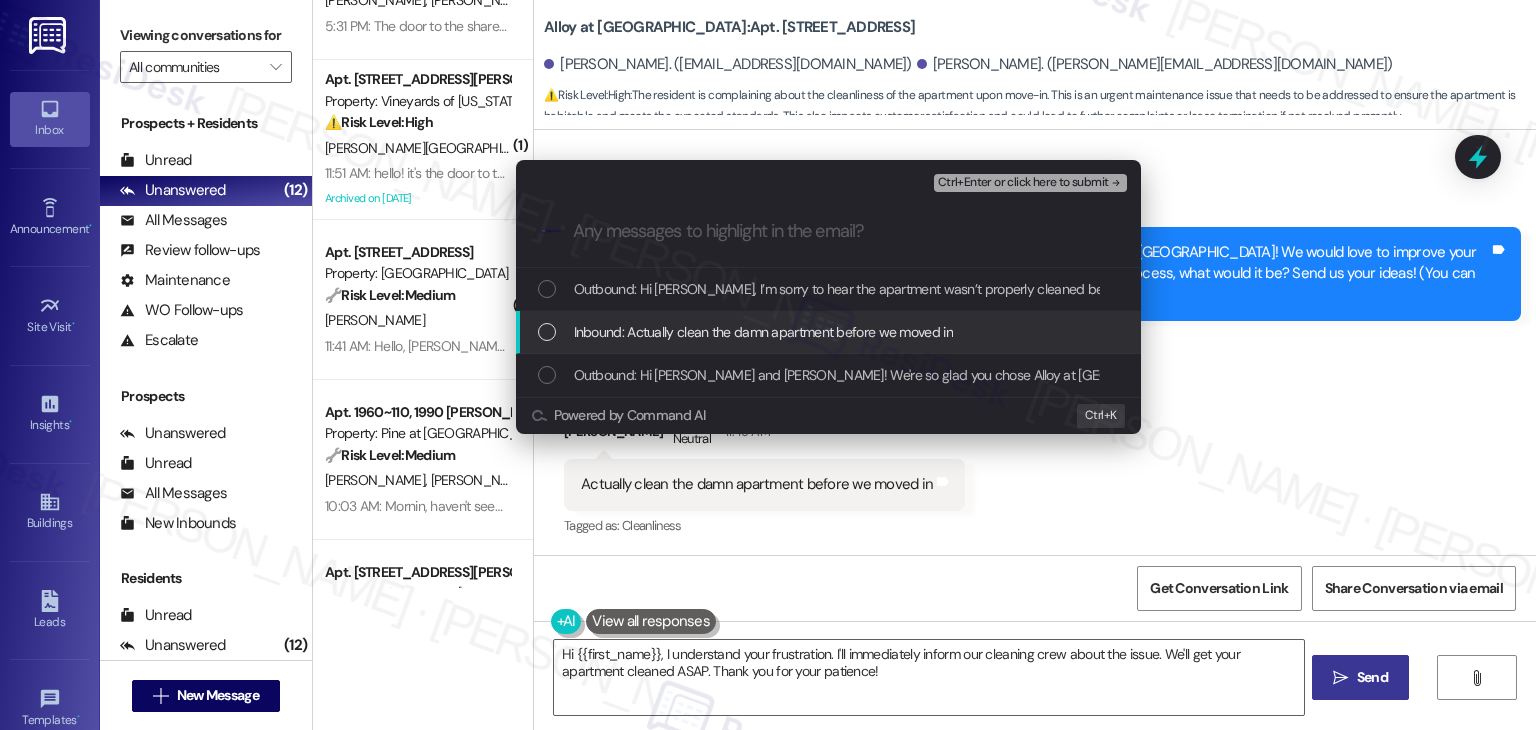 click at bounding box center (547, 332) 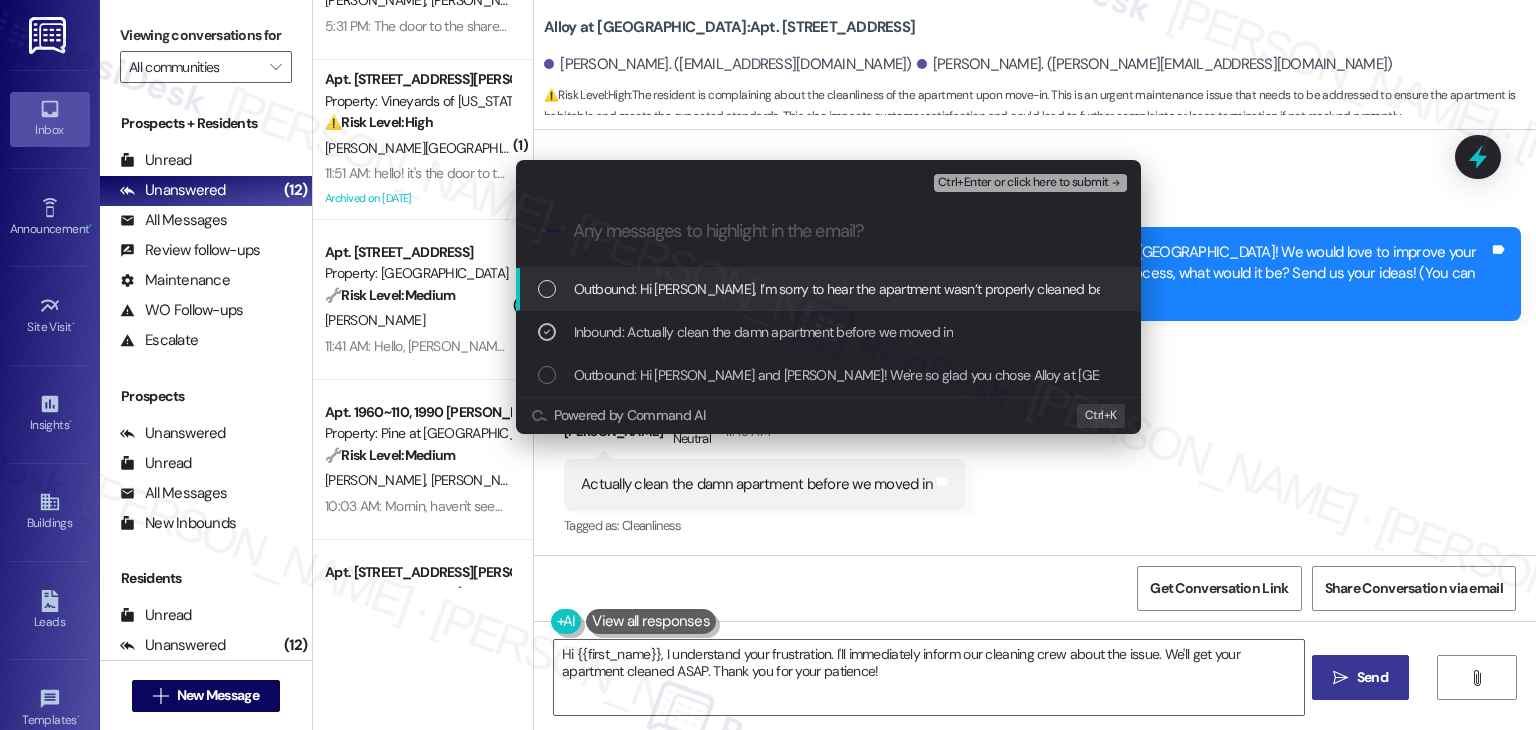 click on "Ctrl+Enter or click here to submit" at bounding box center [1023, 183] 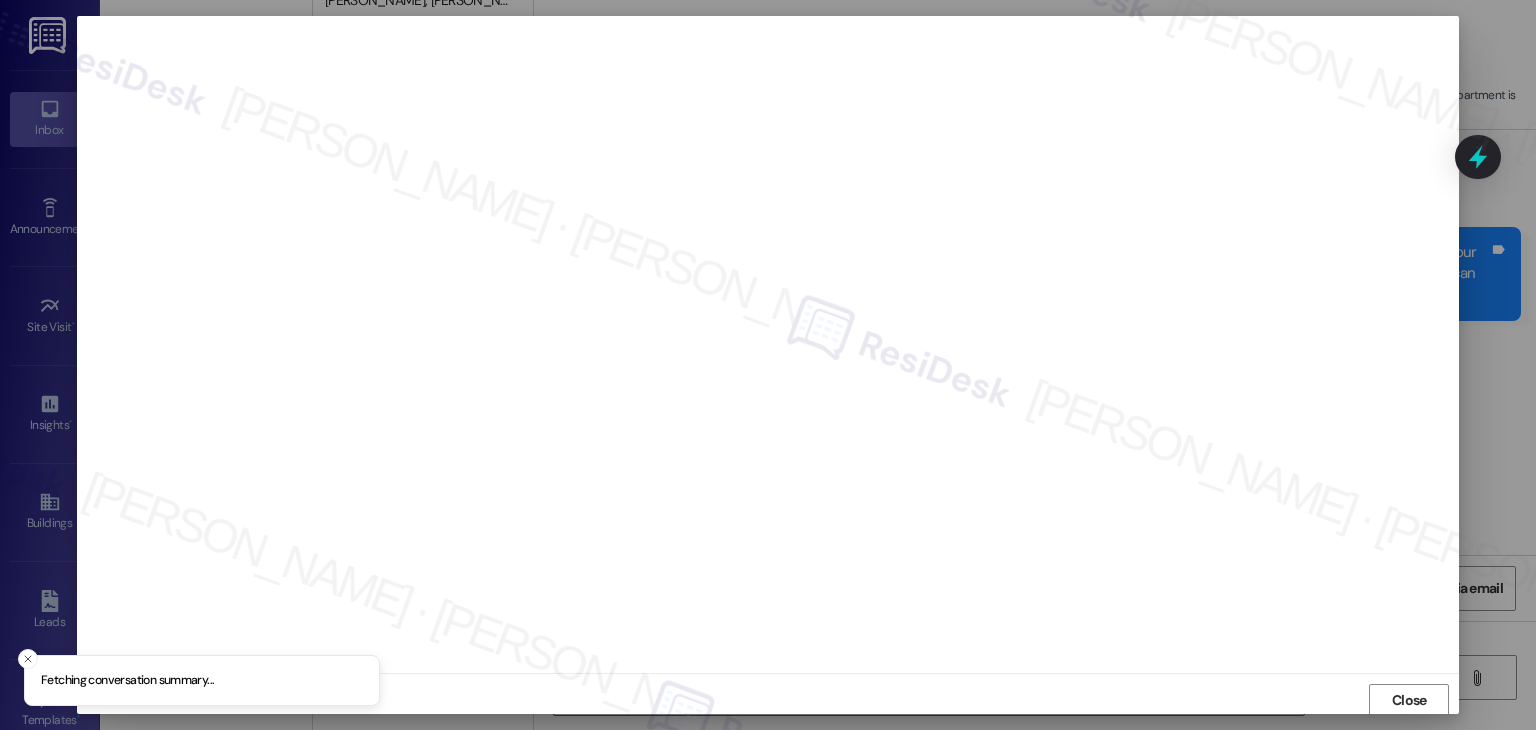 scroll, scrollTop: 1, scrollLeft: 0, axis: vertical 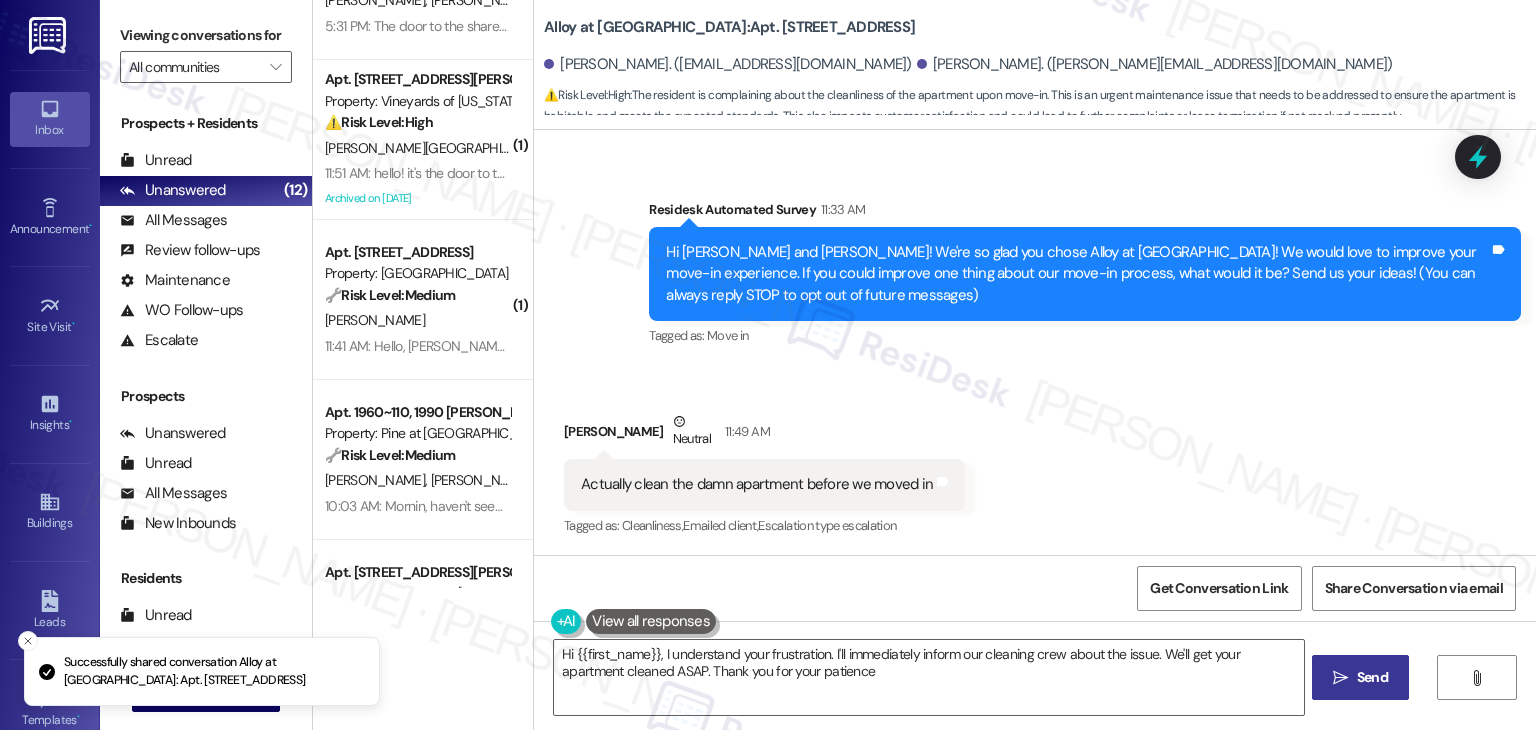 type on "Hi {{first_name}}, I understand your frustration. I'll immediately inform our cleaning crew about the issue. We'll get your apartment cleaned ASAP. Thank you for your patience!" 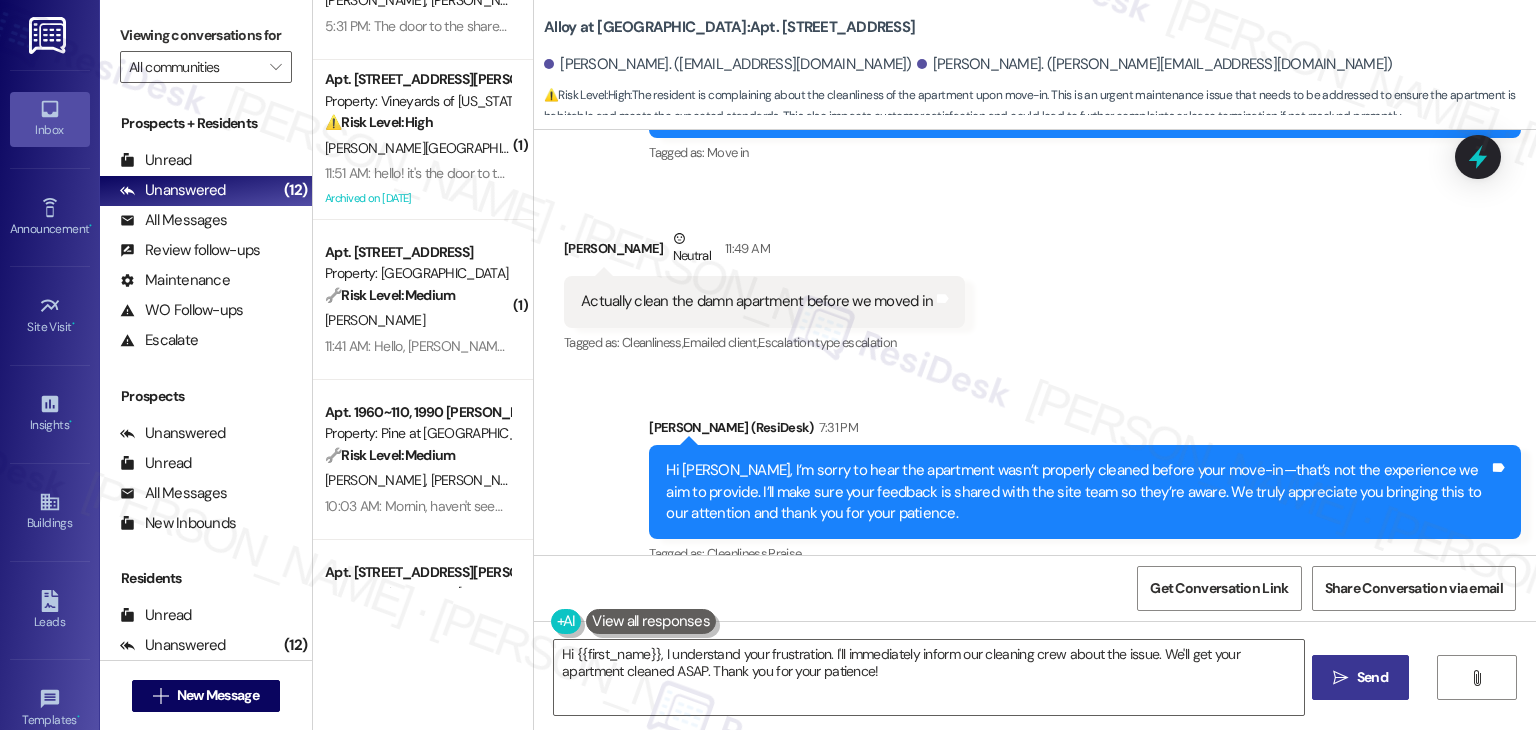 scroll, scrollTop: 323, scrollLeft: 0, axis: vertical 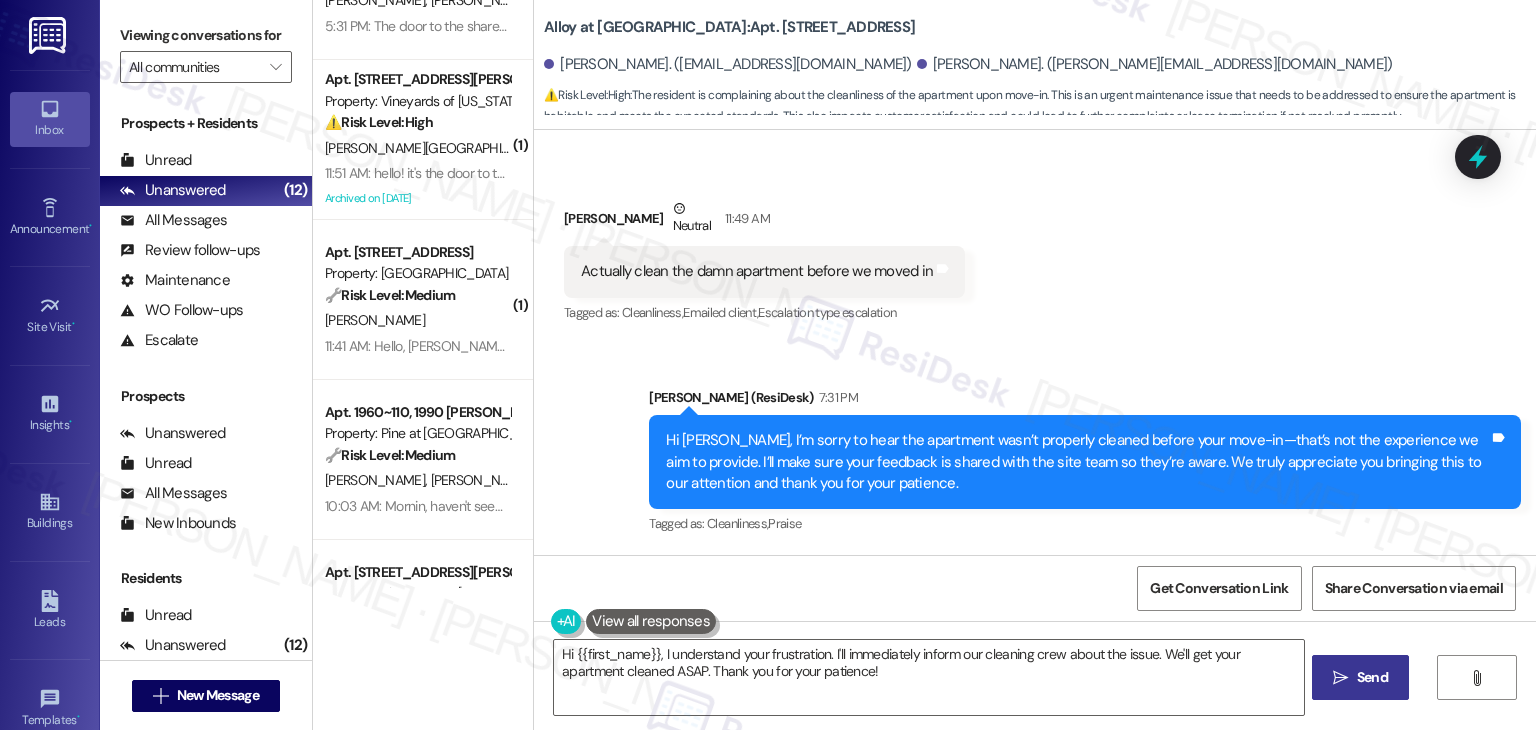 click on "Received via SMS [PERSON_NAME]   Neutral 11:49 AM Actually clean the damn apartment before we moved in Tags and notes Tagged as:   Cleanliness ,  Click to highlight conversations about Cleanliness Emailed client ,  Click to highlight conversations about Emailed client Escalation type escalation Click to highlight conversations about Escalation type escalation" at bounding box center (1035, 248) 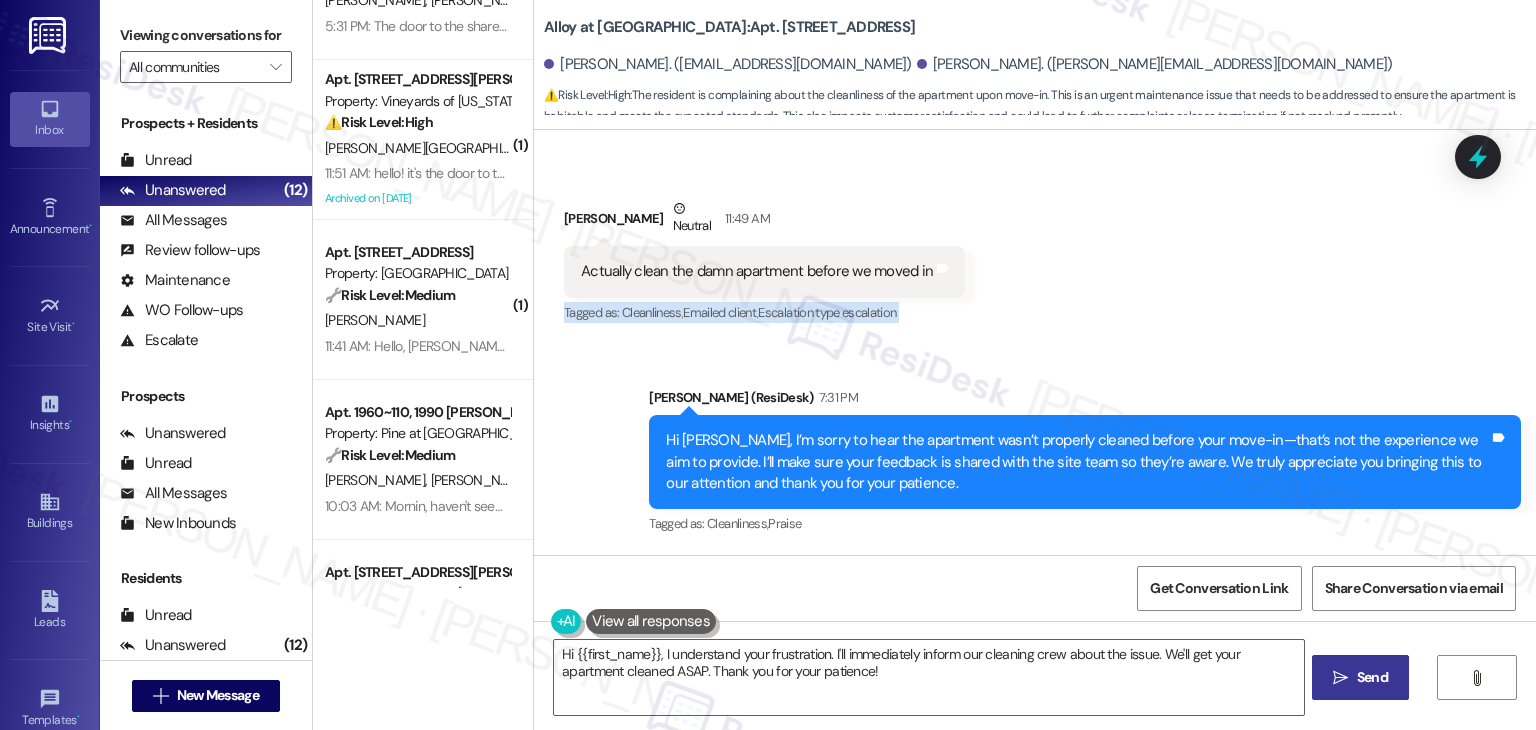 click on "Received via SMS [PERSON_NAME]   Neutral 11:49 AM Actually clean the damn apartment before we moved in Tags and notes Tagged as:   Cleanliness ,  Click to highlight conversations about Cleanliness Emailed client ,  Click to highlight conversations about Emailed client Escalation type escalation Click to highlight conversations about Escalation type escalation" at bounding box center (1035, 248) 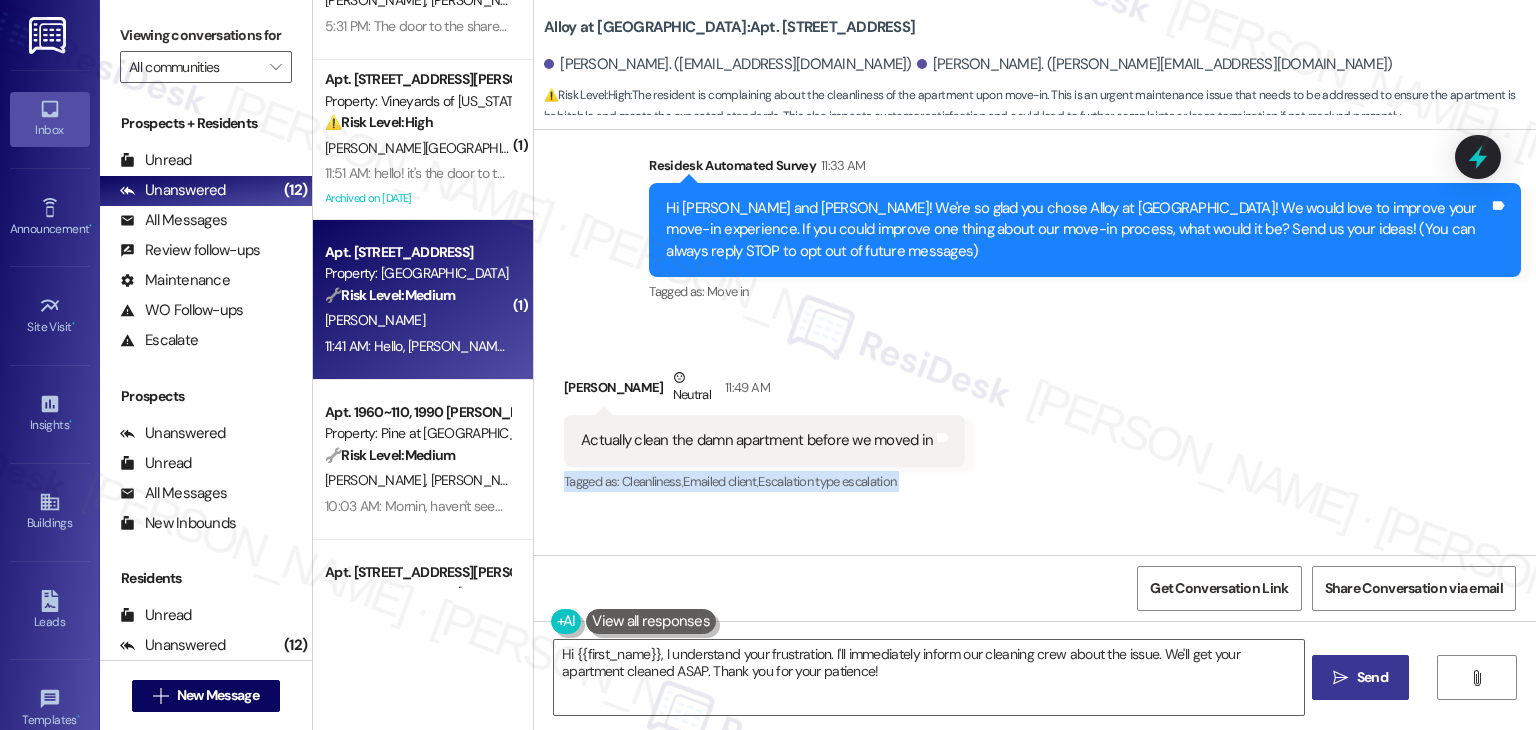 scroll, scrollTop: 123, scrollLeft: 0, axis: vertical 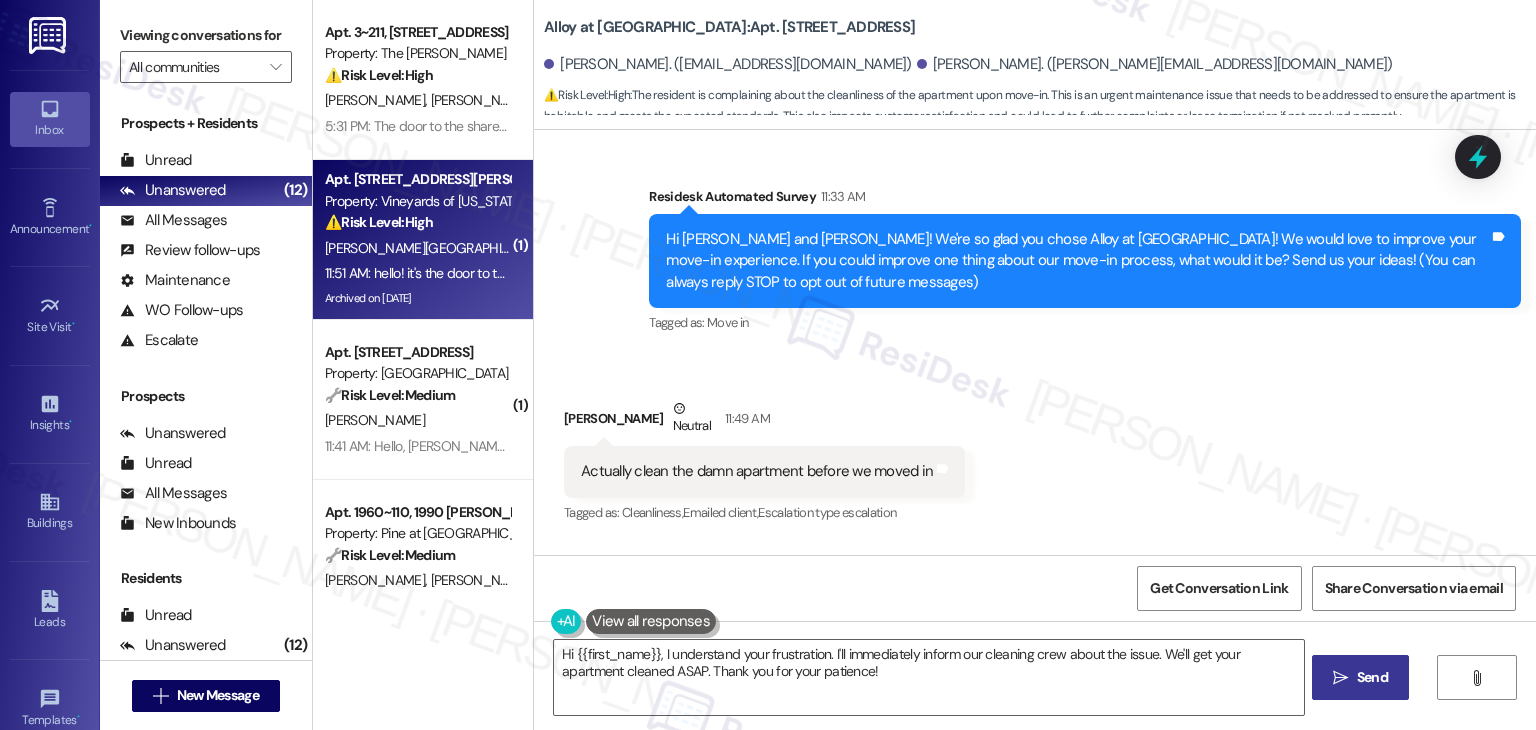 click on "Archived on [DATE]" at bounding box center [417, 298] 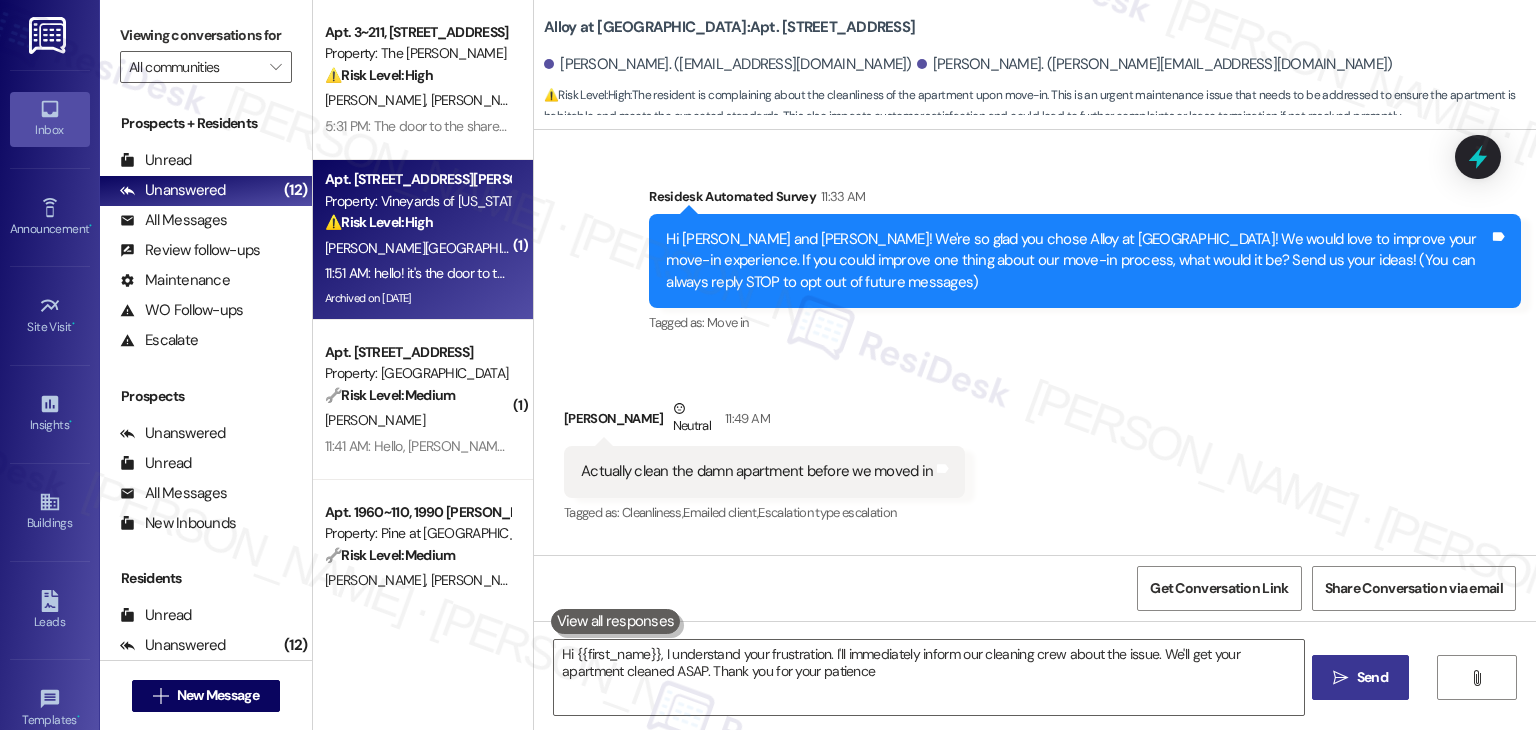 type on "Hi {{first_name}}, I understand your frustration. I'll immediately inform our cleaning crew about the issue. We'll get your apartment cleaned ASAP. Thank you for your patience!" 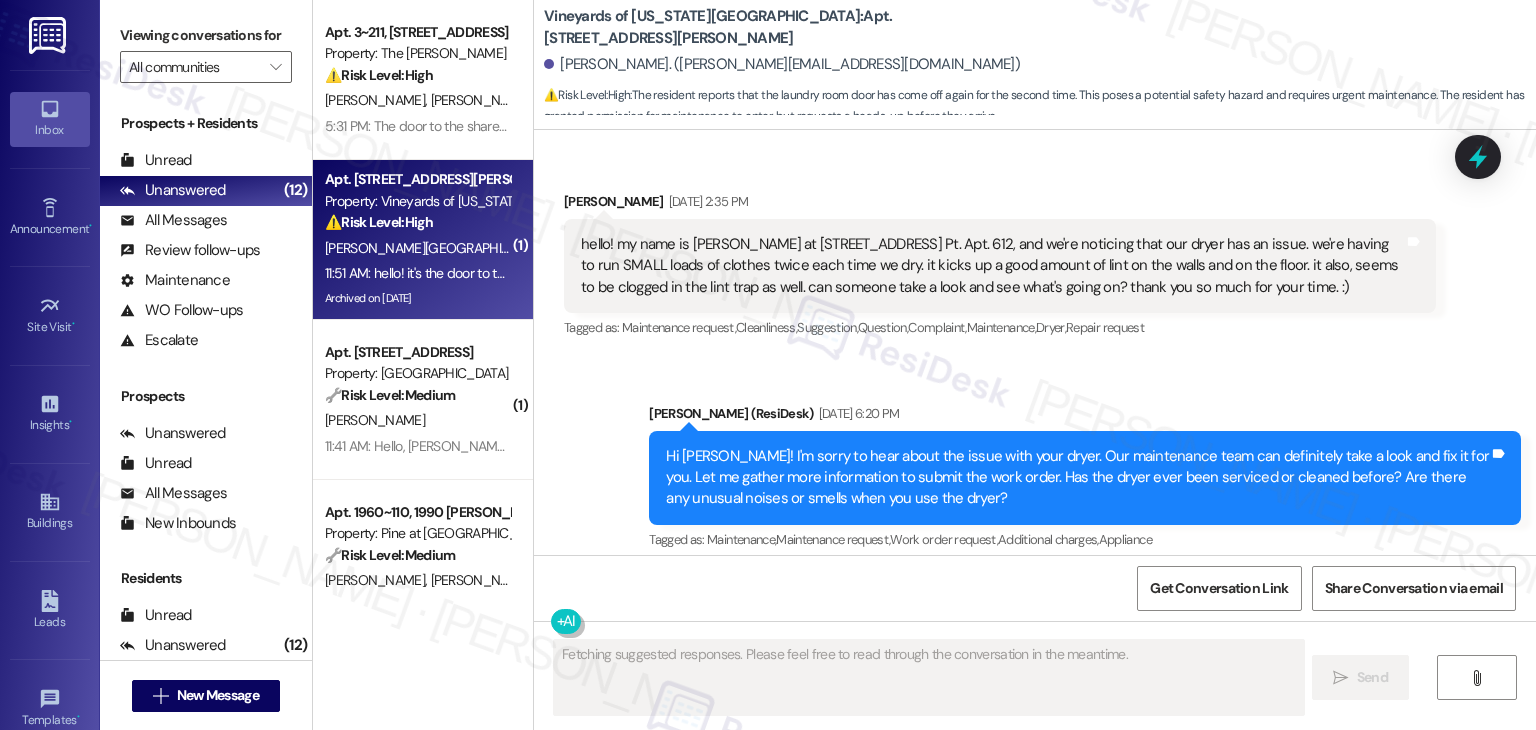 scroll, scrollTop: 15588, scrollLeft: 0, axis: vertical 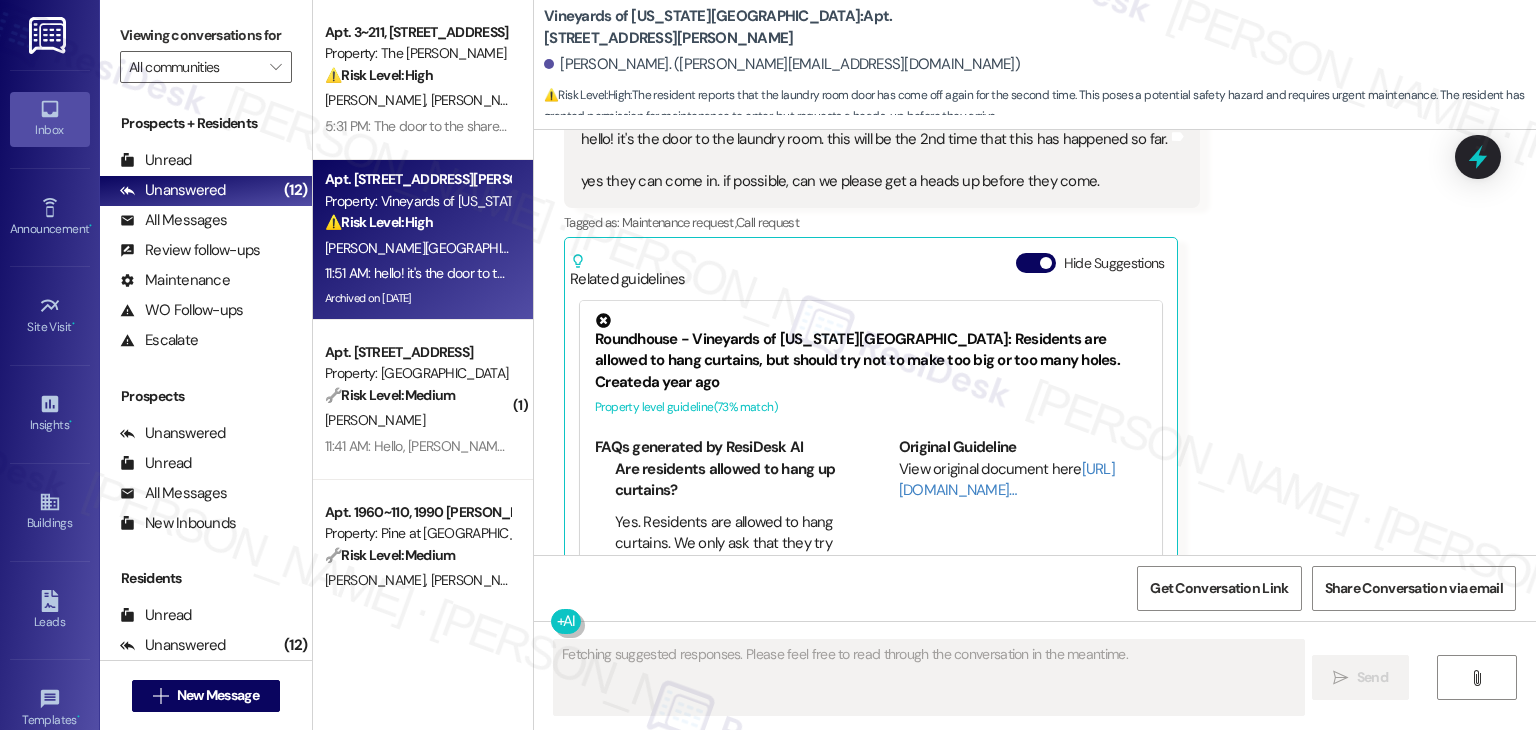 click on "Received via SMS [PERSON_NAME] Question 11:51 AM hello! it's the door to the laundry room. this will be the 2nd time that this has happened so far.
yes they can come in. if possible, can we please get a heads up before they come.  Tags and notes Tagged as:   Maintenance request ,  Click to highlight conversations about Maintenance request Call request Click to highlight conversations about Call request  Related guidelines Hide Suggestions Roundhouse - Vineyards of [US_STATE][GEOGRAPHIC_DATA]: Residents are allowed to hang curtains, but should try not to make too big or too many holes. Created  a year ago Property level guideline  ( 73 % match) FAQs generated by ResiDesk AI Are residents allowed to hang up curtains? Yes. Residents are allowed to hang curtains. We only ask that they try not to make too big or too many holes. Original Guideline View original document here  [URL][DOMAIN_NAME]… Created  a year ago Property level guideline  ( 71 % match) FAQs generated by ResiDesk AI Will a gate be installed on the fence?" at bounding box center [1035, 320] 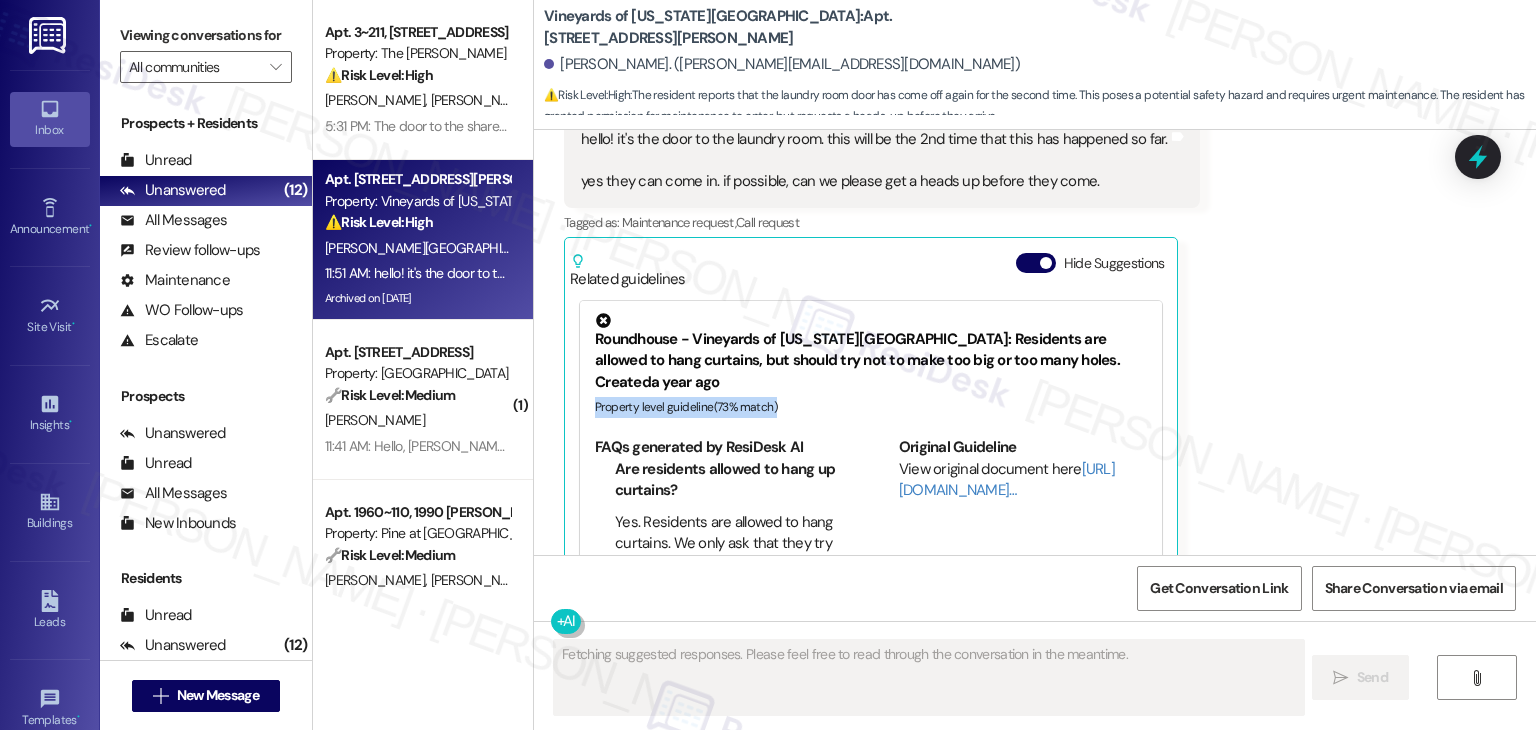 click on "Received via SMS [PERSON_NAME] Question 11:51 AM hello! it's the door to the laundry room. this will be the 2nd time that this has happened so far.
yes they can come in. if possible, can we please get a heads up before they come.  Tags and notes Tagged as:   Maintenance request ,  Click to highlight conversations about Maintenance request Call request Click to highlight conversations about Call request  Related guidelines Hide Suggestions Roundhouse - Vineyards of [US_STATE][GEOGRAPHIC_DATA]: Residents are allowed to hang curtains, but should try not to make too big or too many holes. Created  a year ago Property level guideline  ( 73 % match) FAQs generated by ResiDesk AI Are residents allowed to hang up curtains? Yes. Residents are allowed to hang curtains. We only ask that they try not to make too big or too many holes. Original Guideline View original document here  [URL][DOMAIN_NAME]… Created  a year ago Property level guideline  ( 71 % match) FAQs generated by ResiDesk AI Will a gate be installed on the fence?" at bounding box center [1035, 320] 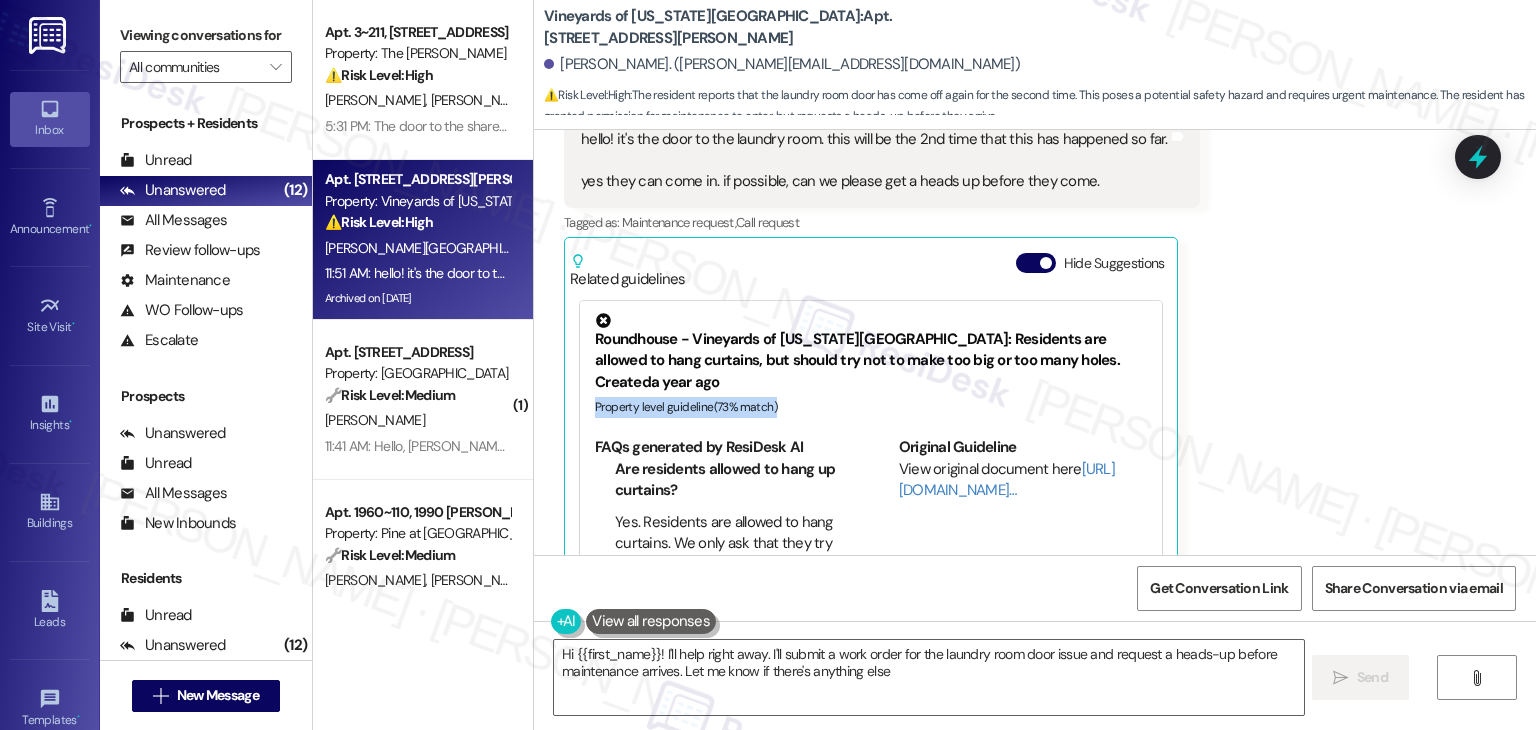 type on "Hi {{first_name}}! I'll help right away. I'll submit a work order for the laundry room door issue and request a heads-up before maintenance arrives. Let me know if there's anything else!" 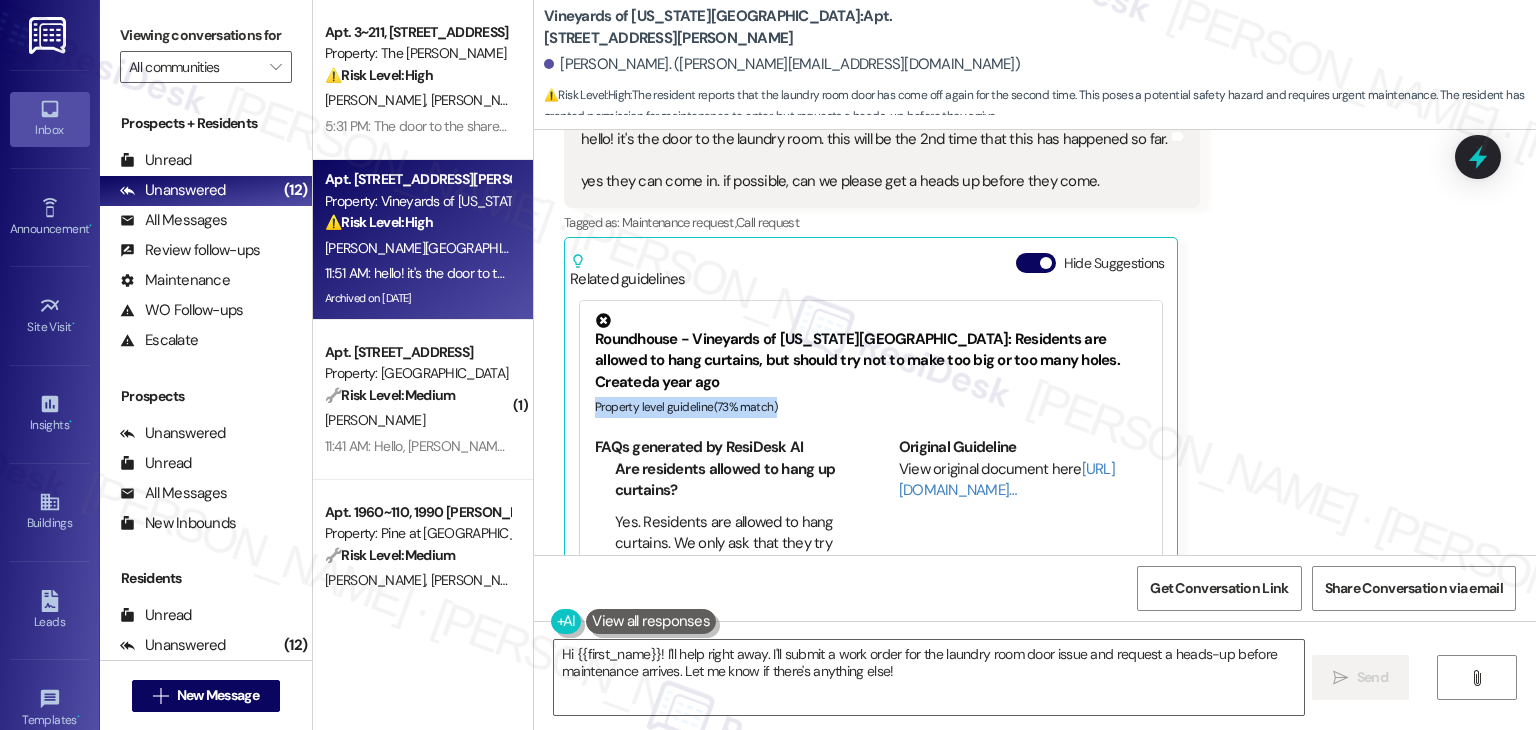 scroll, scrollTop: 15388, scrollLeft: 0, axis: vertical 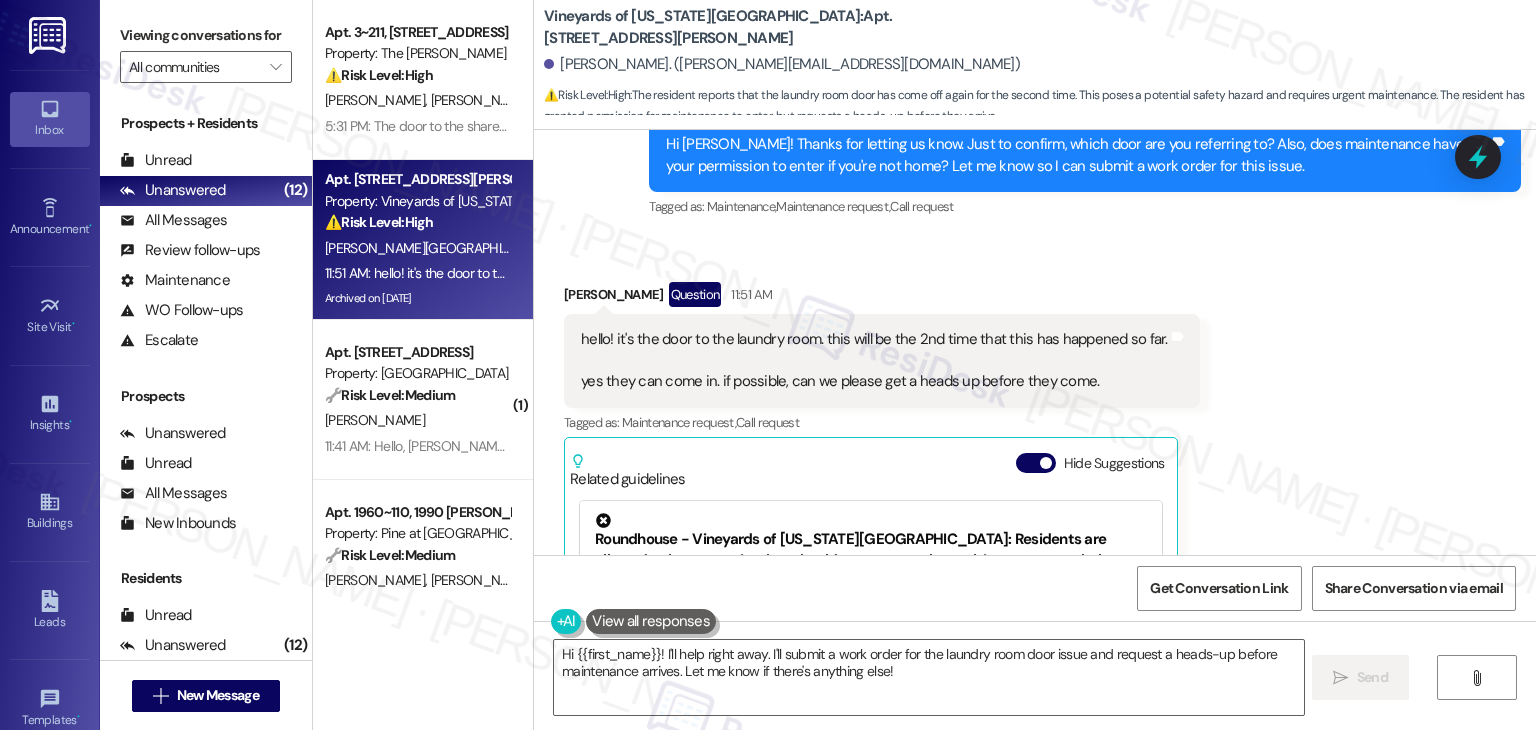 click on "Received via SMS [PERSON_NAME] Question 11:51 AM hello! it's the door to the laundry room. this will be the 2nd time that this has happened so far.
yes they can come in. if possible, can we please get a heads up before they come.  Tags and notes Tagged as:   Maintenance request ,  Click to highlight conversations about Maintenance request Call request Click to highlight conversations about Call request  Related guidelines Hide Suggestions Roundhouse - Vineyards of [US_STATE][GEOGRAPHIC_DATA]: Residents are allowed to hang curtains, but should try not to make too big or too many holes. Created  a year ago Property level guideline  ( 73 % match) FAQs generated by ResiDesk AI Are residents allowed to hang up curtains? Yes. Residents are allowed to hang curtains. We only ask that they try not to make too big or too many holes. Original Guideline View original document here  [URL][DOMAIN_NAME]… Created  a year ago Property level guideline  ( 71 % match) FAQs generated by ResiDesk AI Will a gate be installed on the fence?" at bounding box center [1035, 520] 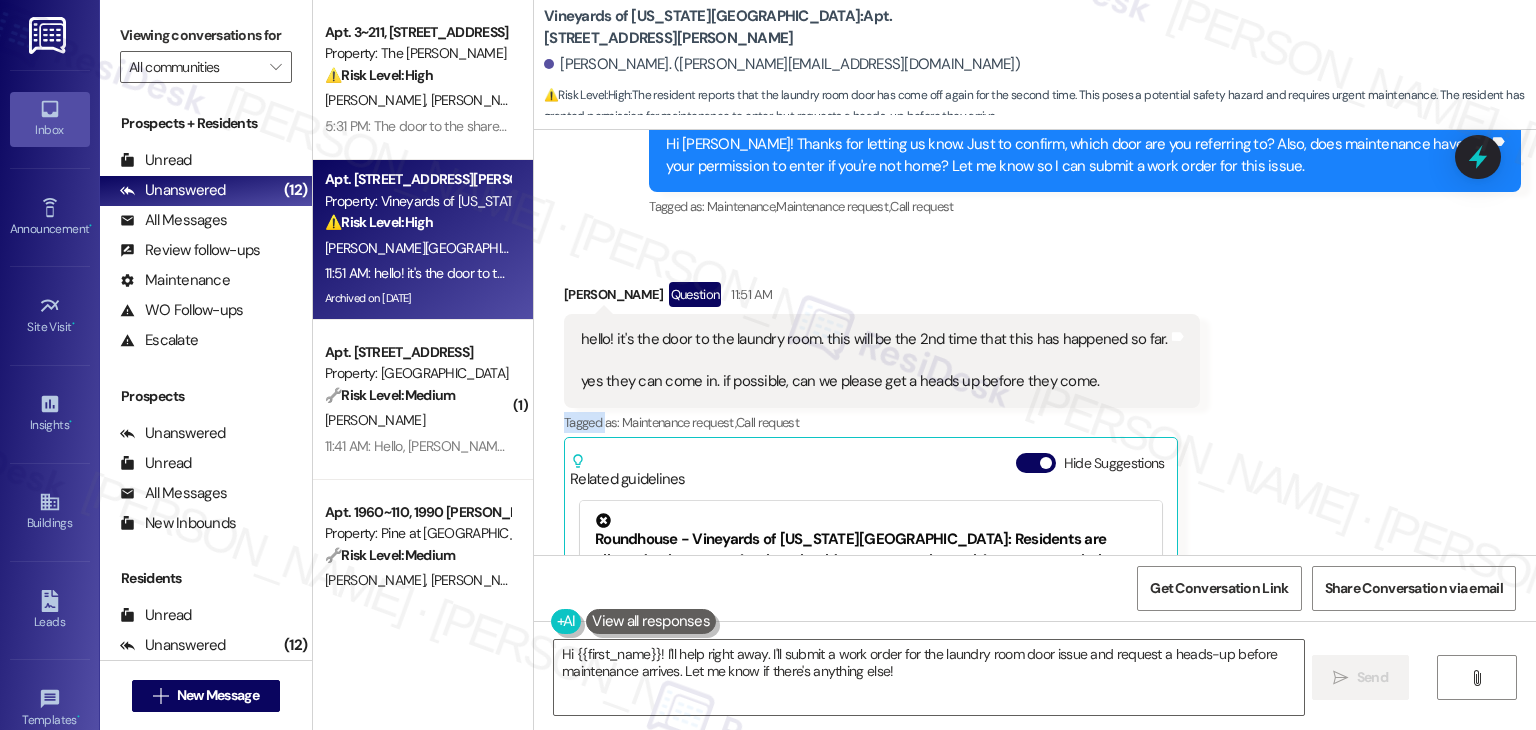 click on "Received via SMS [PERSON_NAME] Question 11:51 AM hello! it's the door to the laundry room. this will be the 2nd time that this has happened so far.
yes they can come in. if possible, can we please get a heads up before they come.  Tags and notes Tagged as:   Maintenance request ,  Click to highlight conversations about Maintenance request Call request Click to highlight conversations about Call request  Related guidelines Hide Suggestions Roundhouse - Vineyards of [US_STATE][GEOGRAPHIC_DATA]: Residents are allowed to hang curtains, but should try not to make too big or too many holes. Created  a year ago Property level guideline  ( 73 % match) FAQs generated by ResiDesk AI Are residents allowed to hang up curtains? Yes. Residents are allowed to hang curtains. We only ask that they try not to make too big or too many holes. Original Guideline View original document here  [URL][DOMAIN_NAME]… Created  a year ago Property level guideline  ( 71 % match) FAQs generated by ResiDesk AI Will a gate be installed on the fence?" at bounding box center (1035, 520) 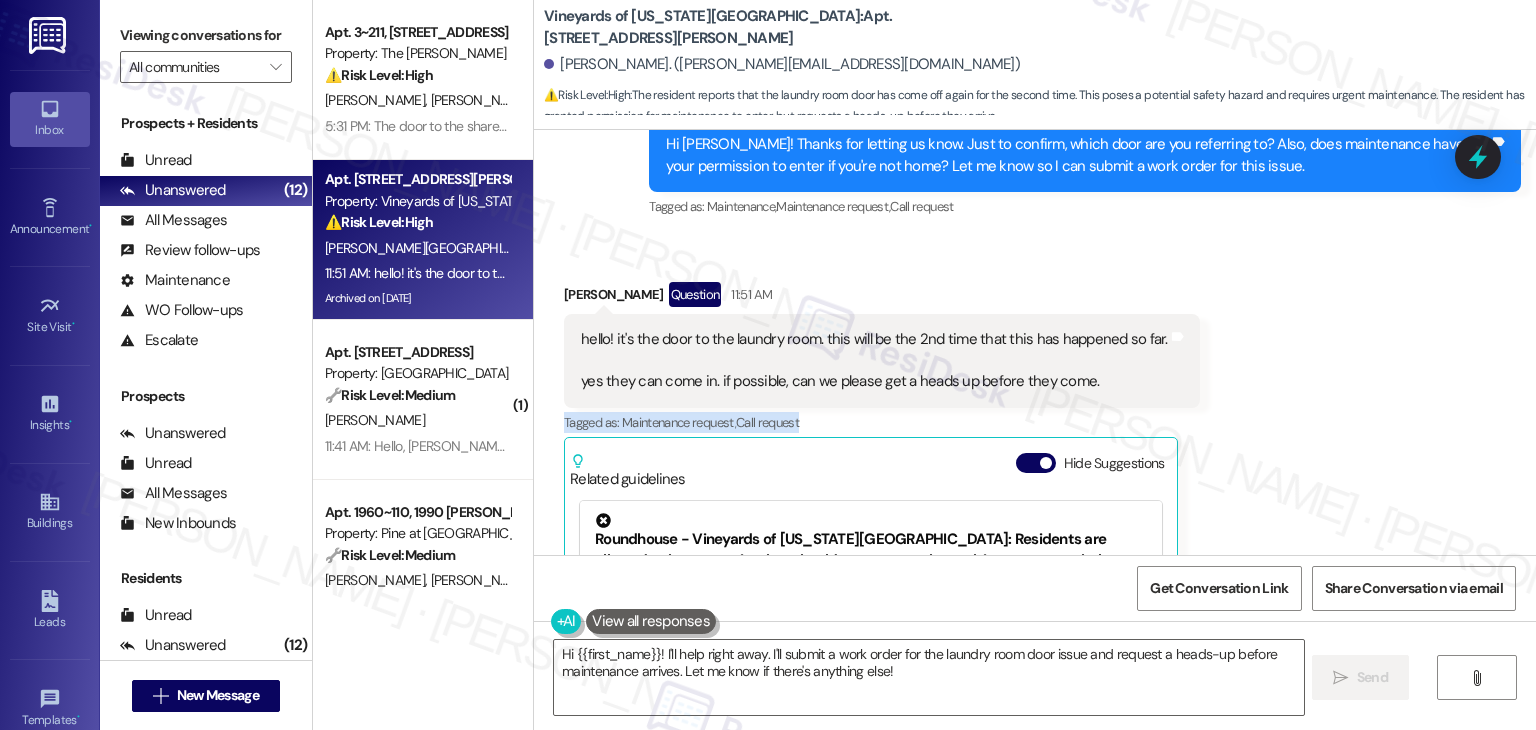 click on "Received via SMS [PERSON_NAME] Question 11:51 AM hello! it's the door to the laundry room. this will be the 2nd time that this has happened so far.
yes they can come in. if possible, can we please get a heads up before they come.  Tags and notes Tagged as:   Maintenance request ,  Click to highlight conversations about Maintenance request Call request Click to highlight conversations about Call request  Related guidelines Hide Suggestions Roundhouse - Vineyards of [US_STATE][GEOGRAPHIC_DATA]: Residents are allowed to hang curtains, but should try not to make too big or too many holes. Created  a year ago Property level guideline  ( 73 % match) FAQs generated by ResiDesk AI Are residents allowed to hang up curtains? Yes. Residents are allowed to hang curtains. We only ask that they try not to make too big or too many holes. Original Guideline View original document here  [URL][DOMAIN_NAME]… Created  a year ago Property level guideline  ( 71 % match) FAQs generated by ResiDesk AI Will a gate be installed on the fence?" at bounding box center [1035, 520] 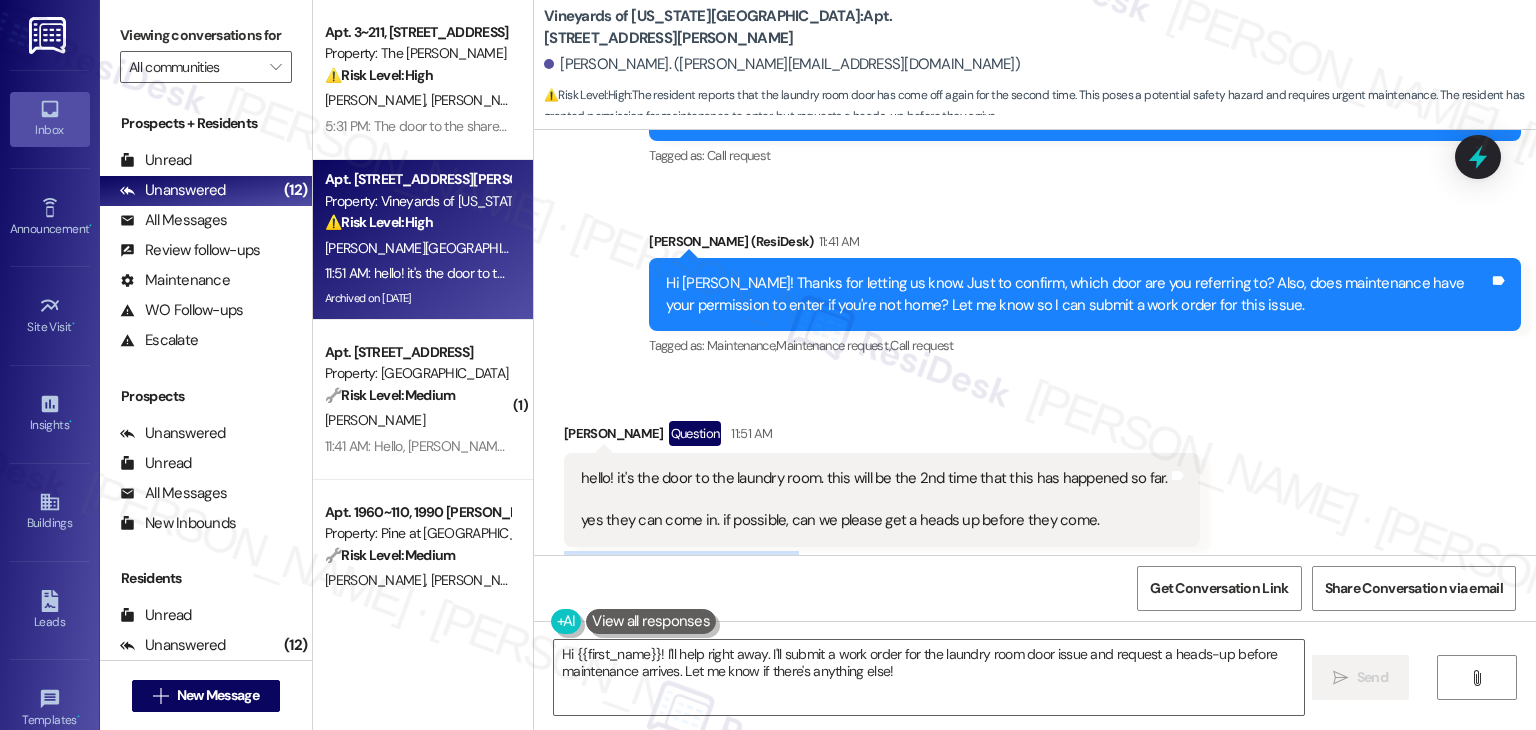 scroll, scrollTop: 15488, scrollLeft: 0, axis: vertical 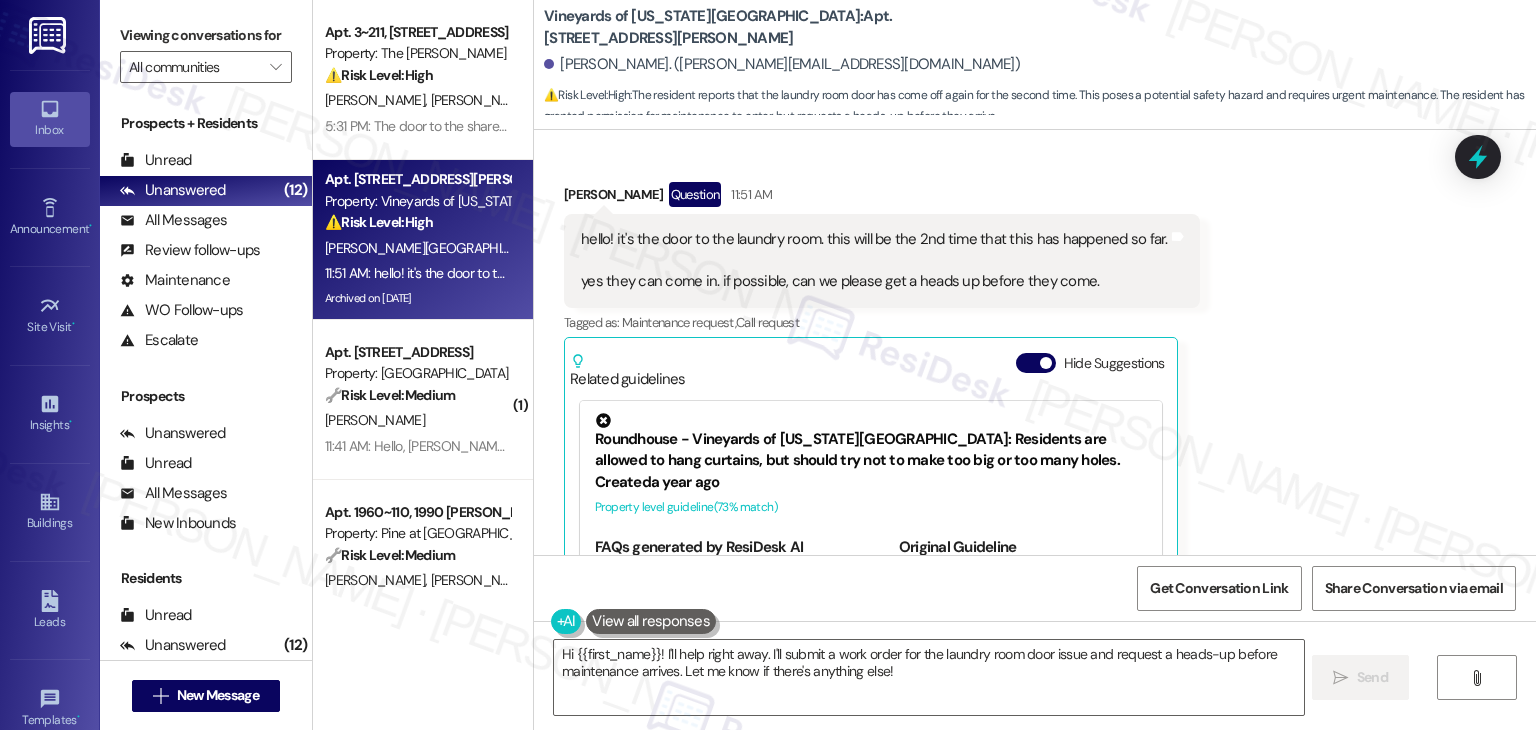 click on "Received via SMS [PERSON_NAME] Question 11:51 AM hello! it's the door to the laundry room. this will be the 2nd time that this has happened so far.
yes they can come in. if possible, can we please get a heads up before they come.  Tags and notes Tagged as:   Maintenance request ,  Click to highlight conversations about Maintenance request Call request Click to highlight conversations about Call request  Related guidelines Hide Suggestions Roundhouse - Vineyards of [US_STATE][GEOGRAPHIC_DATA]: Residents are allowed to hang curtains, but should try not to make too big or too many holes. Created  a year ago Property level guideline  ( 73 % match) FAQs generated by ResiDesk AI Are residents allowed to hang up curtains? Yes. Residents are allowed to hang curtains. We only ask that they try not to make too big or too many holes. Original Guideline View original document here  [URL][DOMAIN_NAME]… Created  a year ago Property level guideline  ( 71 % match) FAQs generated by ResiDesk AI Will a gate be installed on the fence?" at bounding box center [1035, 420] 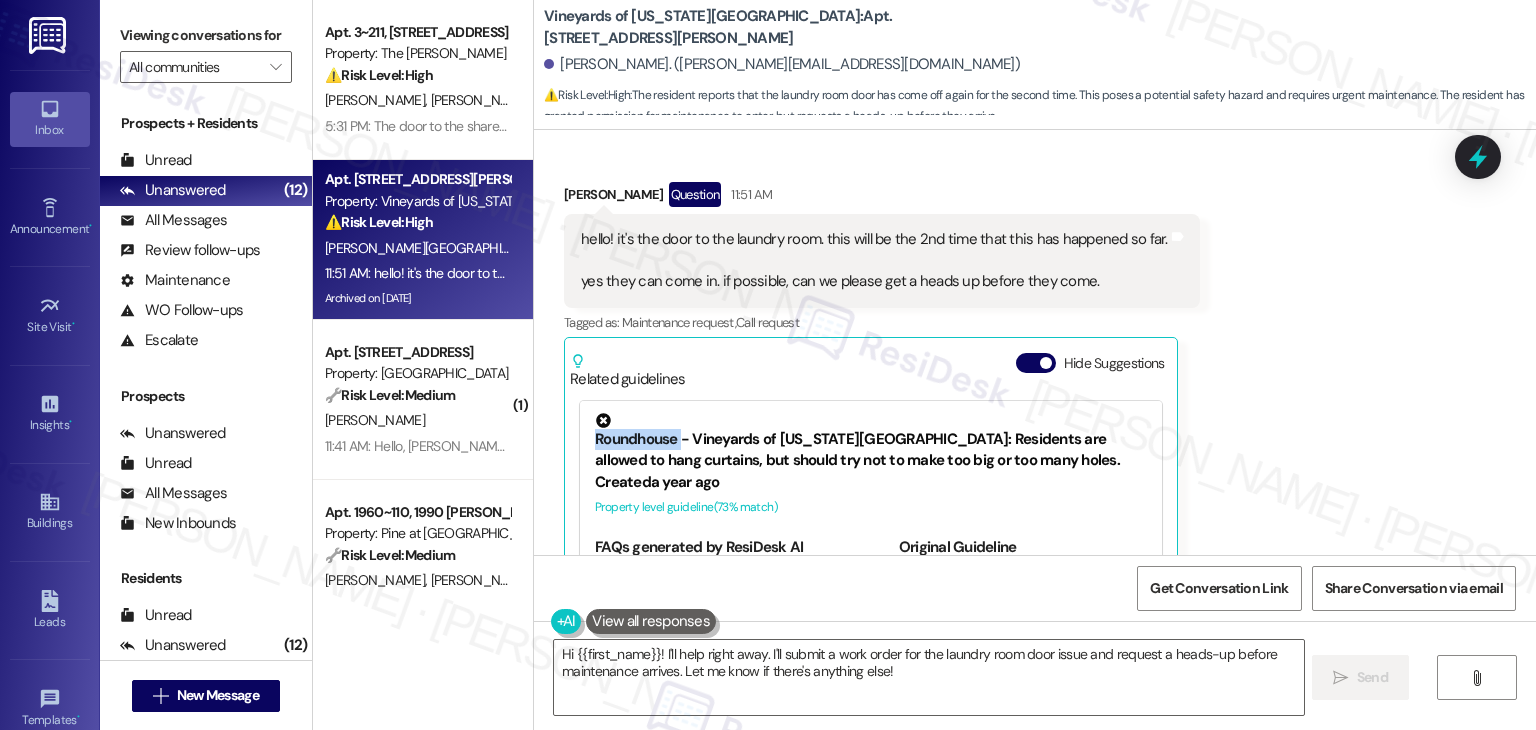click on "Received via SMS [PERSON_NAME] Question 11:51 AM hello! it's the door to the laundry room. this will be the 2nd time that this has happened so far.
yes they can come in. if possible, can we please get a heads up before they come.  Tags and notes Tagged as:   Maintenance request ,  Click to highlight conversations about Maintenance request Call request Click to highlight conversations about Call request  Related guidelines Hide Suggestions Roundhouse - Vineyards of [US_STATE][GEOGRAPHIC_DATA]: Residents are allowed to hang curtains, but should try not to make too big or too many holes. Created  a year ago Property level guideline  ( 73 % match) FAQs generated by ResiDesk AI Are residents allowed to hang up curtains? Yes. Residents are allowed to hang curtains. We only ask that they try not to make too big or too many holes. Original Guideline View original document here  [URL][DOMAIN_NAME]… Created  a year ago Property level guideline  ( 71 % match) FAQs generated by ResiDesk AI Will a gate be installed on the fence?" at bounding box center (1035, 420) 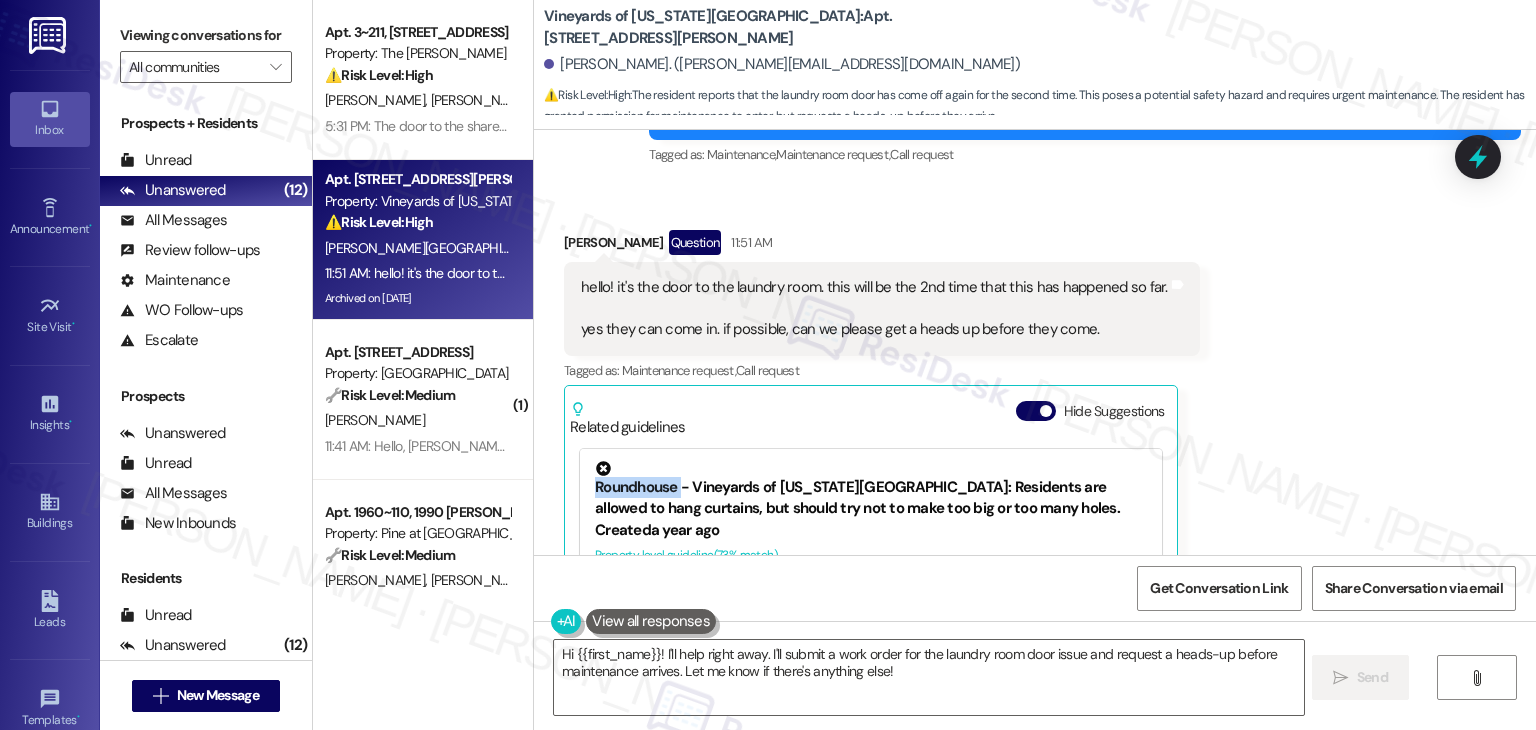 scroll, scrollTop: 15488, scrollLeft: 0, axis: vertical 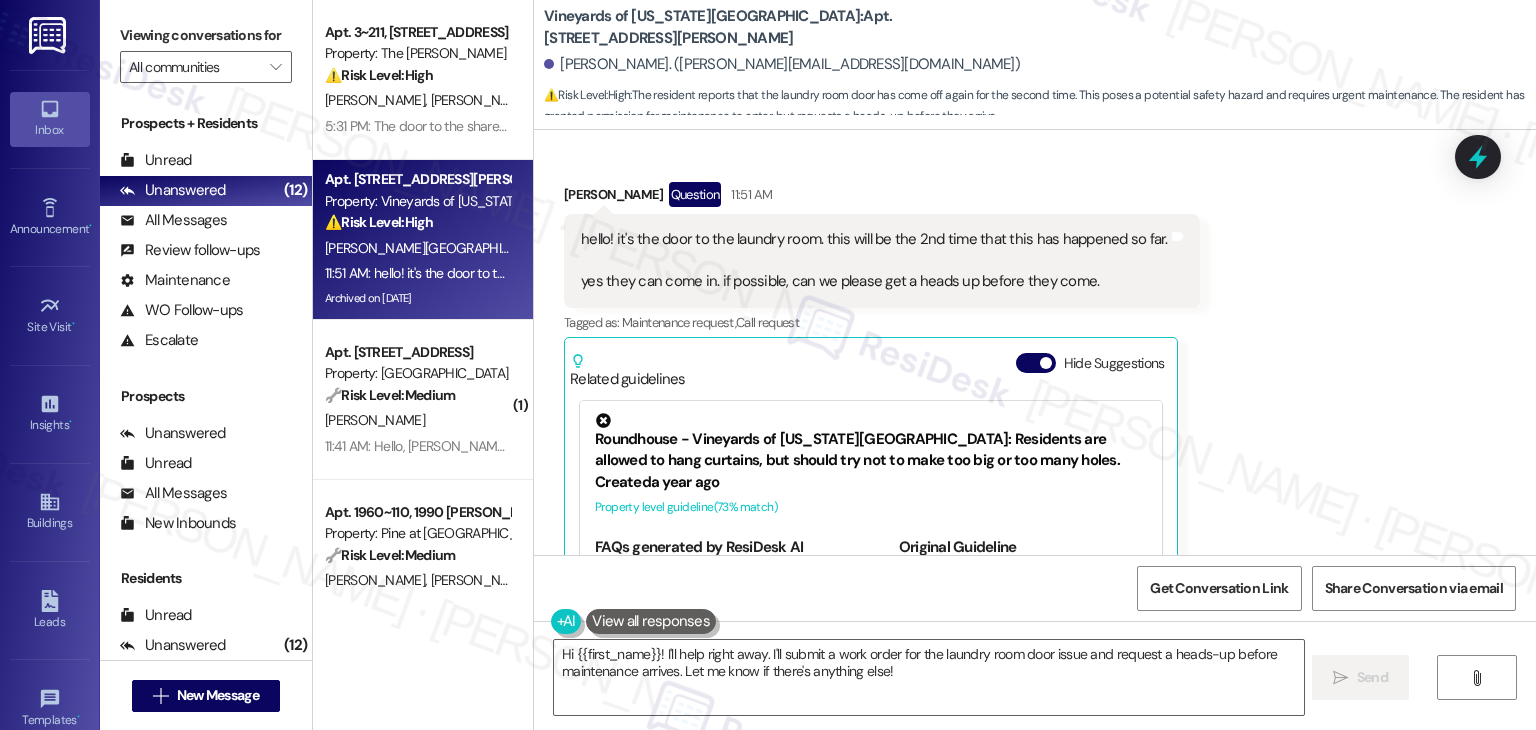 click on "Received via SMS [PERSON_NAME] Question 11:51 AM hello! it's the door to the laundry room. this will be the 2nd time that this has happened so far.
yes they can come in. if possible, can we please get a heads up before they come.  Tags and notes Tagged as:   Maintenance request ,  Click to highlight conversations about Maintenance request Call request Click to highlight conversations about Call request  Related guidelines Hide Suggestions Roundhouse - Vineyards of [US_STATE][GEOGRAPHIC_DATA]: Residents are allowed to hang curtains, but should try not to make too big or too many holes. Created  a year ago Property level guideline  ( 73 % match) FAQs generated by ResiDesk AI Are residents allowed to hang up curtains? Yes. Residents are allowed to hang curtains. We only ask that they try not to make too big or too many holes. Original Guideline View original document here  [URL][DOMAIN_NAME]… Created  a year ago Property level guideline  ( 71 % match) FAQs generated by ResiDesk AI Will a gate be installed on the fence?" at bounding box center [1035, 420] 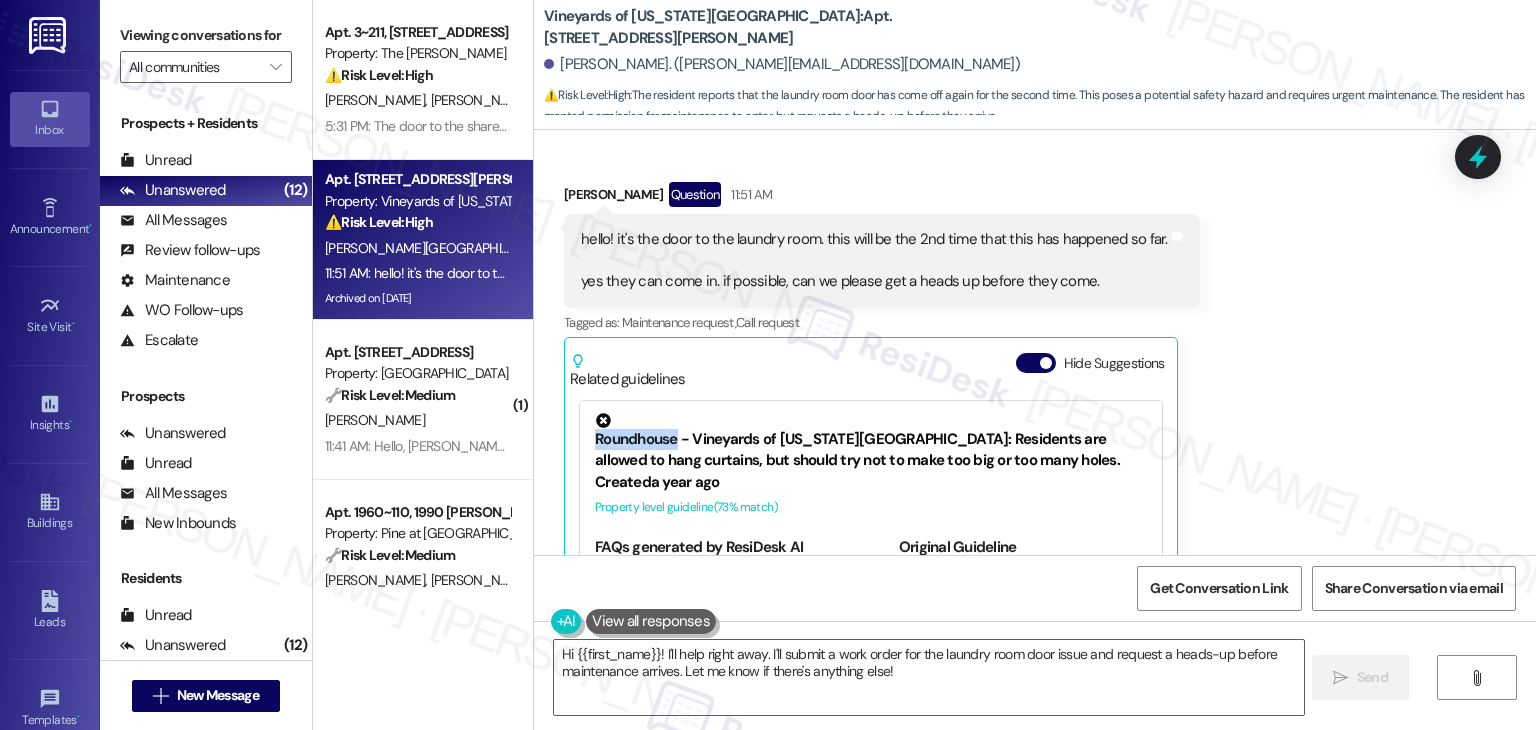 click on "Received via SMS [PERSON_NAME] Question 11:51 AM hello! it's the door to the laundry room. this will be the 2nd time that this has happened so far.
yes they can come in. if possible, can we please get a heads up before they come.  Tags and notes Tagged as:   Maintenance request ,  Click to highlight conversations about Maintenance request Call request Click to highlight conversations about Call request  Related guidelines Hide Suggestions Roundhouse - Vineyards of [US_STATE][GEOGRAPHIC_DATA]: Residents are allowed to hang curtains, but should try not to make too big or too many holes. Created  a year ago Property level guideline  ( 73 % match) FAQs generated by ResiDesk AI Are residents allowed to hang up curtains? Yes. Residents are allowed to hang curtains. We only ask that they try not to make too big or too many holes. Original Guideline View original document here  [URL][DOMAIN_NAME]… Created  a year ago Property level guideline  ( 71 % match) FAQs generated by ResiDesk AI Will a gate be installed on the fence?" at bounding box center [1035, 420] 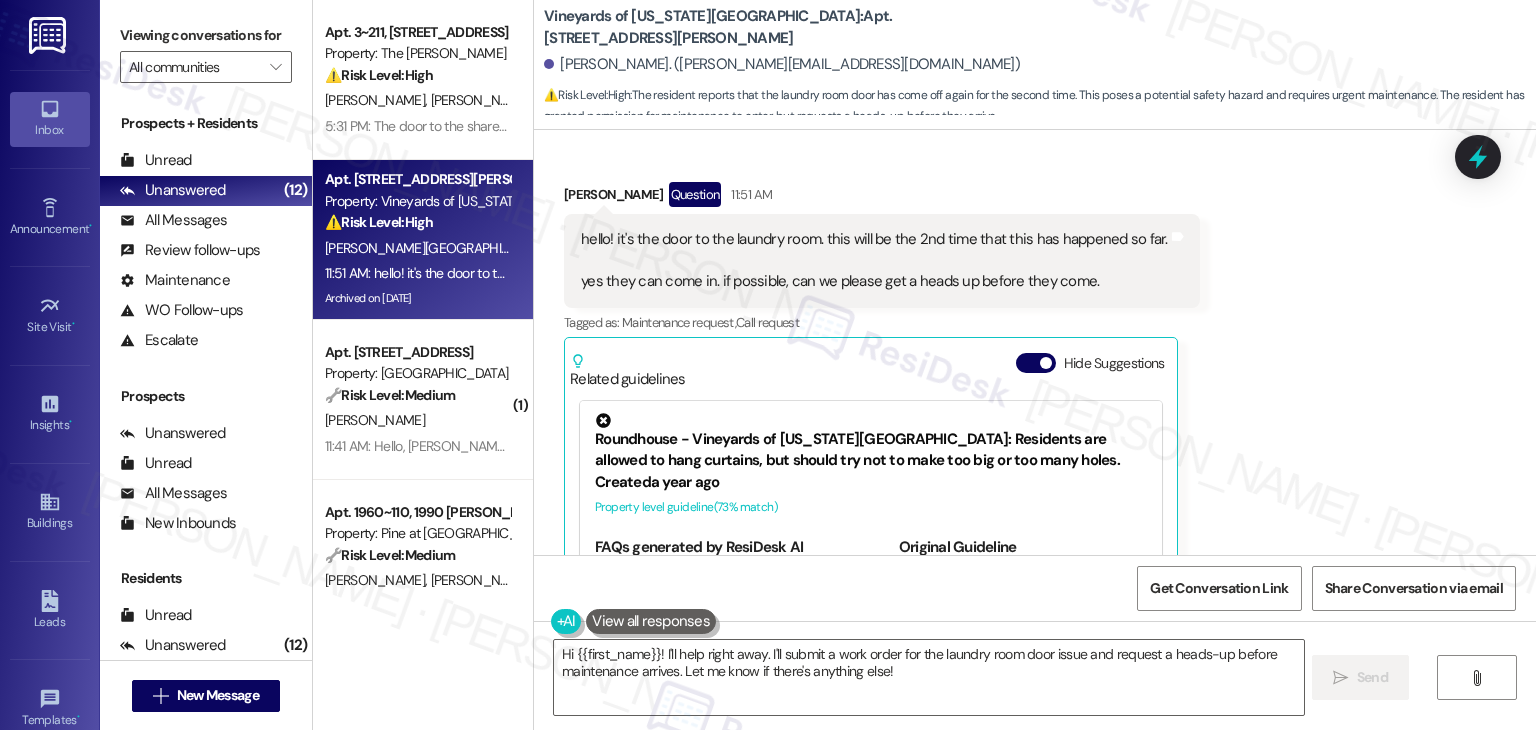 click on "Received via SMS [PERSON_NAME] Question 11:51 AM hello! it's the door to the laundry room. this will be the 2nd time that this has happened so far.
yes they can come in. if possible, can we please get a heads up before they come.  Tags and notes Tagged as:   Maintenance request ,  Click to highlight conversations about Maintenance request Call request Click to highlight conversations about Call request  Related guidelines Hide Suggestions Roundhouse - Vineyards of [US_STATE][GEOGRAPHIC_DATA]: Residents are allowed to hang curtains, but should try not to make too big or too many holes. Created  a year ago Property level guideline  ( 73 % match) FAQs generated by ResiDesk AI Are residents allowed to hang up curtains? Yes. Residents are allowed to hang curtains. We only ask that they try not to make too big or too many holes. Original Guideline View original document here  [URL][DOMAIN_NAME]… Created  a year ago Property level guideline  ( 71 % match) FAQs generated by ResiDesk AI Will a gate be installed on the fence?" at bounding box center (1035, 420) 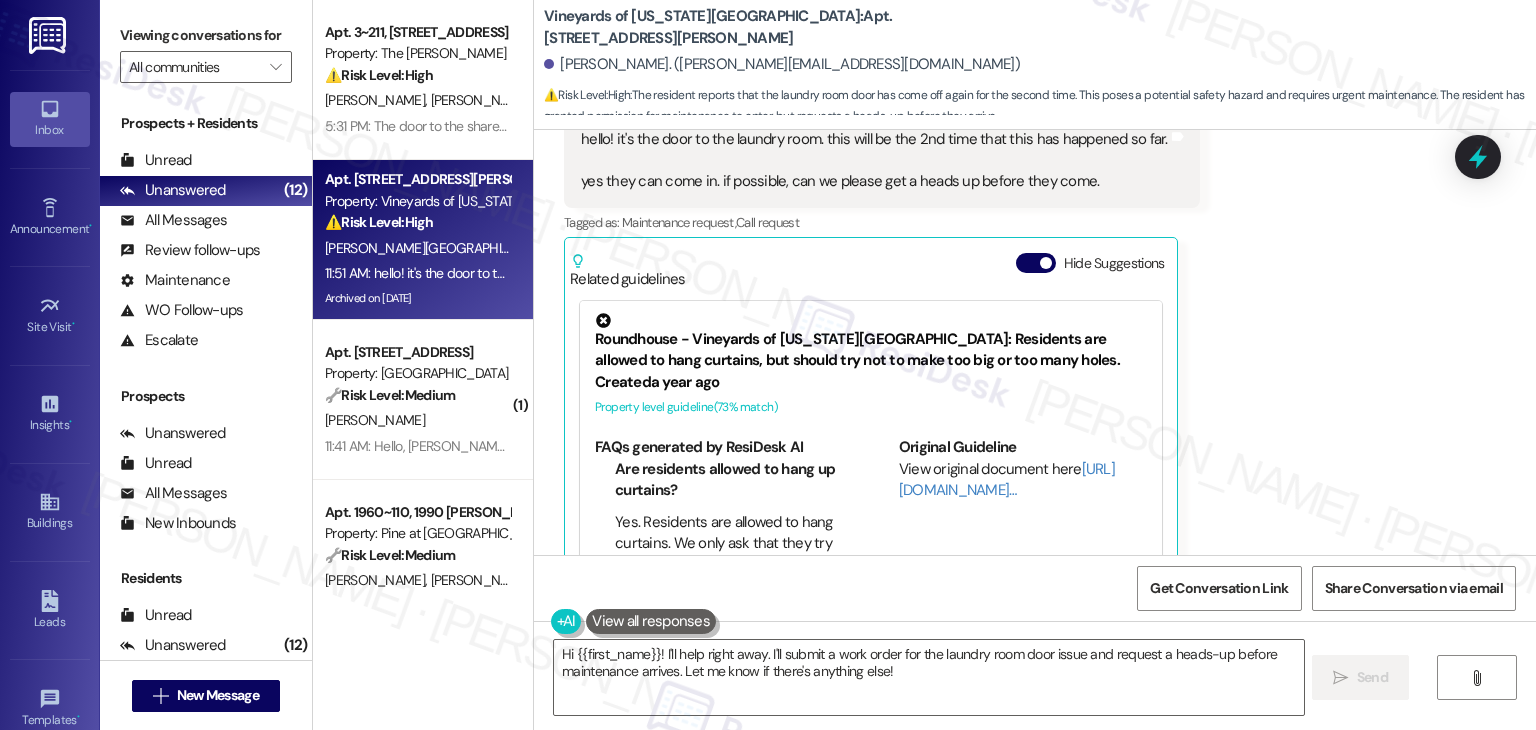 click on "Received via SMS [PERSON_NAME] Question 11:51 AM hello! it's the door to the laundry room. this will be the 2nd time that this has happened so far.
yes they can come in. if possible, can we please get a heads up before they come.  Tags and notes Tagged as:   Maintenance request ,  Click to highlight conversations about Maintenance request Call request Click to highlight conversations about Call request  Related guidelines Hide Suggestions Roundhouse - Vineyards of [US_STATE][GEOGRAPHIC_DATA]: Residents are allowed to hang curtains, but should try not to make too big or too many holes. Created  a year ago Property level guideline  ( 73 % match) FAQs generated by ResiDesk AI Are residents allowed to hang up curtains? Yes. Residents are allowed to hang curtains. We only ask that they try not to make too big or too many holes. Original Guideline View original document here  [URL][DOMAIN_NAME]… Created  a year ago Property level guideline  ( 71 % match) FAQs generated by ResiDesk AI Will a gate be installed on the fence?" at bounding box center [1035, 320] 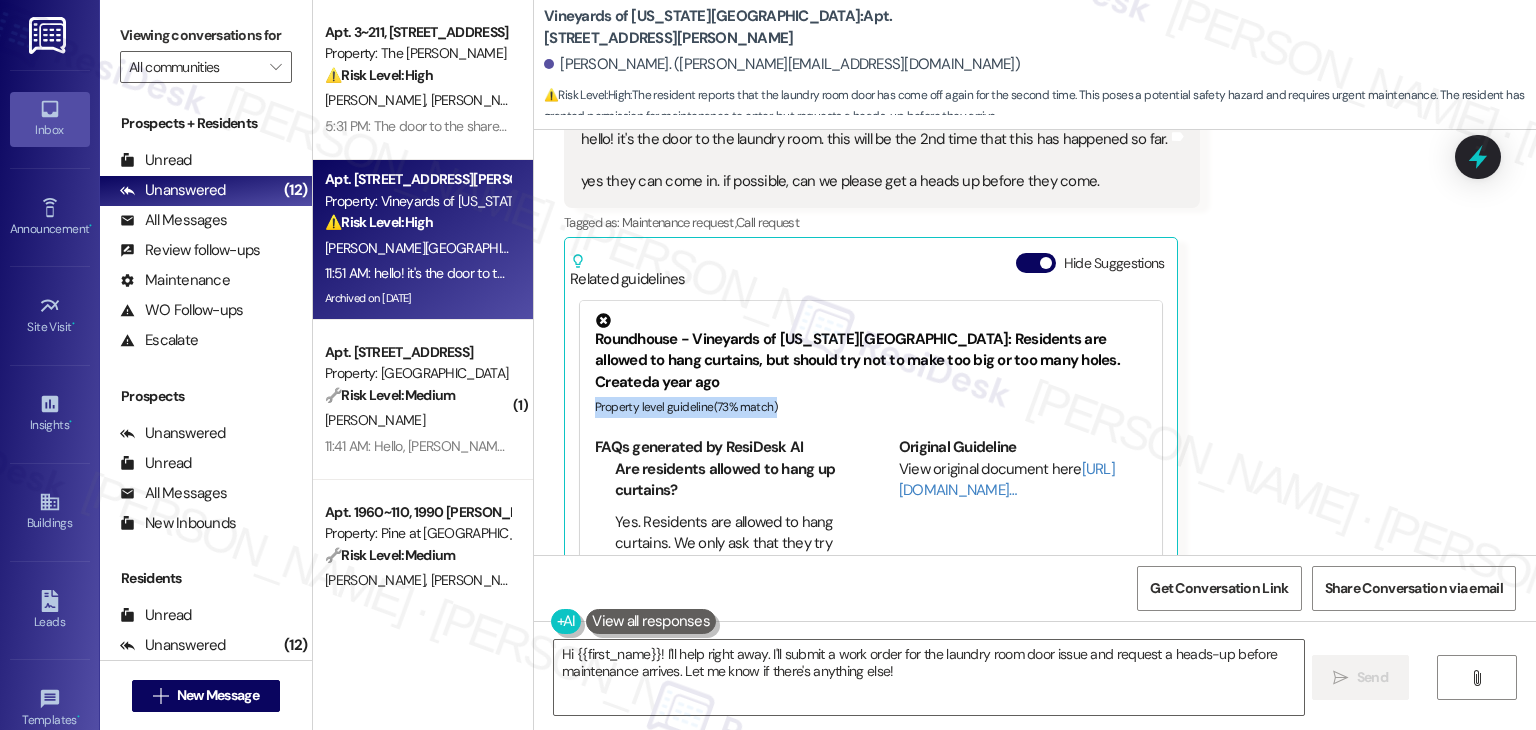 click on "Received via SMS [PERSON_NAME] Question 11:51 AM hello! it's the door to the laundry room. this will be the 2nd time that this has happened so far.
yes they can come in. if possible, can we please get a heads up before they come.  Tags and notes Tagged as:   Maintenance request ,  Click to highlight conversations about Maintenance request Call request Click to highlight conversations about Call request  Related guidelines Hide Suggestions Roundhouse - Vineyards of [US_STATE][GEOGRAPHIC_DATA]: Residents are allowed to hang curtains, but should try not to make too big or too many holes. Created  a year ago Property level guideline  ( 73 % match) FAQs generated by ResiDesk AI Are residents allowed to hang up curtains? Yes. Residents are allowed to hang curtains. We only ask that they try not to make too big or too many holes. Original Guideline View original document here  [URL][DOMAIN_NAME]… Created  a year ago Property level guideline  ( 71 % match) FAQs generated by ResiDesk AI Will a gate be installed on the fence?" at bounding box center (1035, 320) 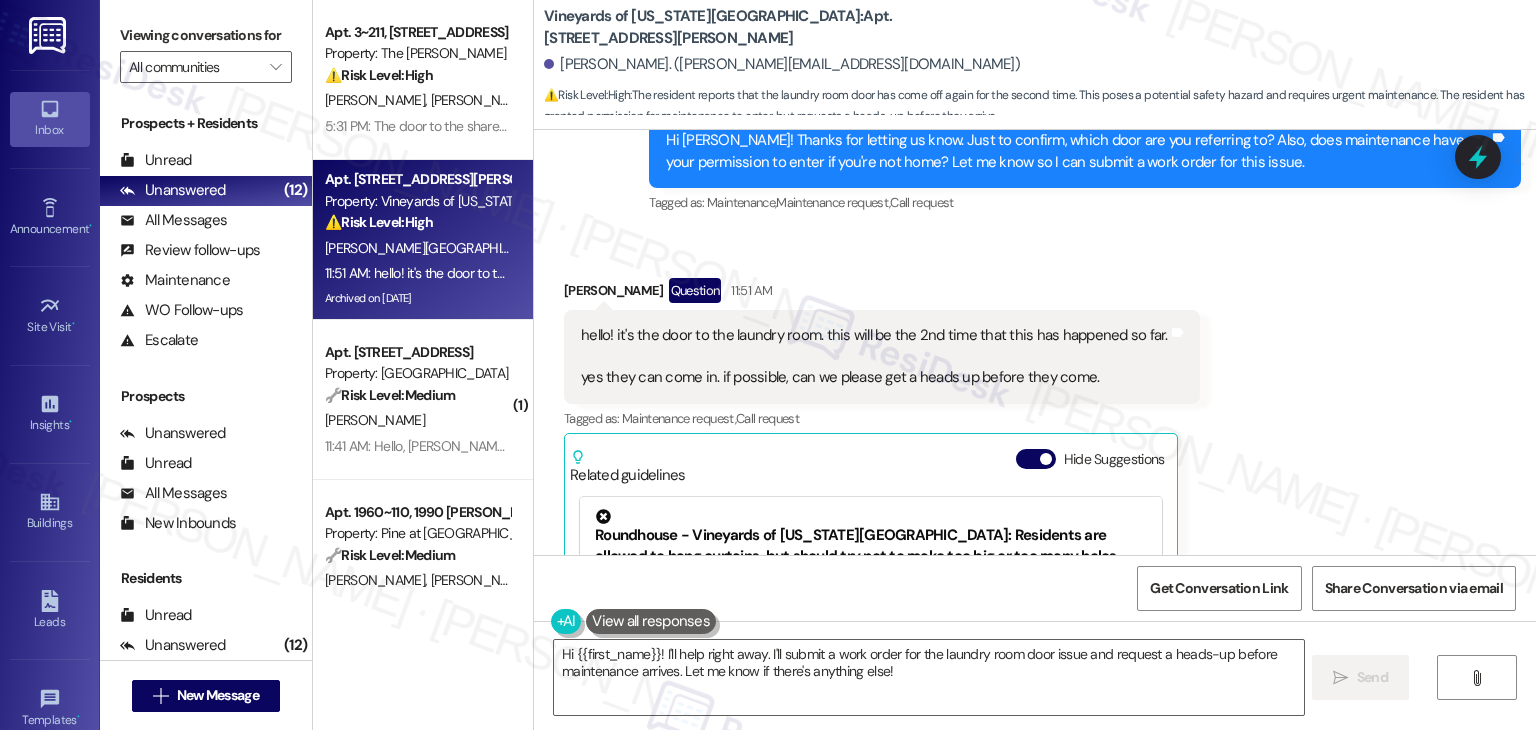 scroll, scrollTop: 15388, scrollLeft: 0, axis: vertical 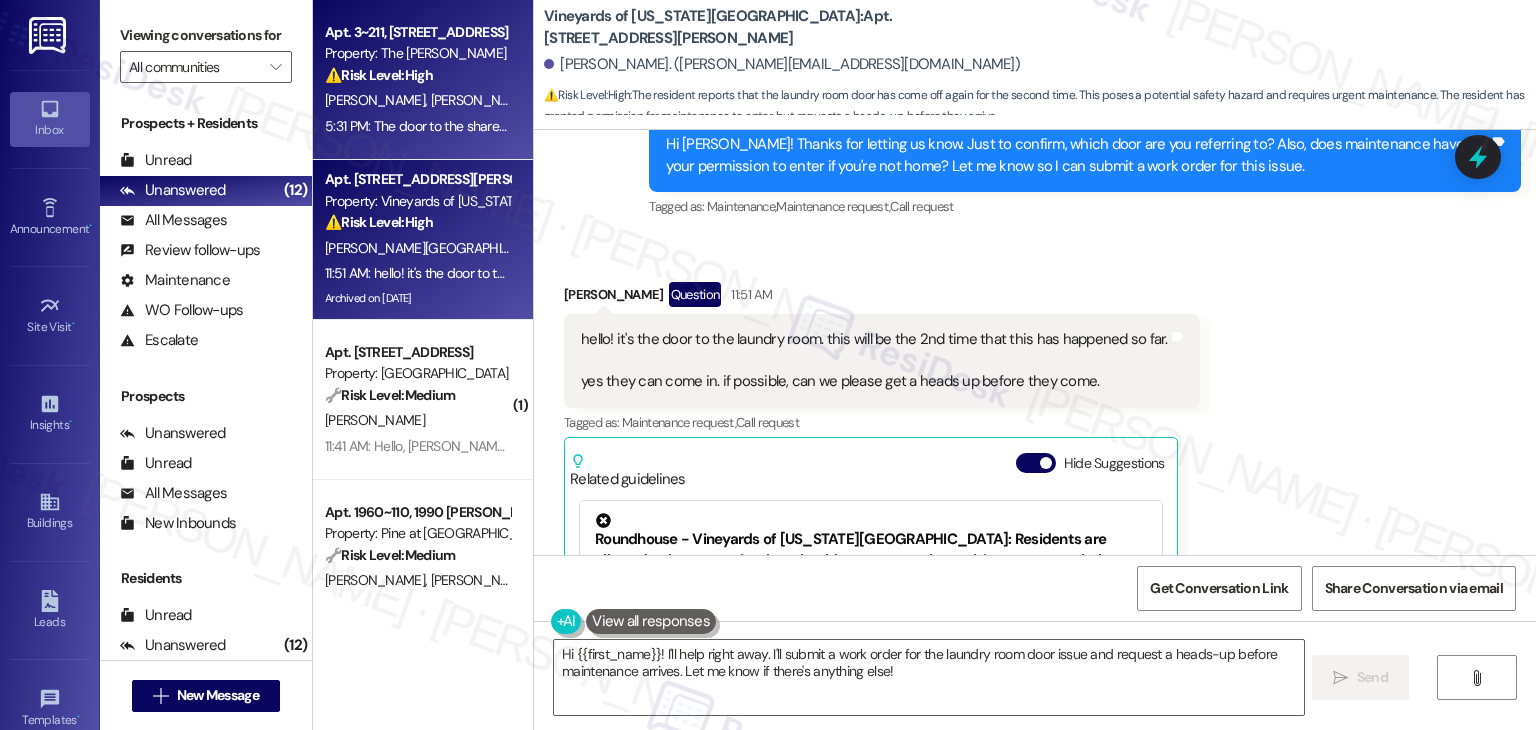 click on "5:31 PM: The door to the shared work space room is broken. When I use my FOB the light turns green but the door doesn't unlock  5:31 PM: The door to the shared work space room is broken. When I use my FOB the light turns green but the door doesn't unlock" at bounding box center (417, 126) 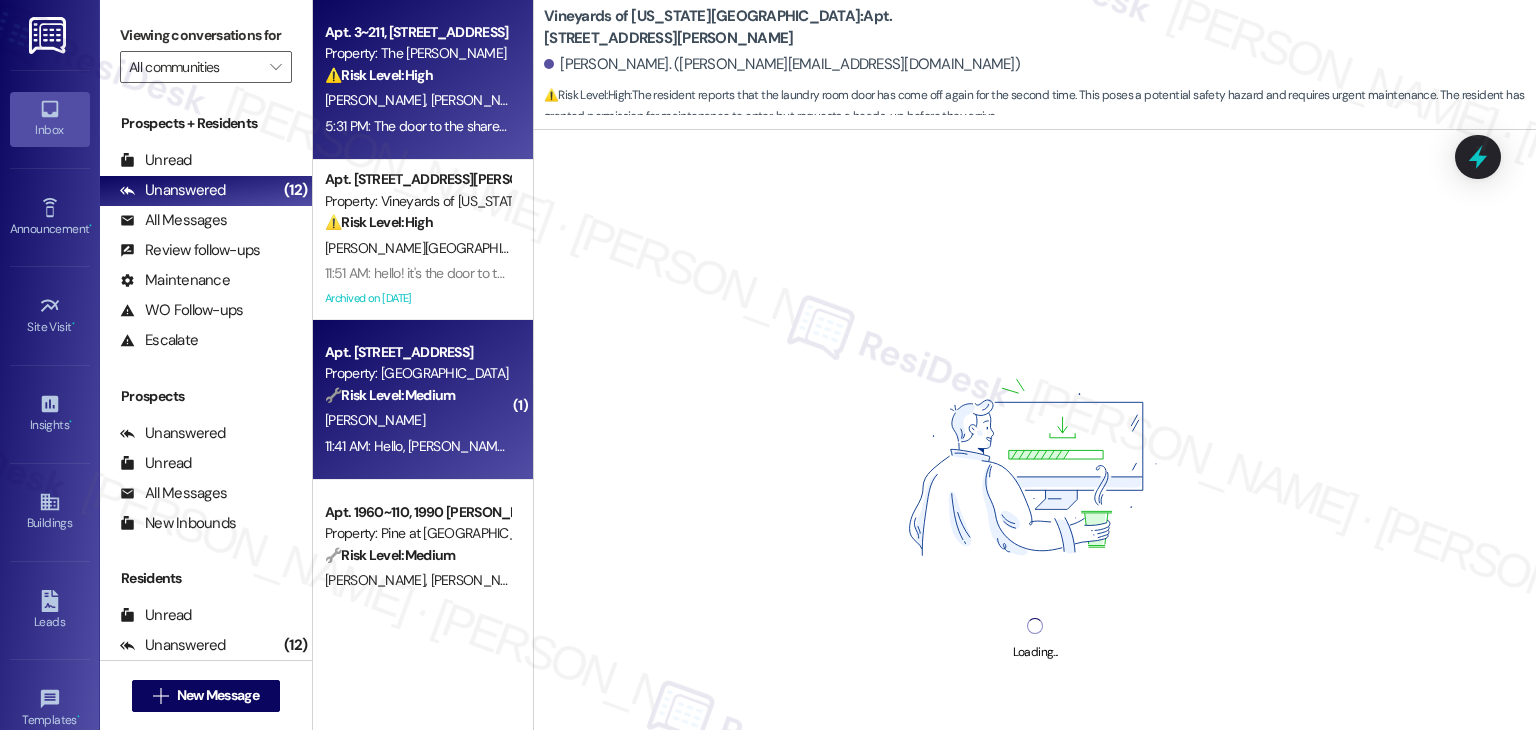 click on "Property: [GEOGRAPHIC_DATA]" at bounding box center [417, 373] 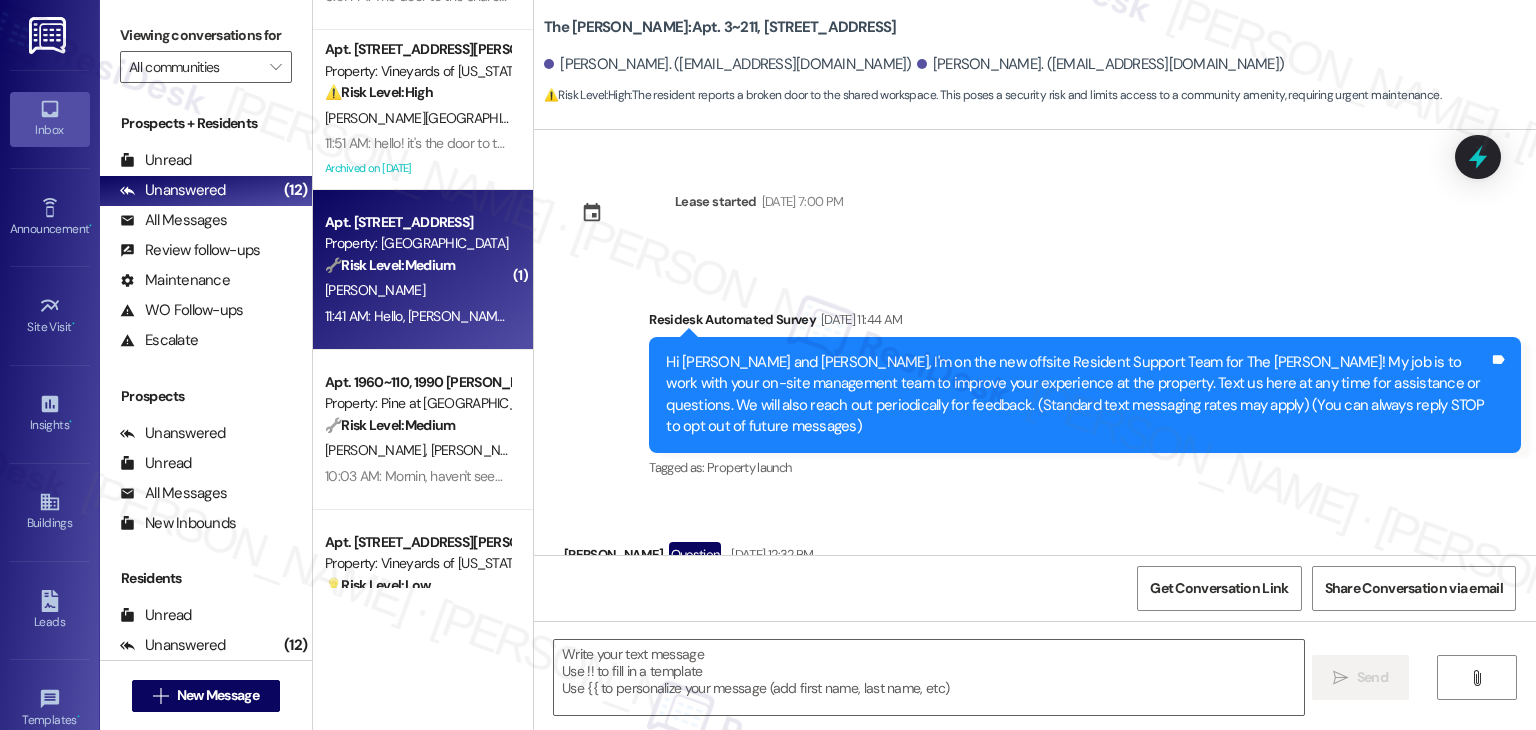 scroll, scrollTop: 200, scrollLeft: 0, axis: vertical 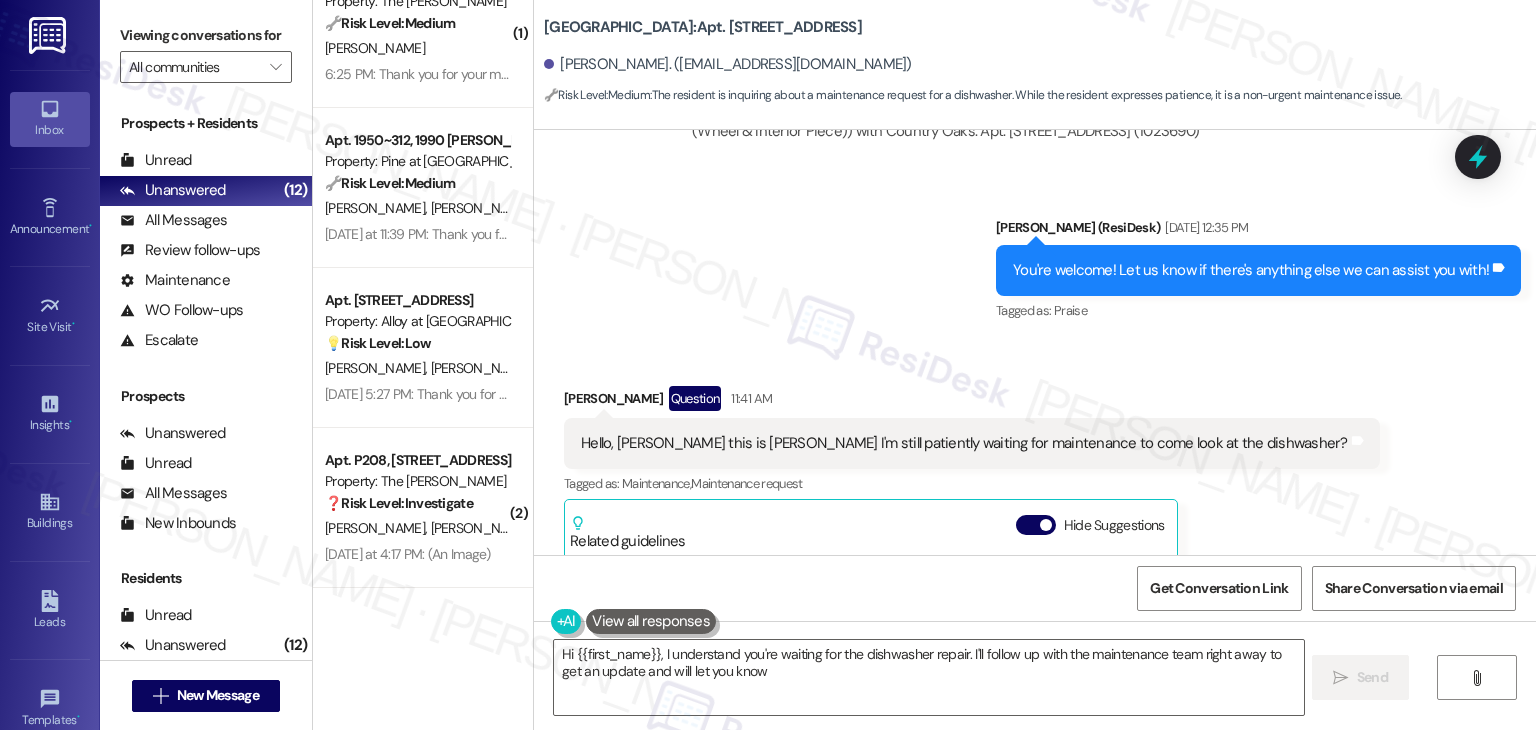 type on "Hi {{first_name}}, I understand you're waiting for the dishwasher repair. I'll follow up with the maintenance team right away to get an update and will let you know" 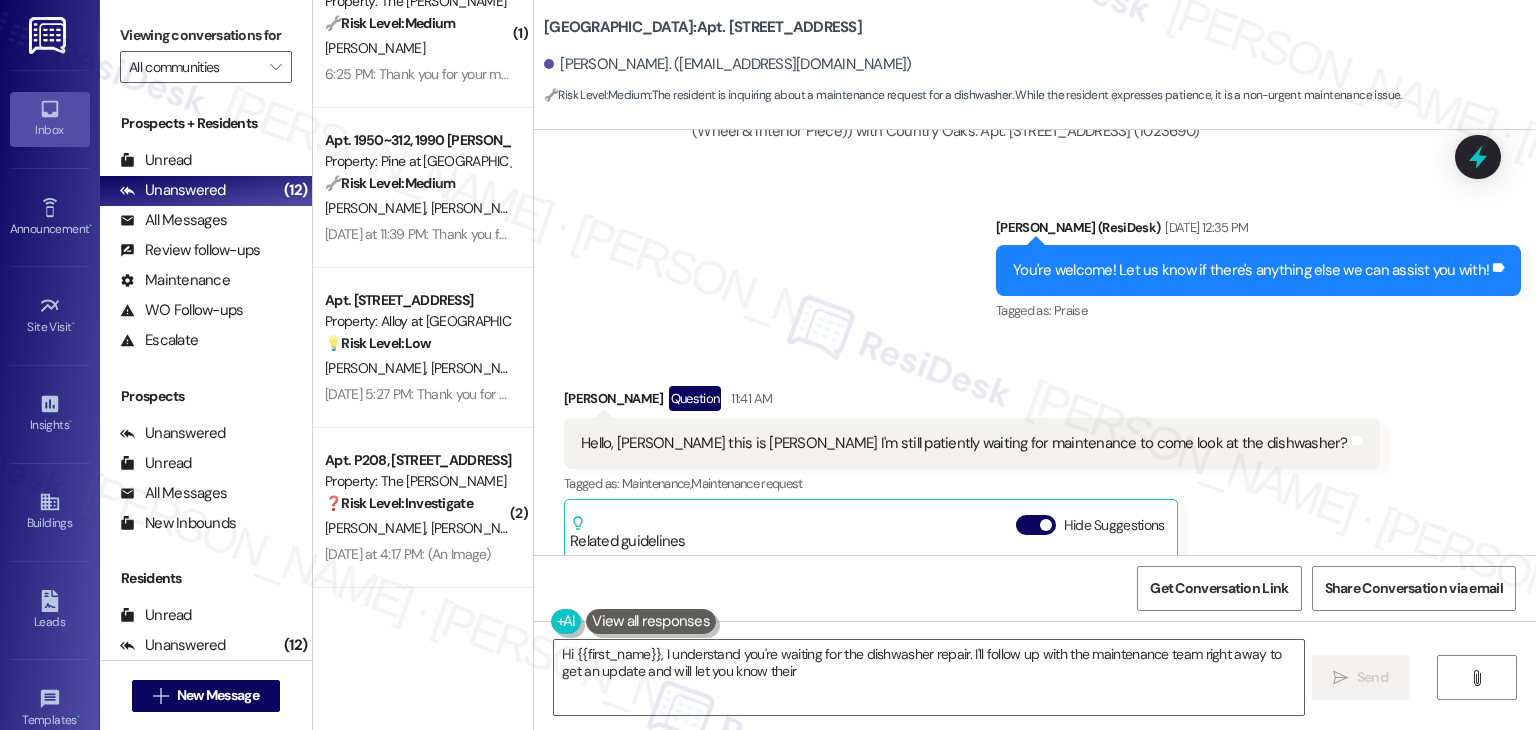 click on "[PERSON_NAME] [PERSON_NAME]" at bounding box center [417, 368] 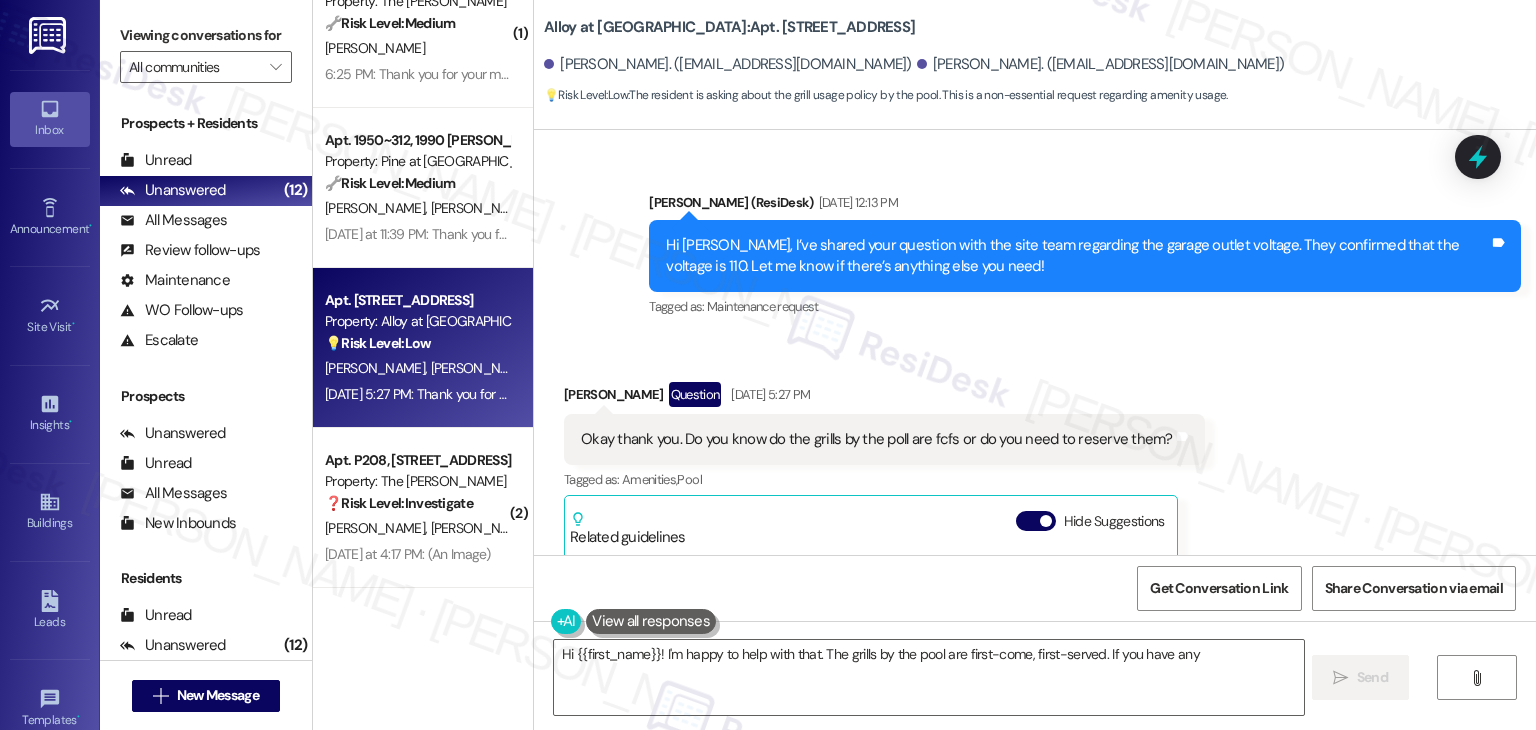 scroll, scrollTop: 10500, scrollLeft: 0, axis: vertical 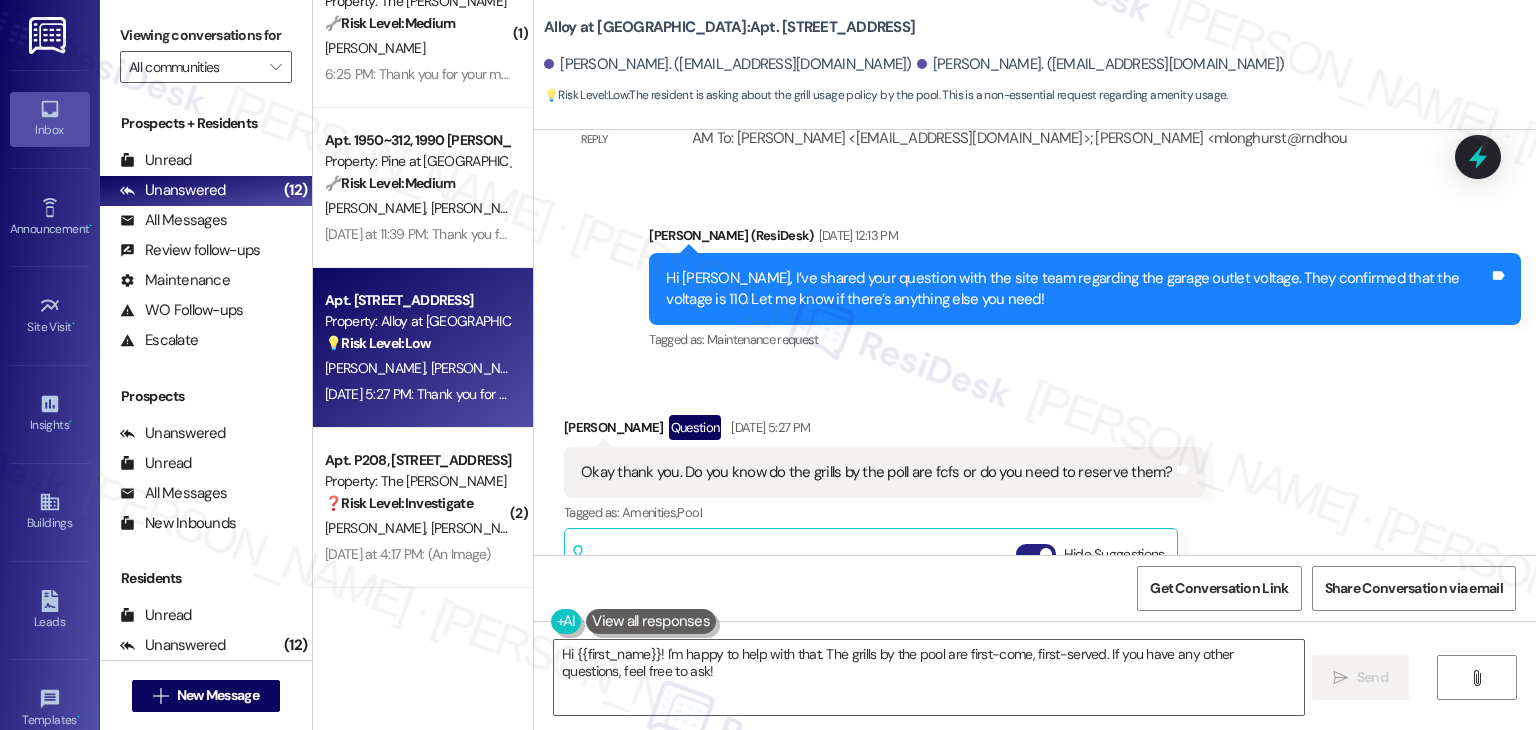click on "Hide Suggestions" at bounding box center (1036, 554) 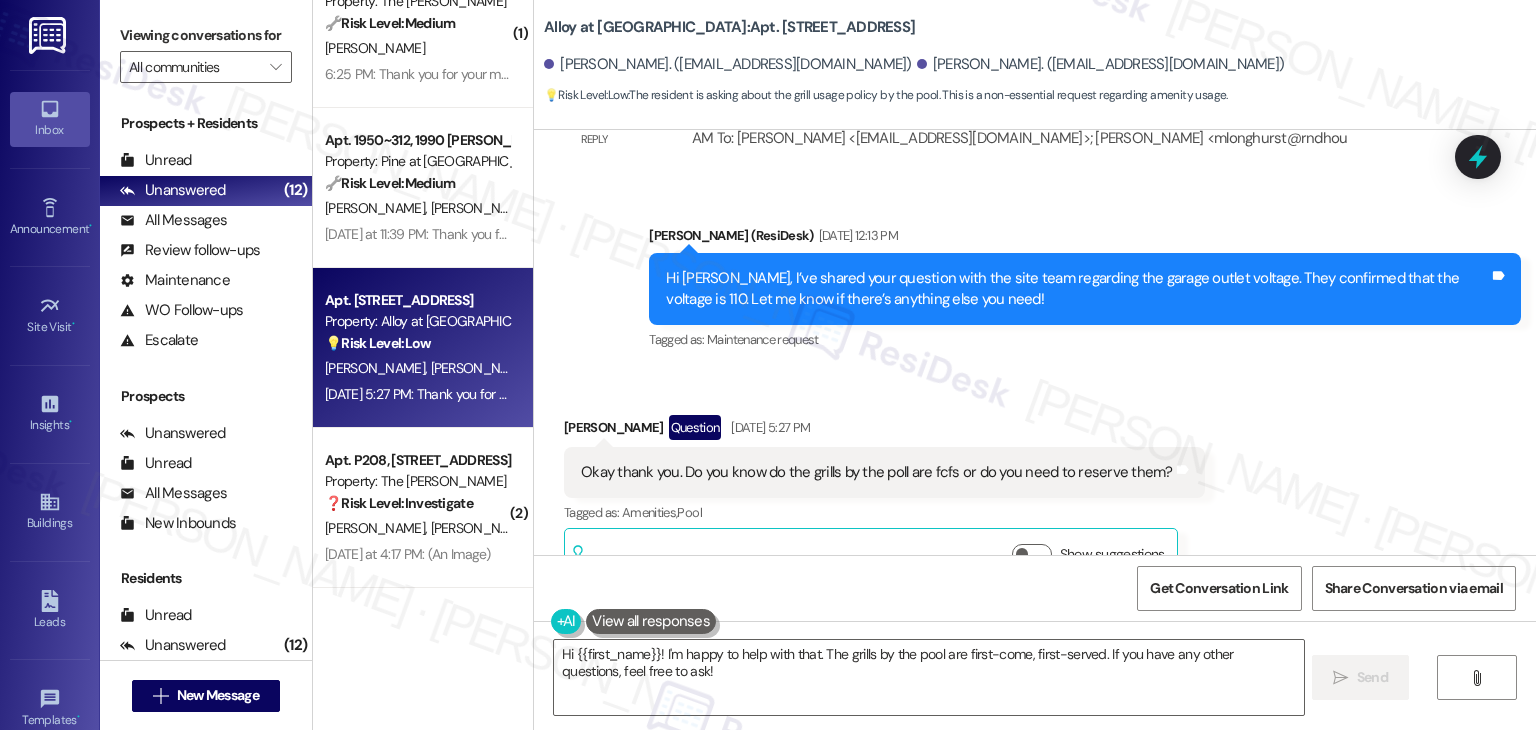 click on "Okay thank you. Do you know do the grills by the poll are fcfs or do you need to reserve them?" at bounding box center (877, 472) 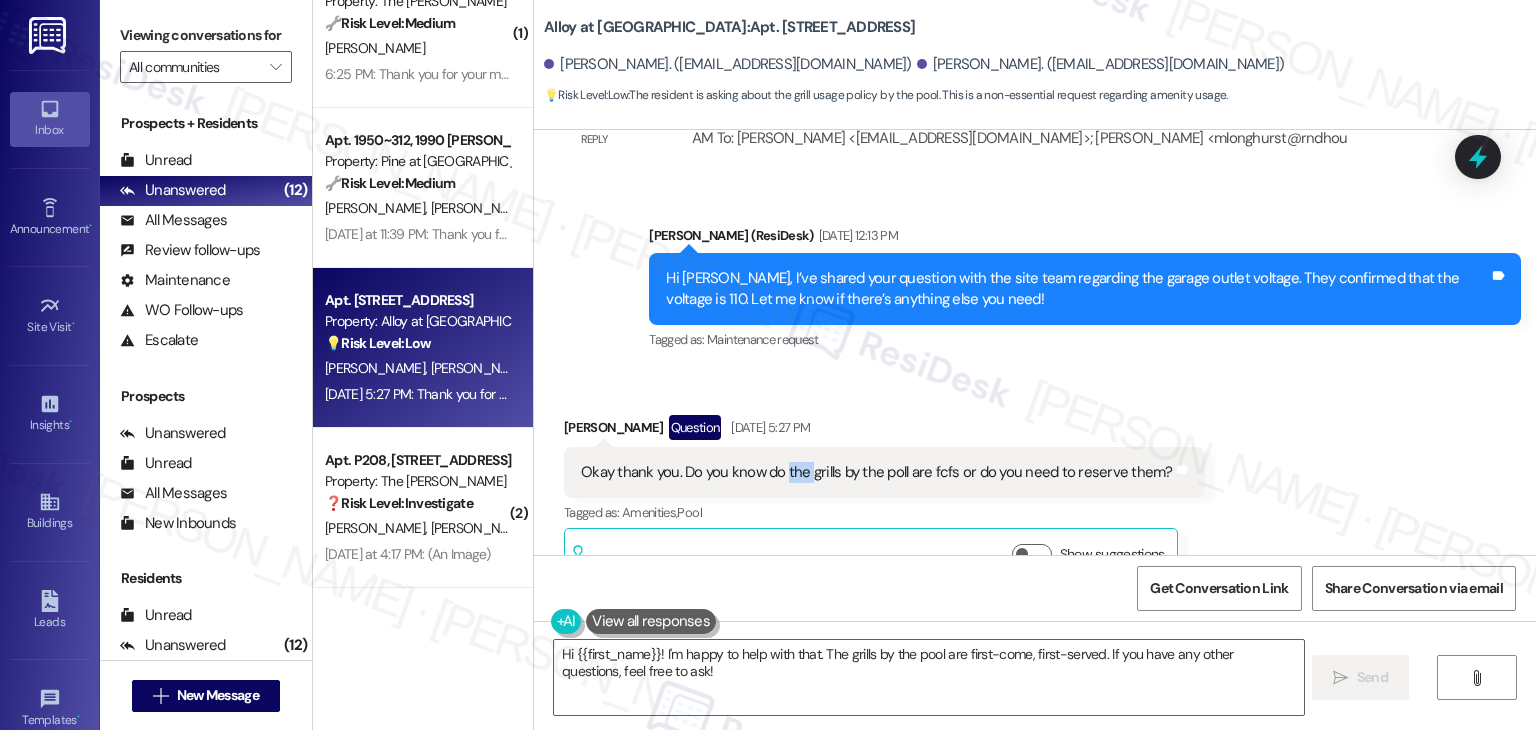 click on "Okay thank you. Do you know do the grills by the poll are fcfs or do you need to reserve them?" at bounding box center [877, 472] 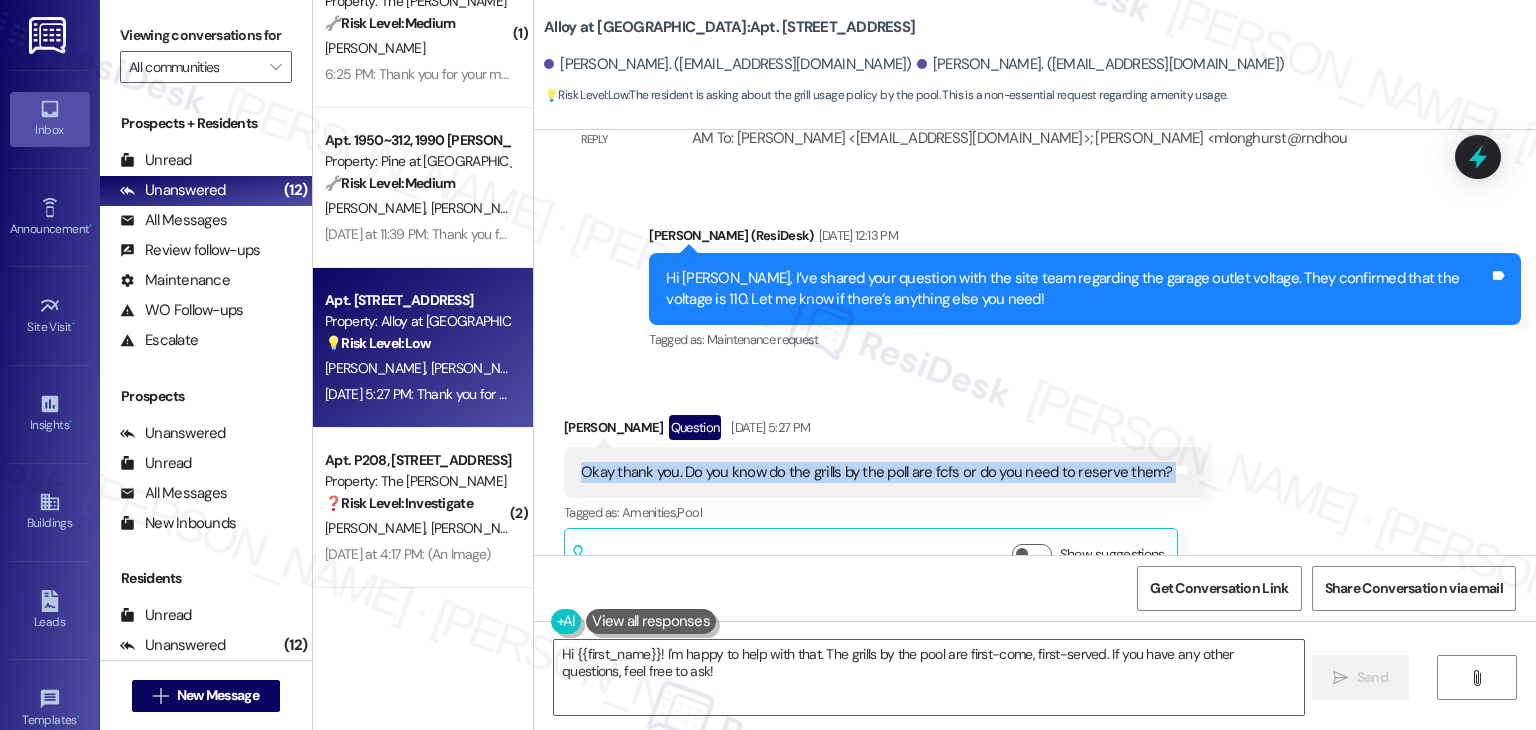 click on "Okay thank you. Do you know do the grills by the poll are fcfs or do you need to reserve them?" at bounding box center (877, 472) 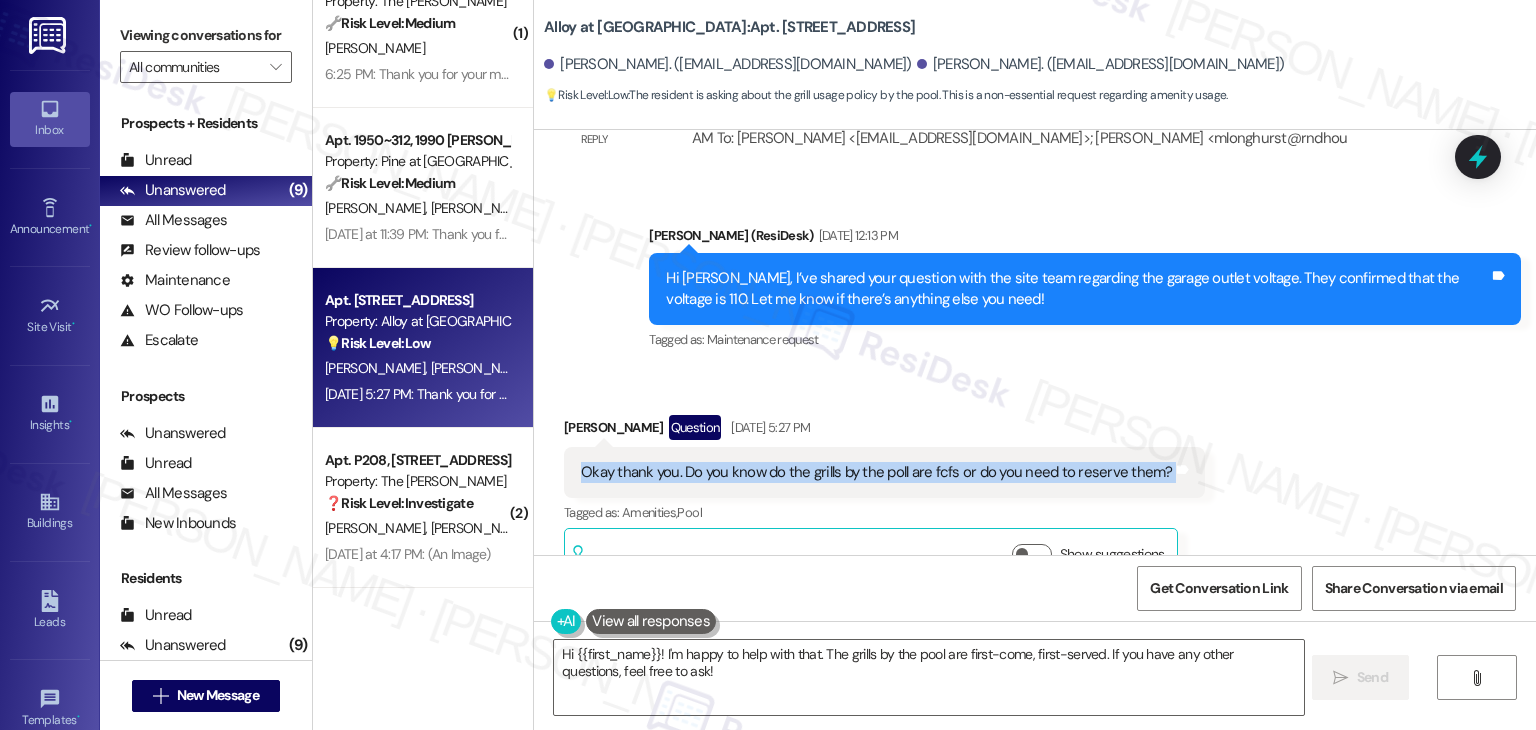 click on "Received via SMS [PERSON_NAME] Question [DATE] 5:27 PM Okay thank you. Do you know do the grills by the poll are fcfs or do you need to reserve them? Tags and notes Tagged as:   Amenities ,  Click to highlight conversations about Amenities Pool Click to highlight conversations about Pool  Related guidelines Show suggestions" at bounding box center (1035, 486) 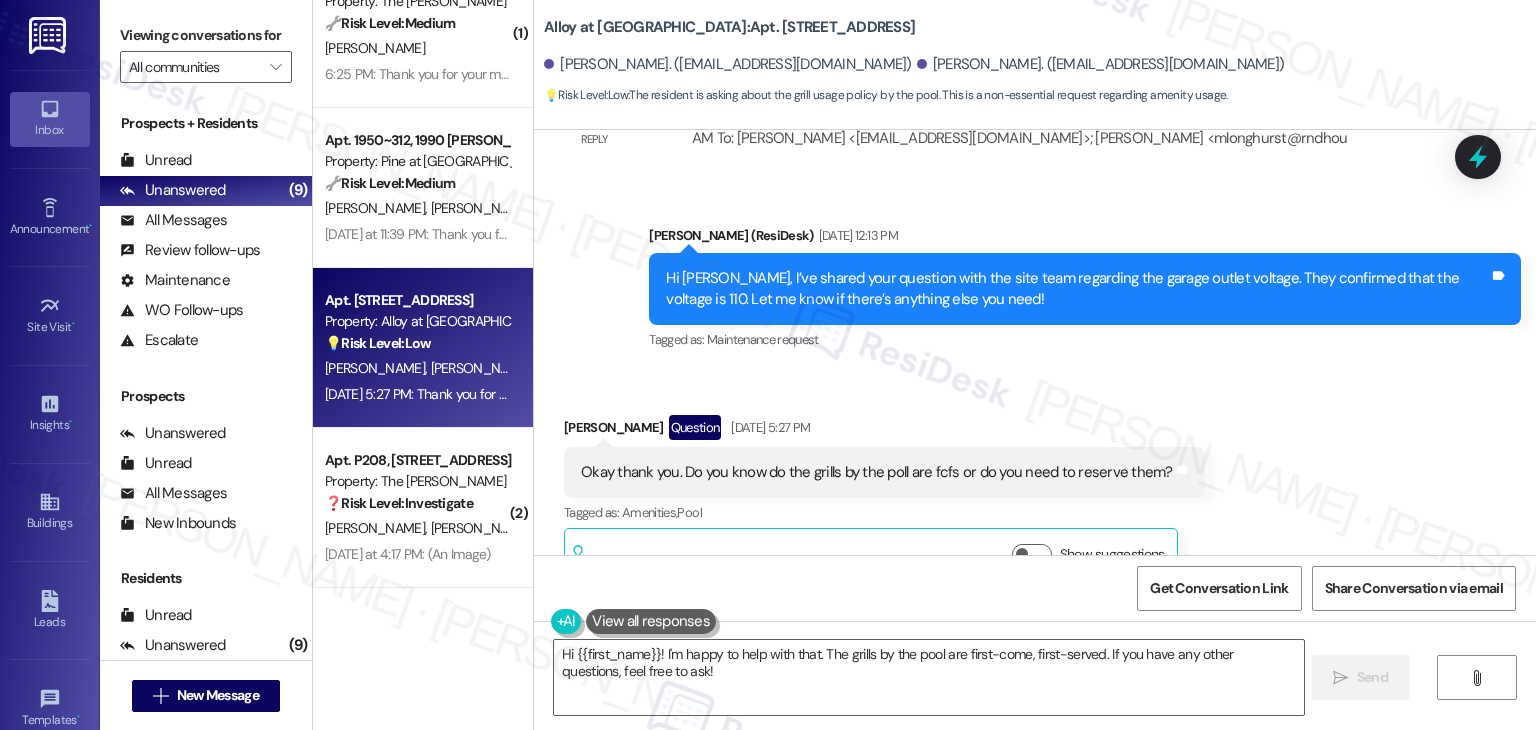 click on "Received via SMS [PERSON_NAME] Question [DATE] 5:27 PM Okay thank you. Do you know do the grills by the poll are fcfs or do you need to reserve them? Tags and notes Tagged as:   Amenities ,  Click to highlight conversations about Amenities Pool Click to highlight conversations about Pool  Related guidelines Show suggestions" at bounding box center [1035, 486] 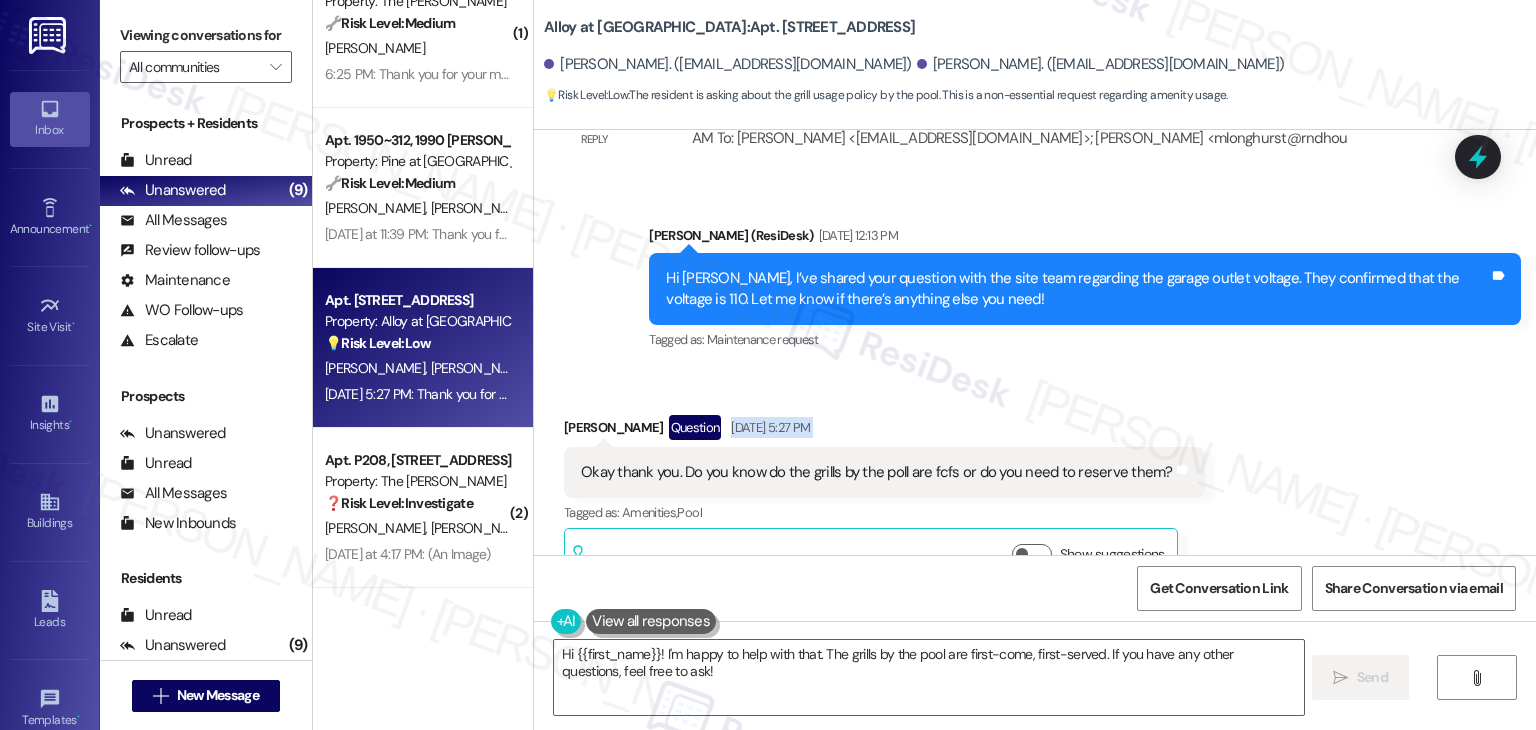 click on "Received via SMS [PERSON_NAME] Question [DATE] 5:27 PM Okay thank you. Do you know do the grills by the poll are fcfs or do you need to reserve them? Tags and notes Tagged as:   Amenities ,  Click to highlight conversations about Amenities Pool Click to highlight conversations about Pool  Related guidelines Show suggestions" at bounding box center (1035, 486) 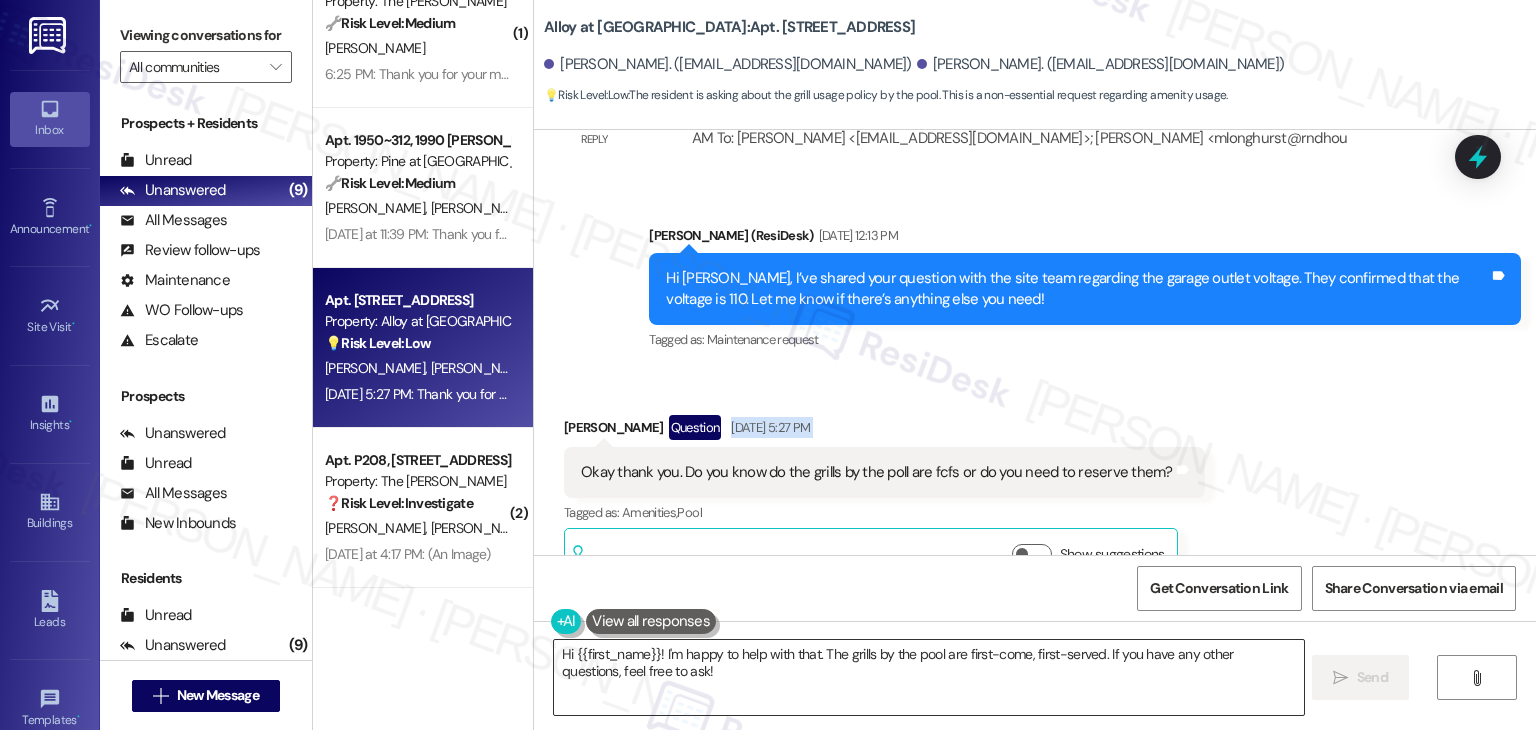 click on "Hi {{first_name}}! I'm happy to help with that. The grills by the pool are first-come, first-served. If you have any other questions, feel free to ask!" at bounding box center (928, 677) 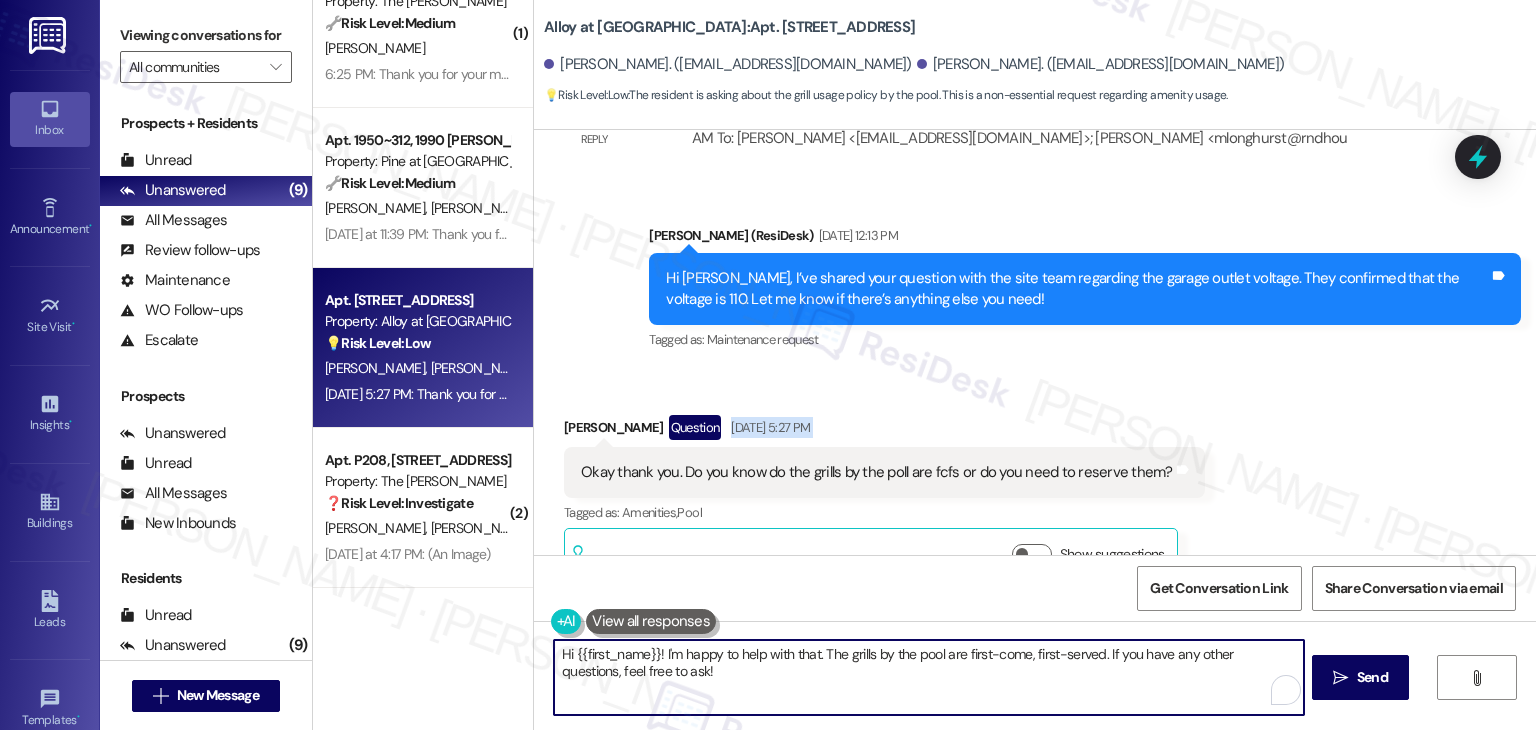 click on "Hi {{first_name}}! I'm happy to help with that. The grills by the pool are first-come, first-served. If you have any other questions, feel free to ask!" at bounding box center [928, 677] 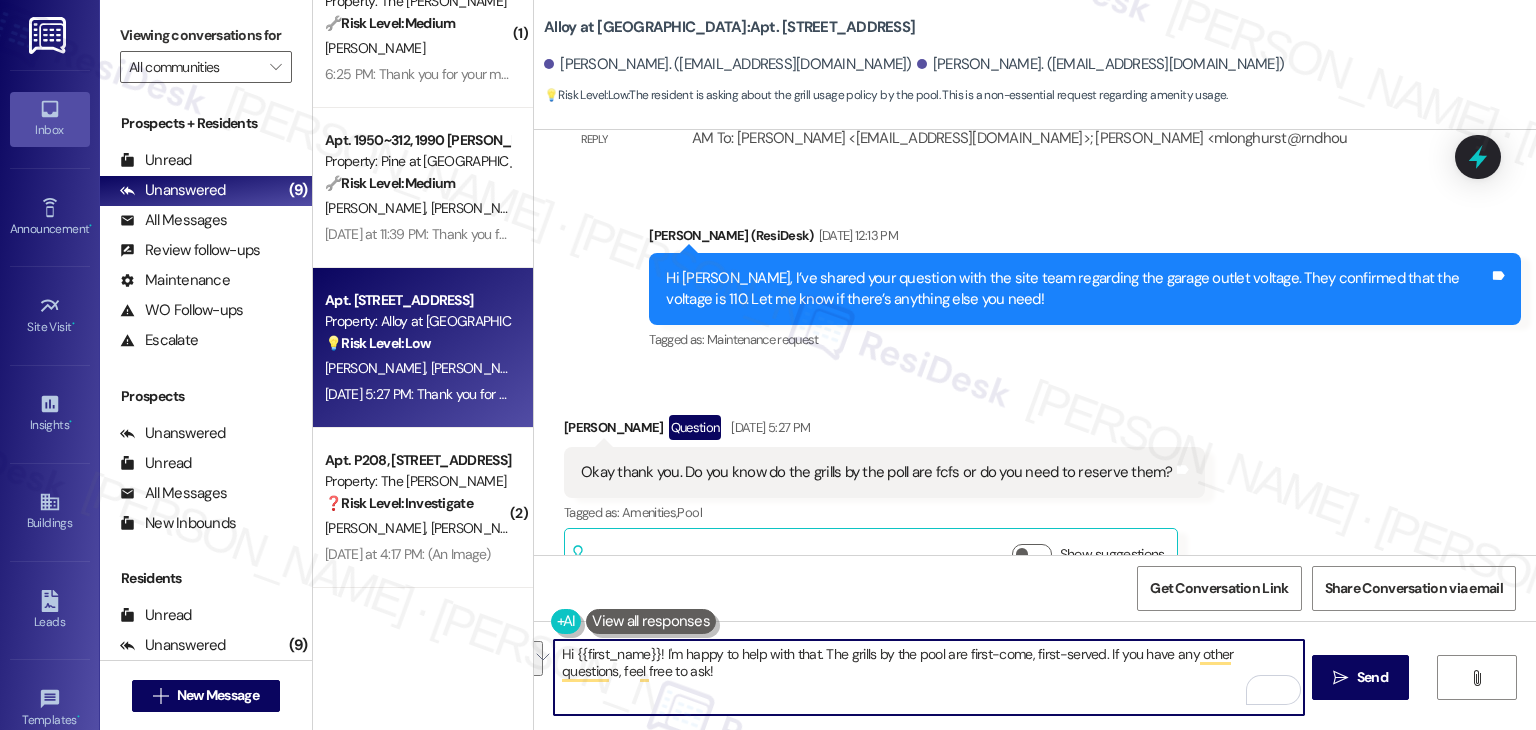 paste on "You're welcome, [PERSON_NAME]! Great question—I'm not 100% sure if the grills by the pool are first-come, first-served or if they require a reservation. I’ll check with the site team and let you know once I hear back. You can also reach out to the office directly if you need a quicker answer. Thanks for your patience" 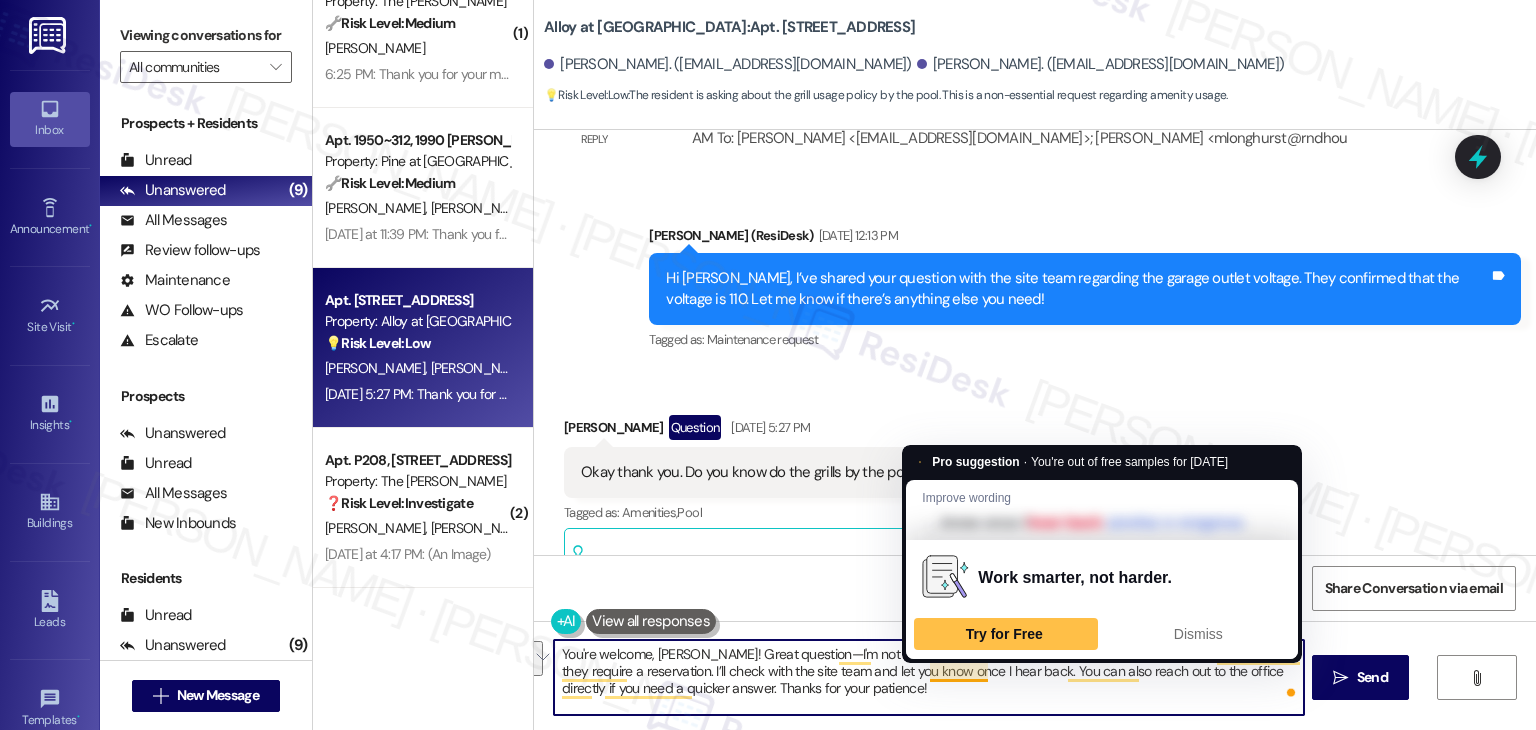 drag, startPoint x: 688, startPoint y: 695, endPoint x: 990, endPoint y: 671, distance: 302.95215 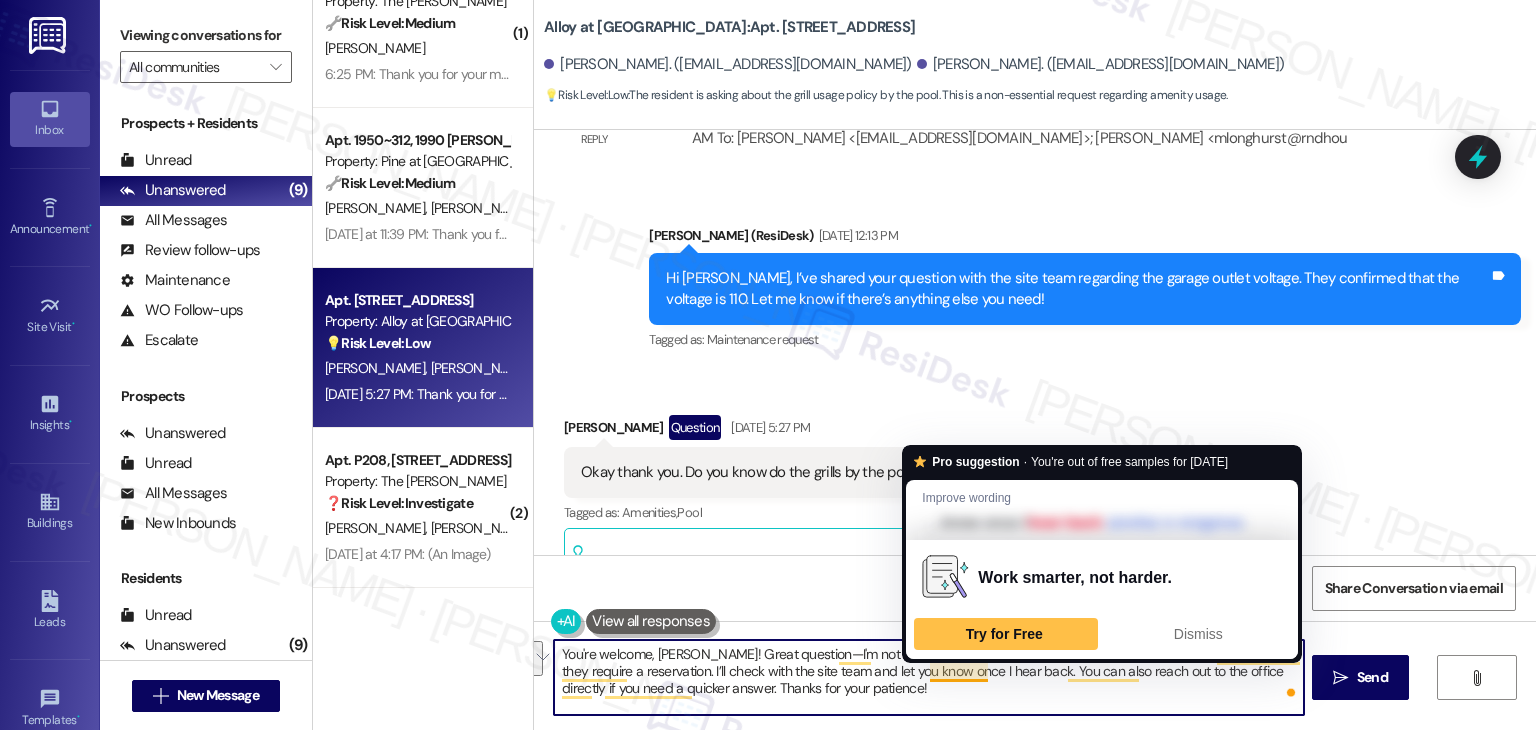 click on "You're welcome, [PERSON_NAME]! Great question—I'm not 100% sure if the grills by the pool are first-come, first-served or if they require a reservation. I’ll check with the site team and let you know once I hear back. You can also reach out to the office directly if you need a quicker answer. Thanks for your patience!" at bounding box center (928, 677) 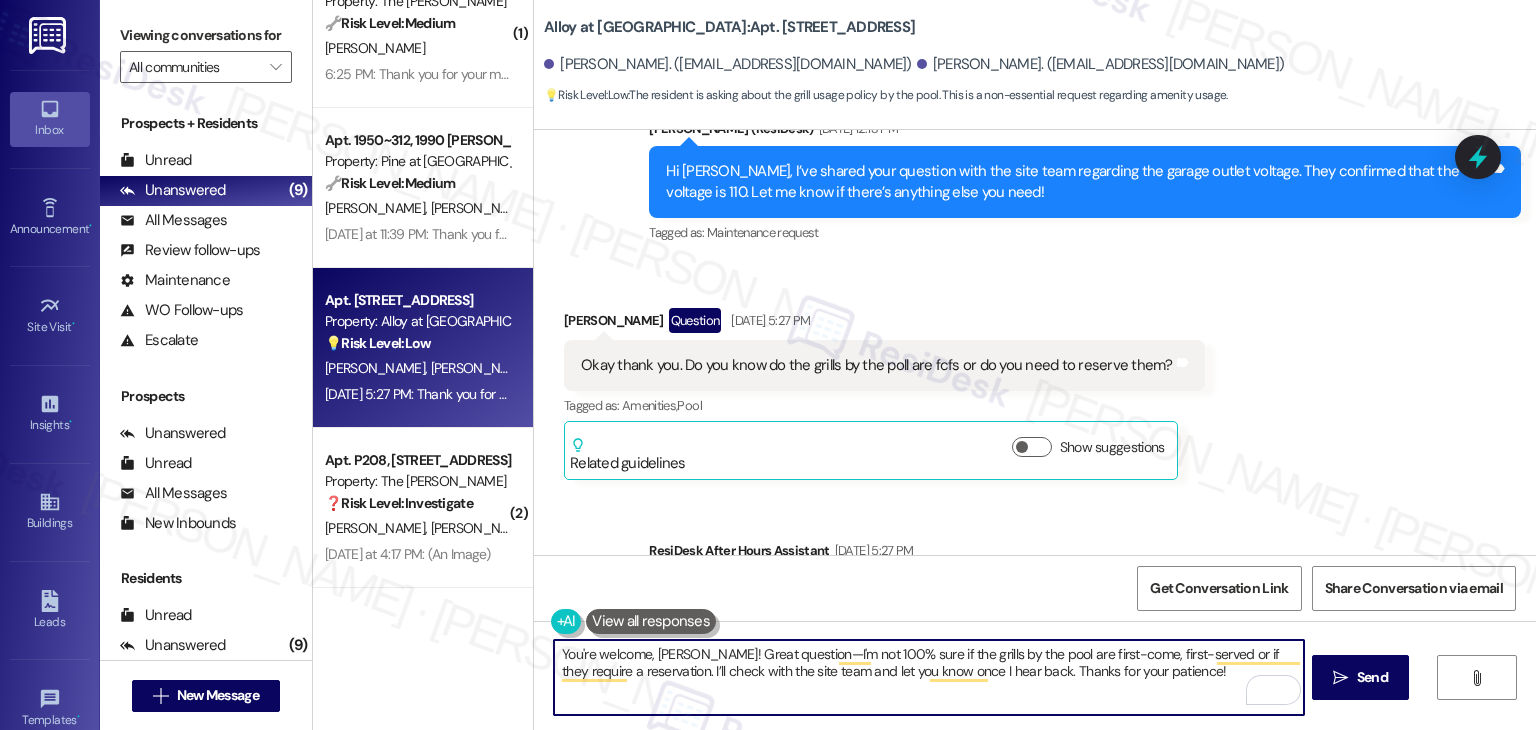 scroll, scrollTop: 10608, scrollLeft: 0, axis: vertical 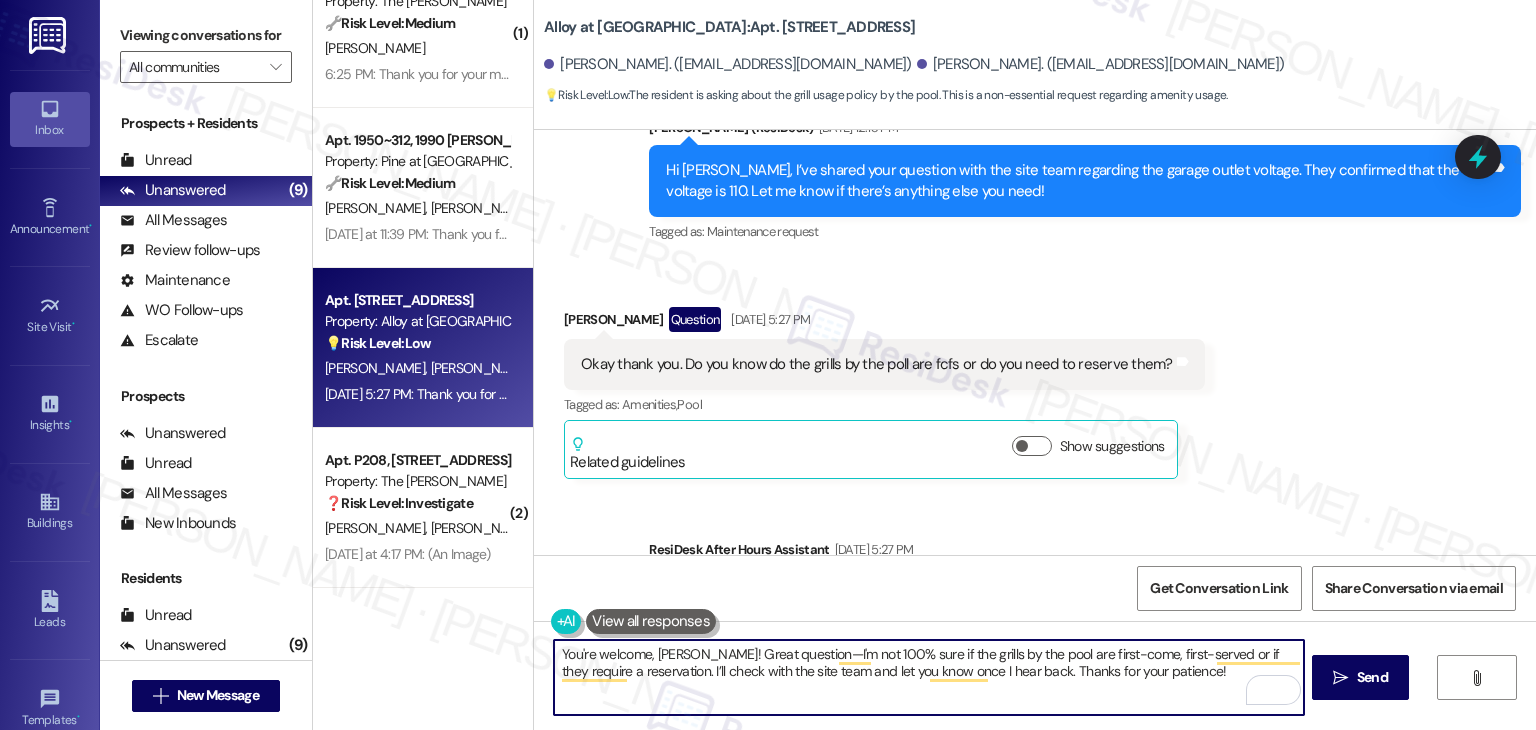 drag, startPoint x: 783, startPoint y: 658, endPoint x: 721, endPoint y: 659, distance: 62.008064 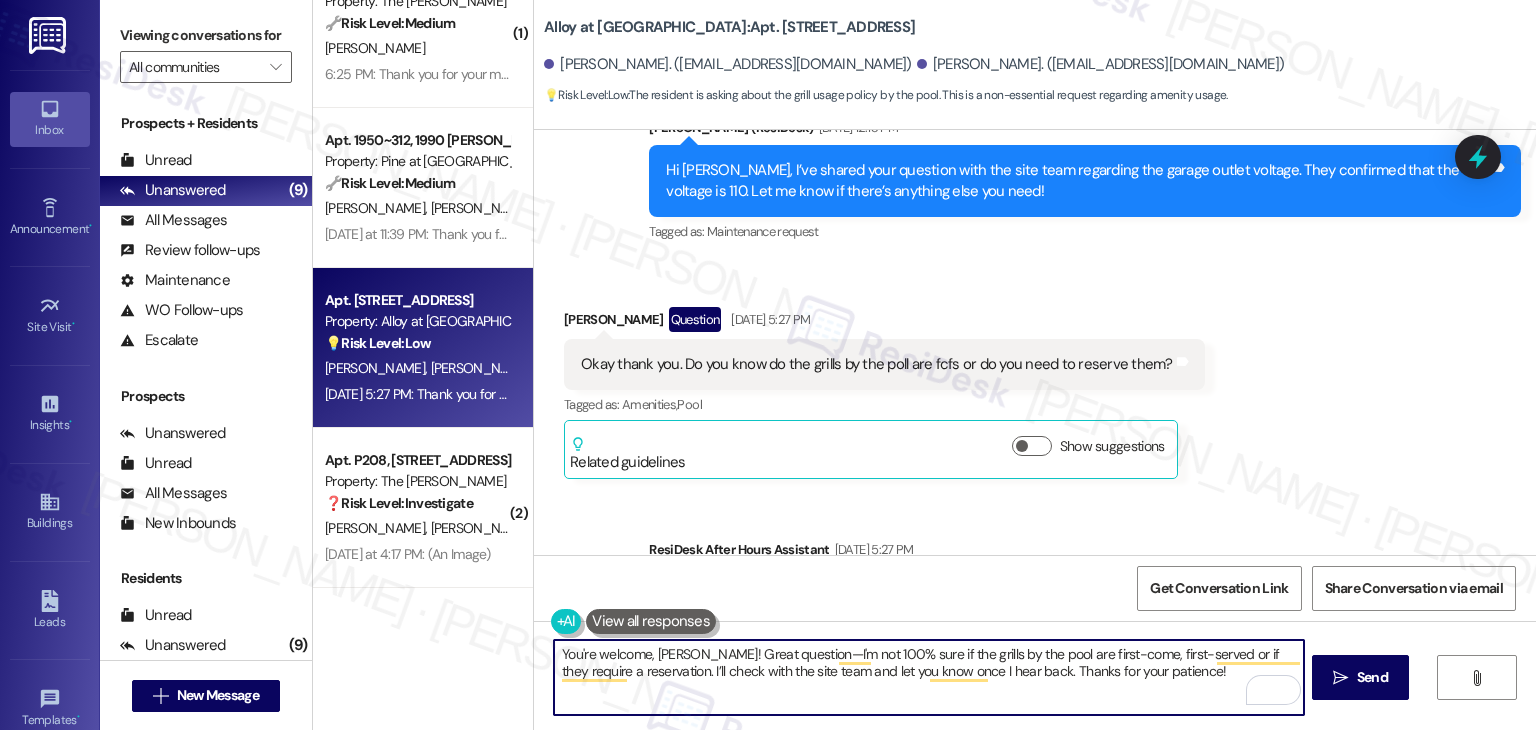 click on "You're welcome, [PERSON_NAME]! Great question—I'm not 100% sure if the grills by the pool are first-come, first-served or if they require a reservation. I’ll check with the site team and let you know once I hear back. Thanks for your patience!" at bounding box center (928, 677) 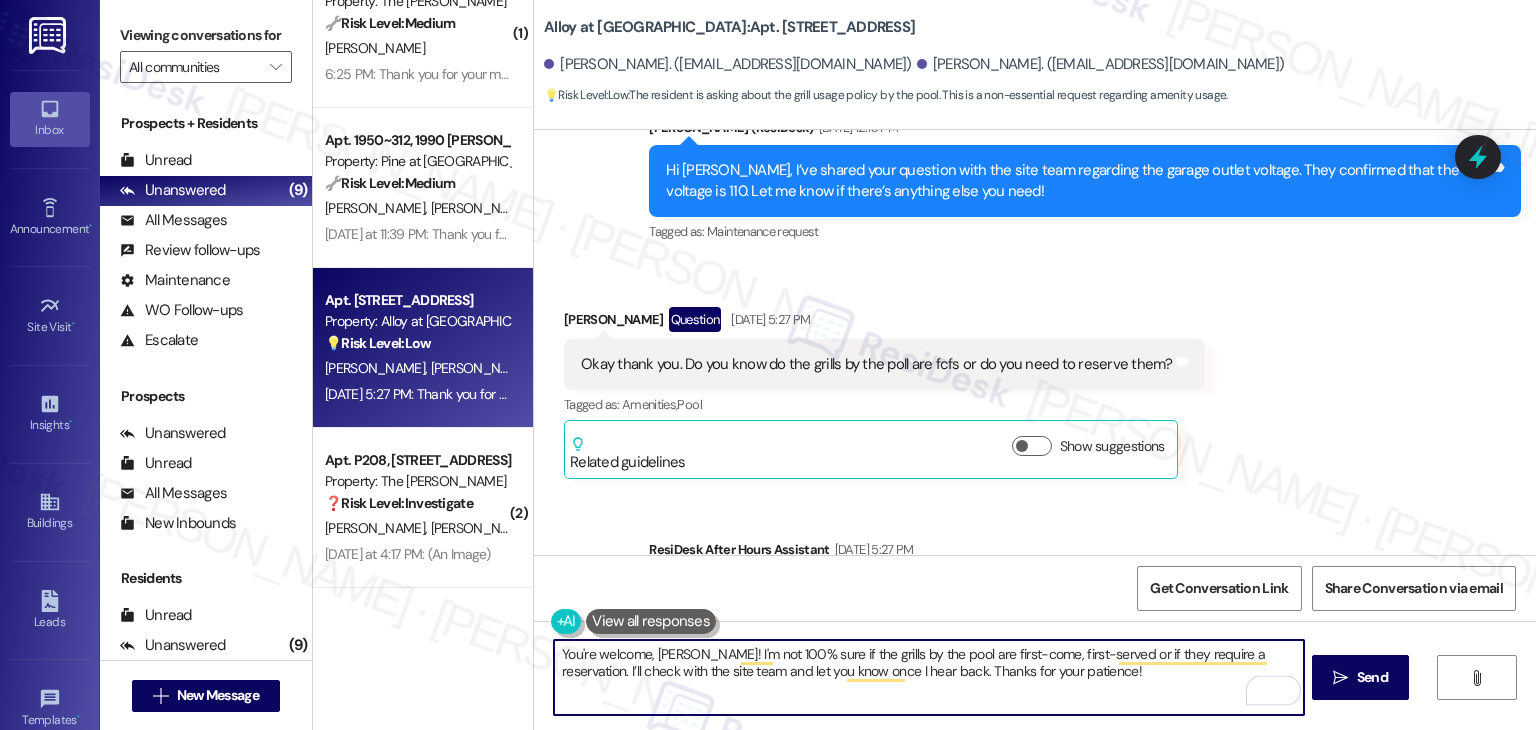 click on "You're welcome, [PERSON_NAME]! I'm not 100% sure if the grills by the pool are first-come, first-served or if they require a reservation. I’ll check with the site team and let you know once I hear back. Thanks for your patience!" at bounding box center (928, 677) 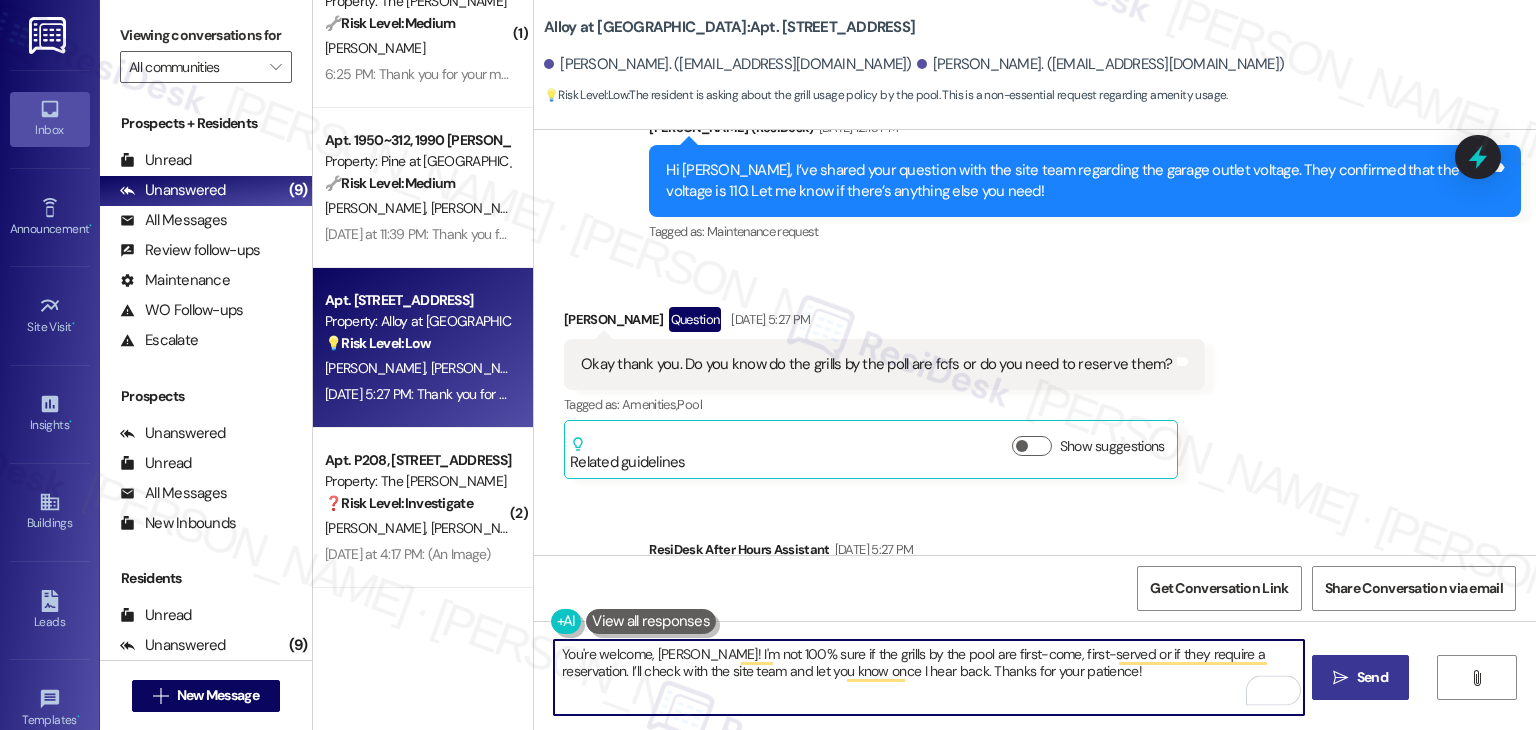 type on "You're welcome, [PERSON_NAME]! I'm not 100% sure if the grills by the pool are first-come, first-served or if they require a reservation. I’ll check with the site team and let you know once I hear back. Thanks for your patience!" 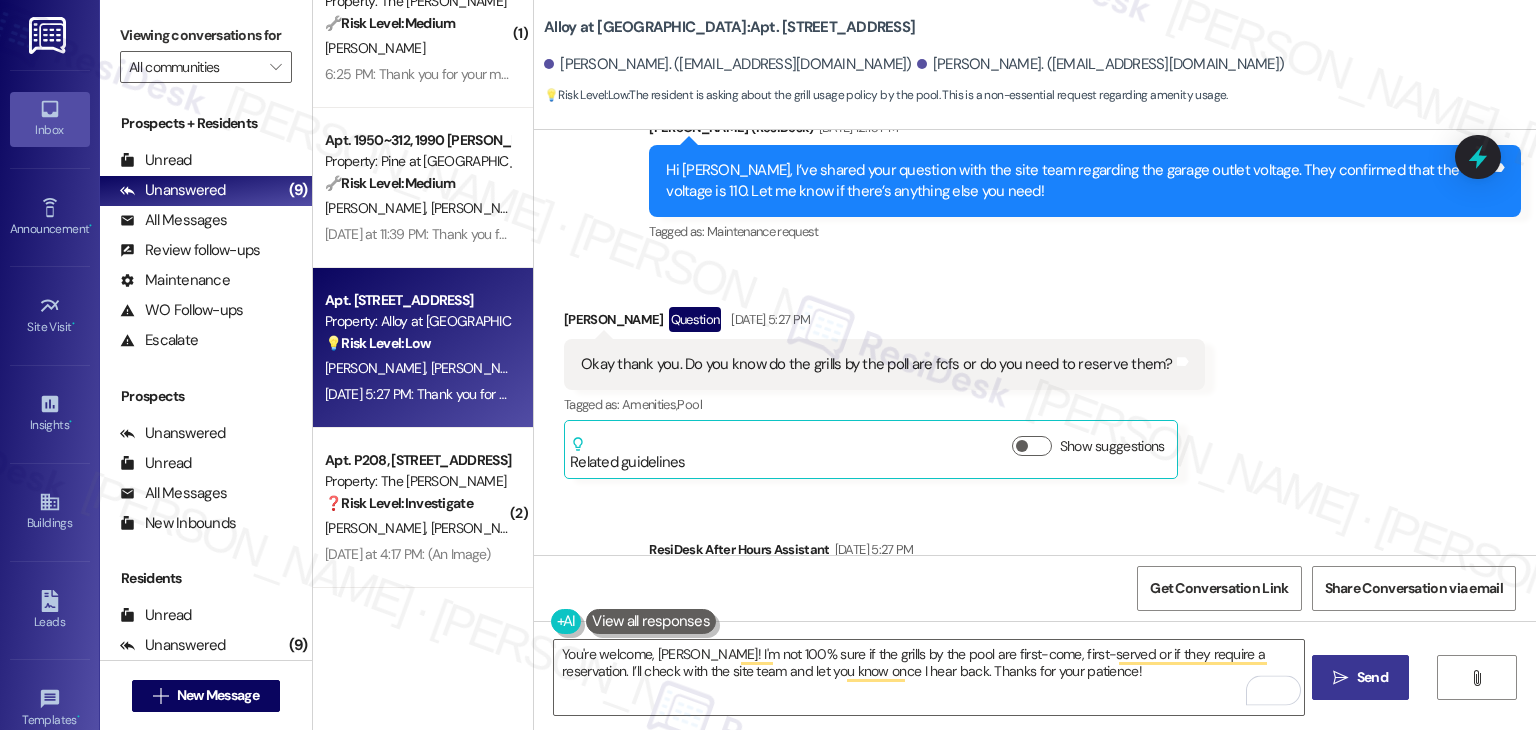 click on "Send" at bounding box center [1372, 677] 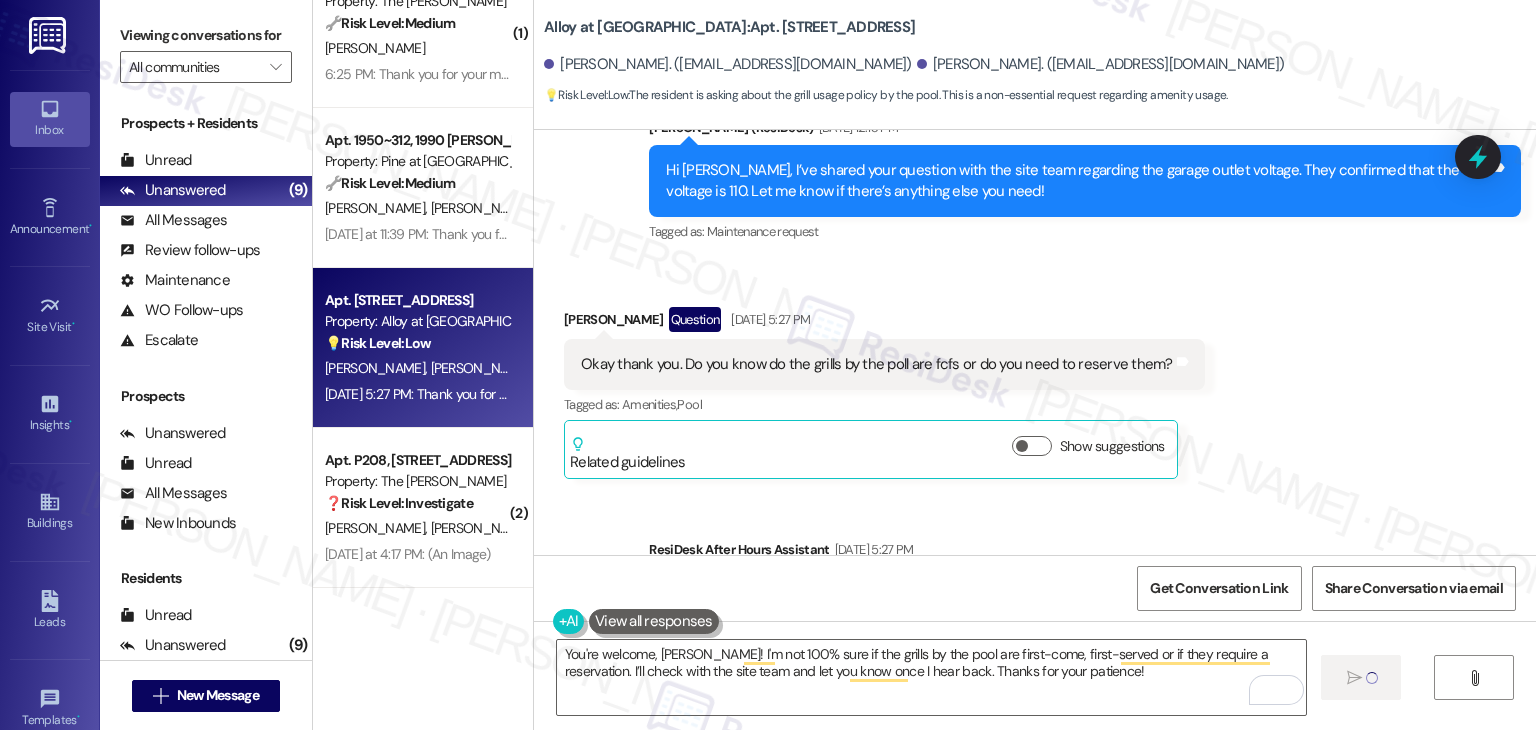 type 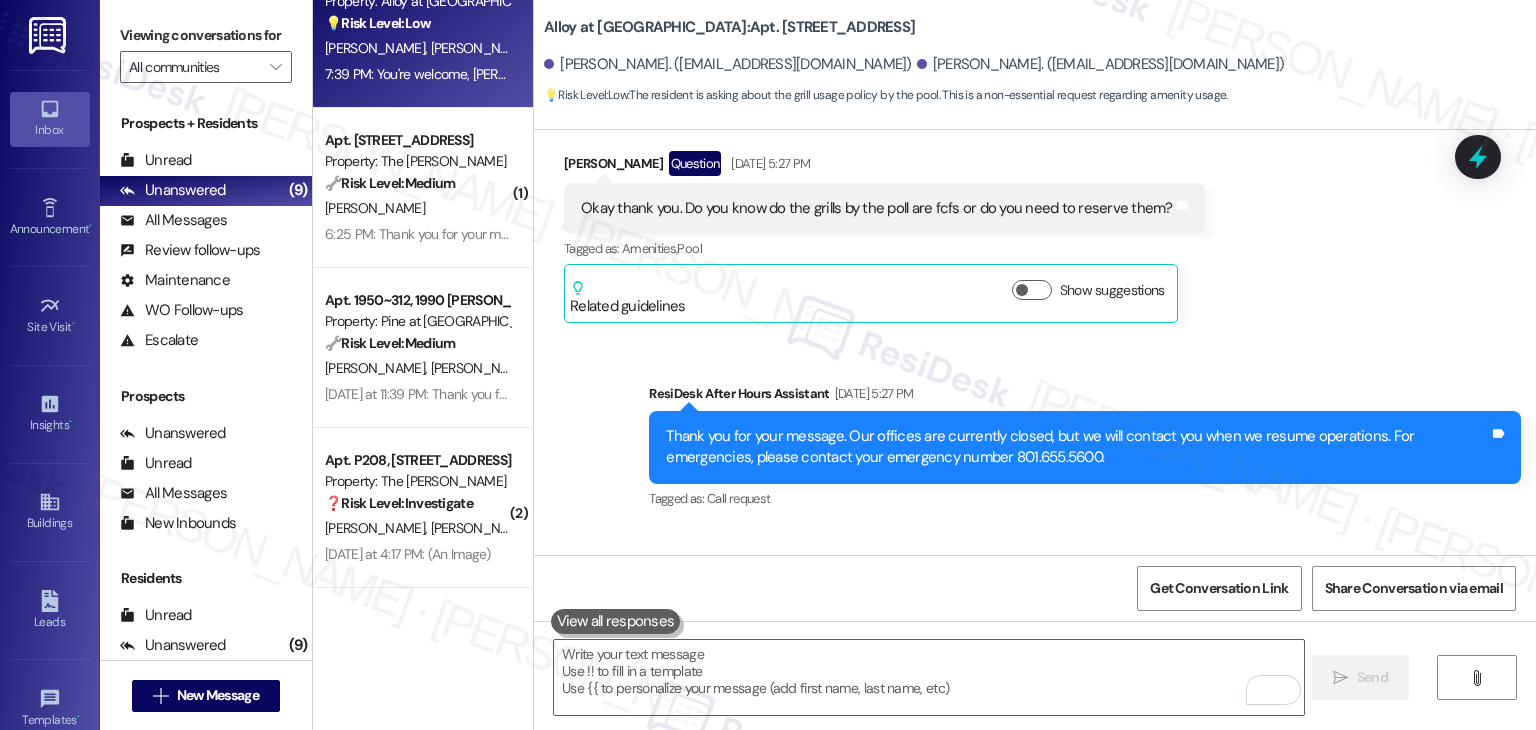 scroll, scrollTop: 10768, scrollLeft: 0, axis: vertical 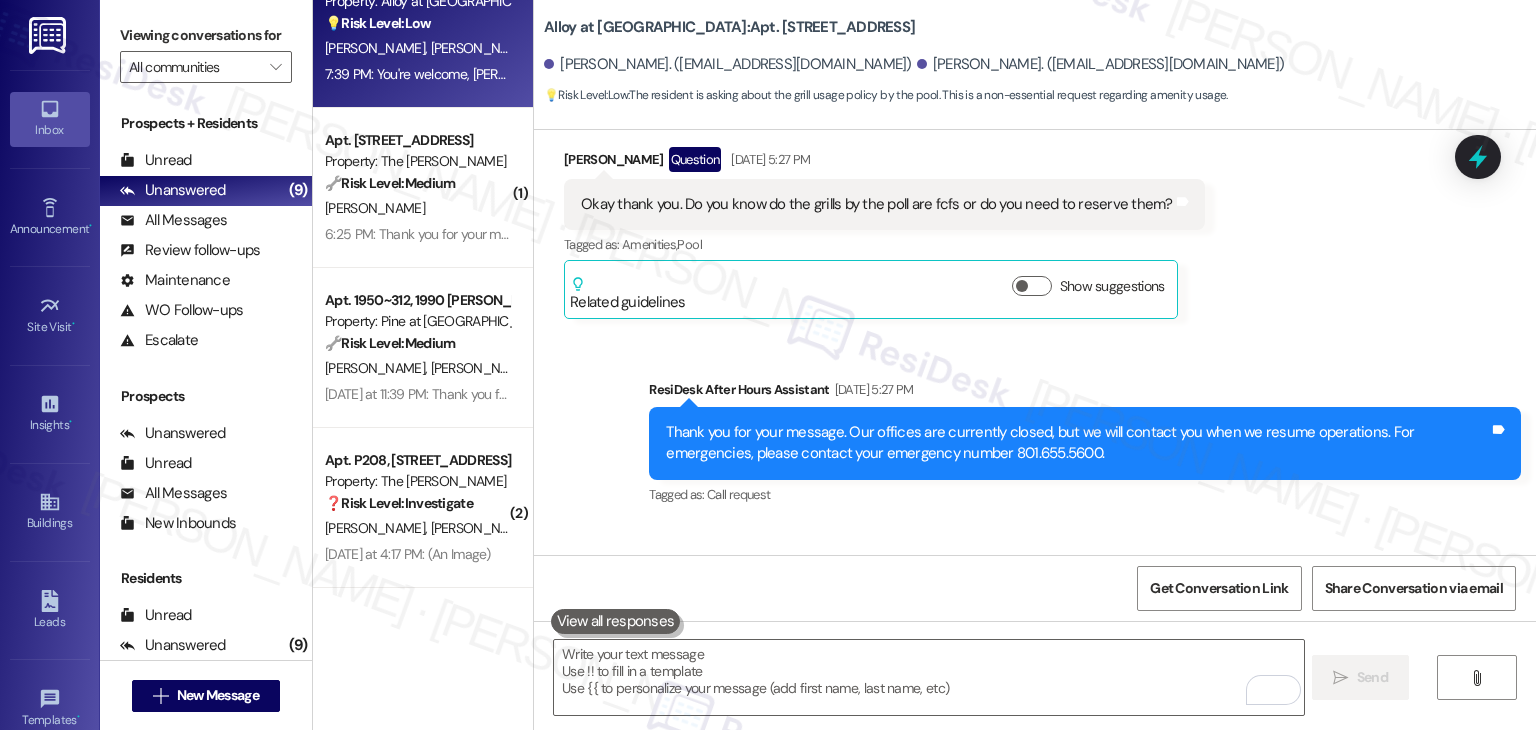 click on "Received via SMS [PERSON_NAME] Question [DATE] 5:27 PM Okay thank you. Do you know do the grills by the poll are fcfs or do you need to reserve them? Tags and notes Tagged as:   Amenities ,  Click to highlight conversations about Amenities Pool Click to highlight conversations about Pool  Related guidelines Show suggestions" at bounding box center [1035, 218] 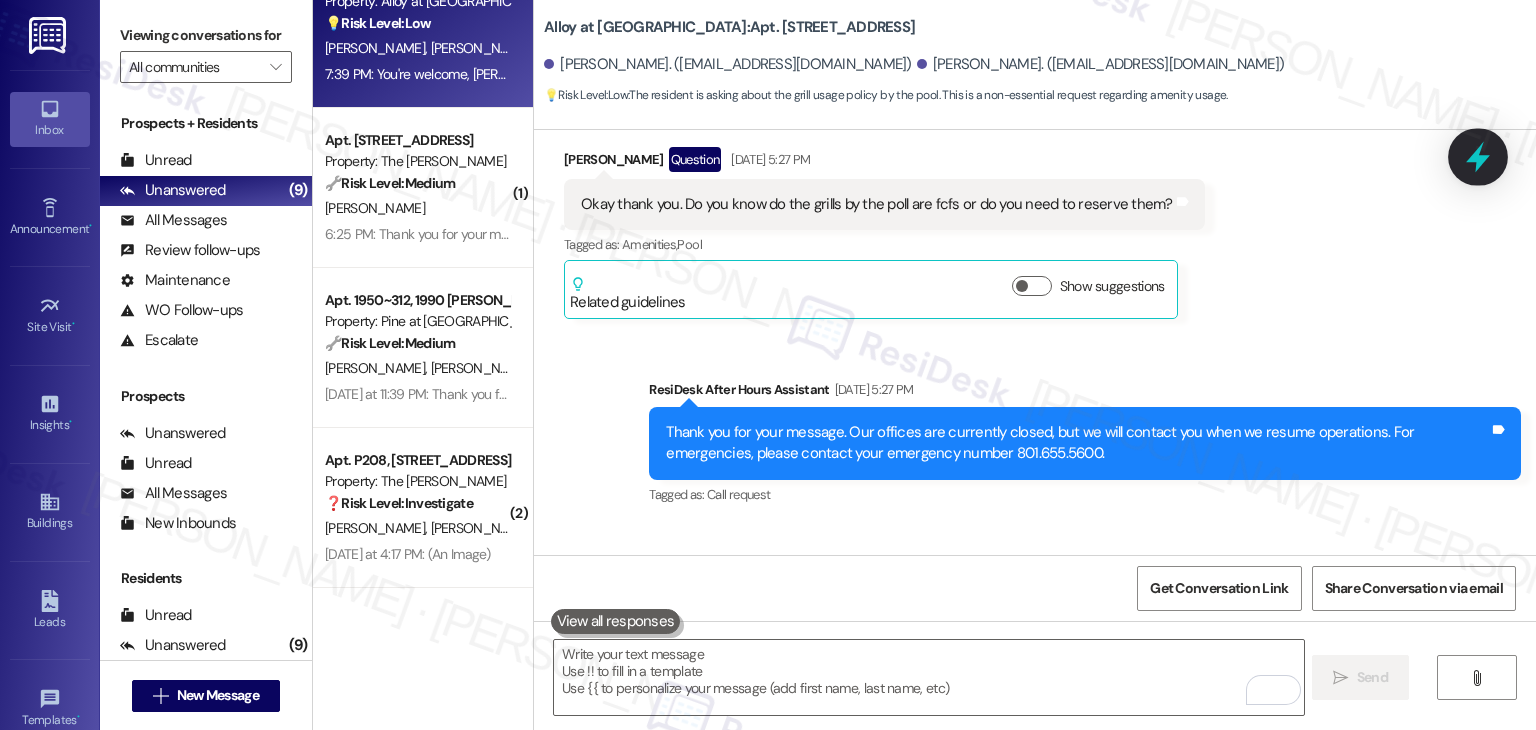 click 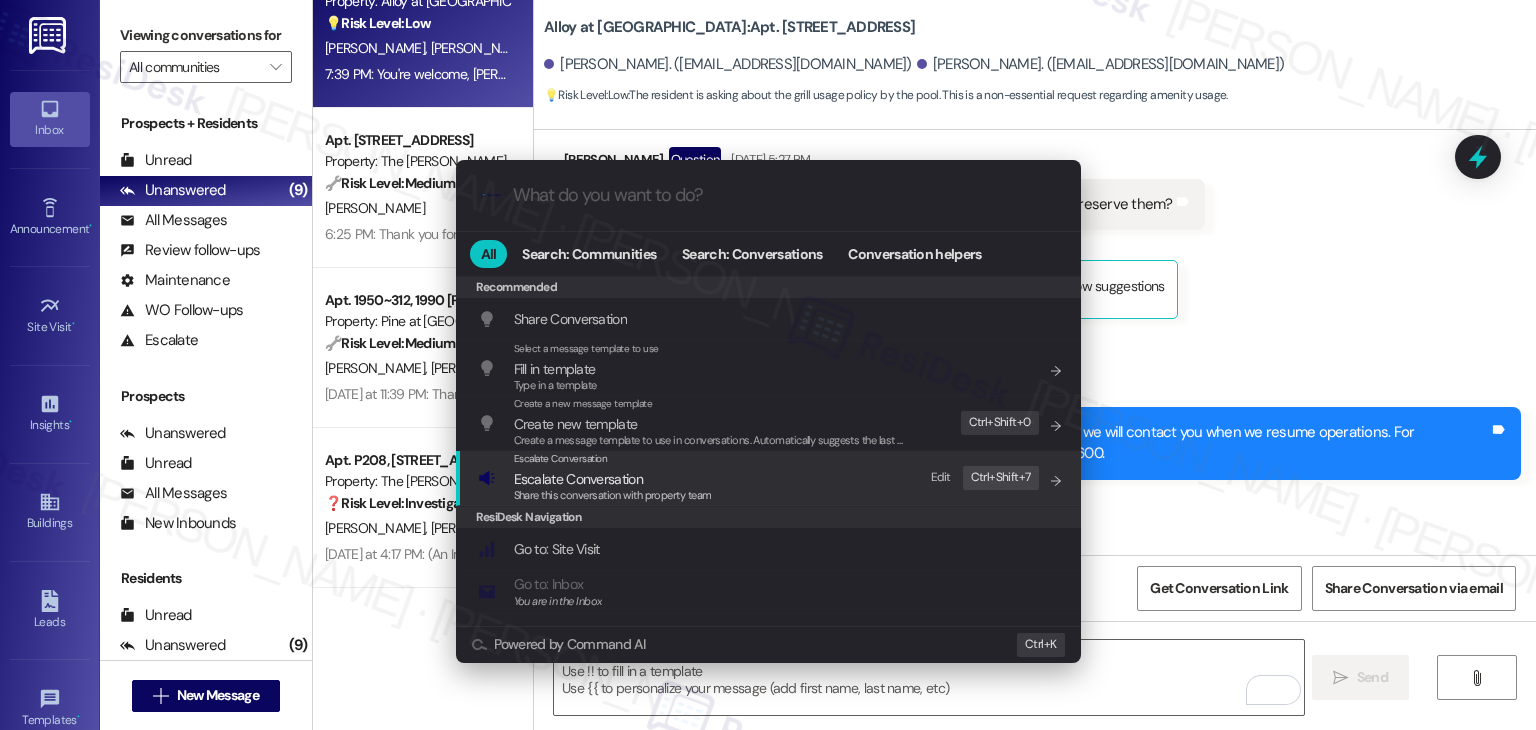 click on "Escalate Conversation" at bounding box center [613, 479] 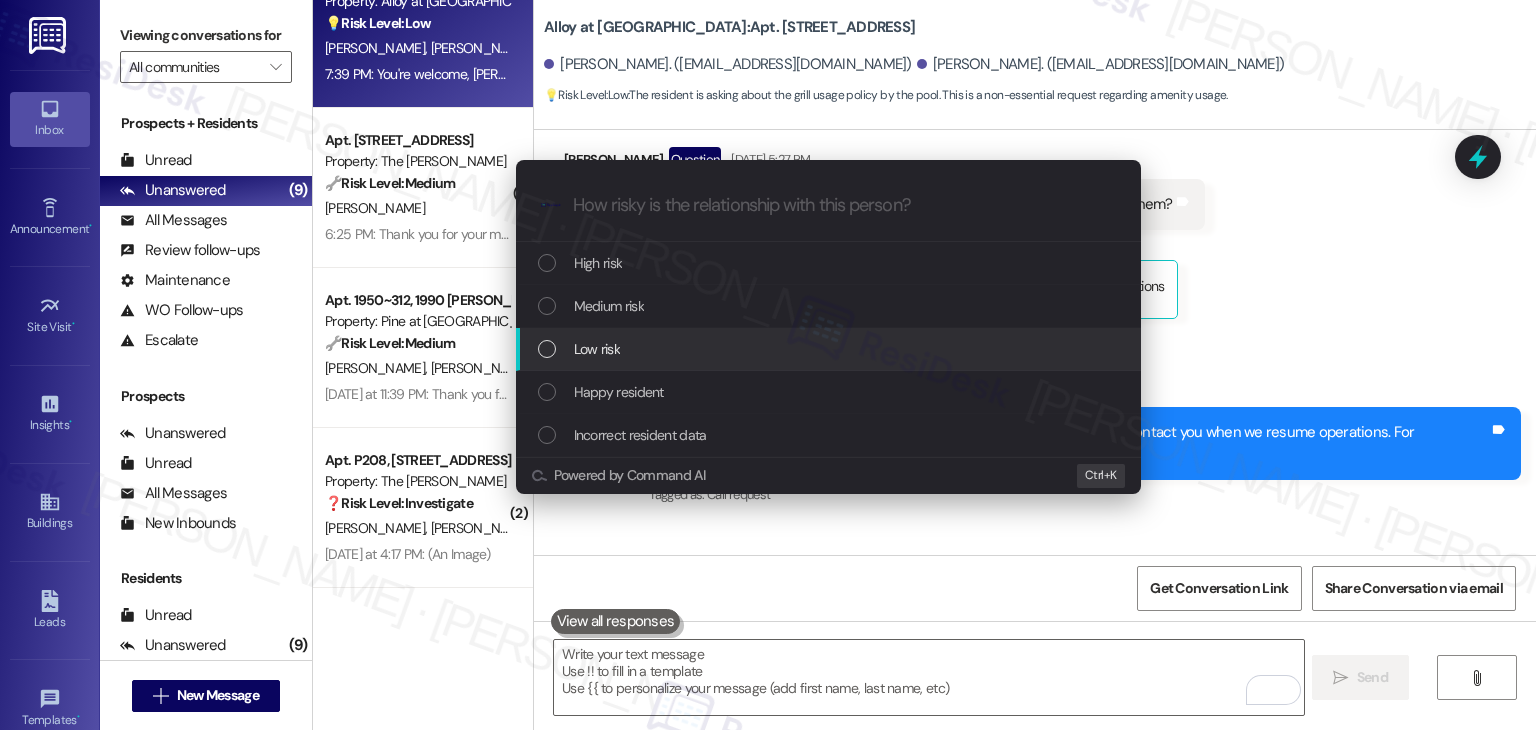click at bounding box center (547, 349) 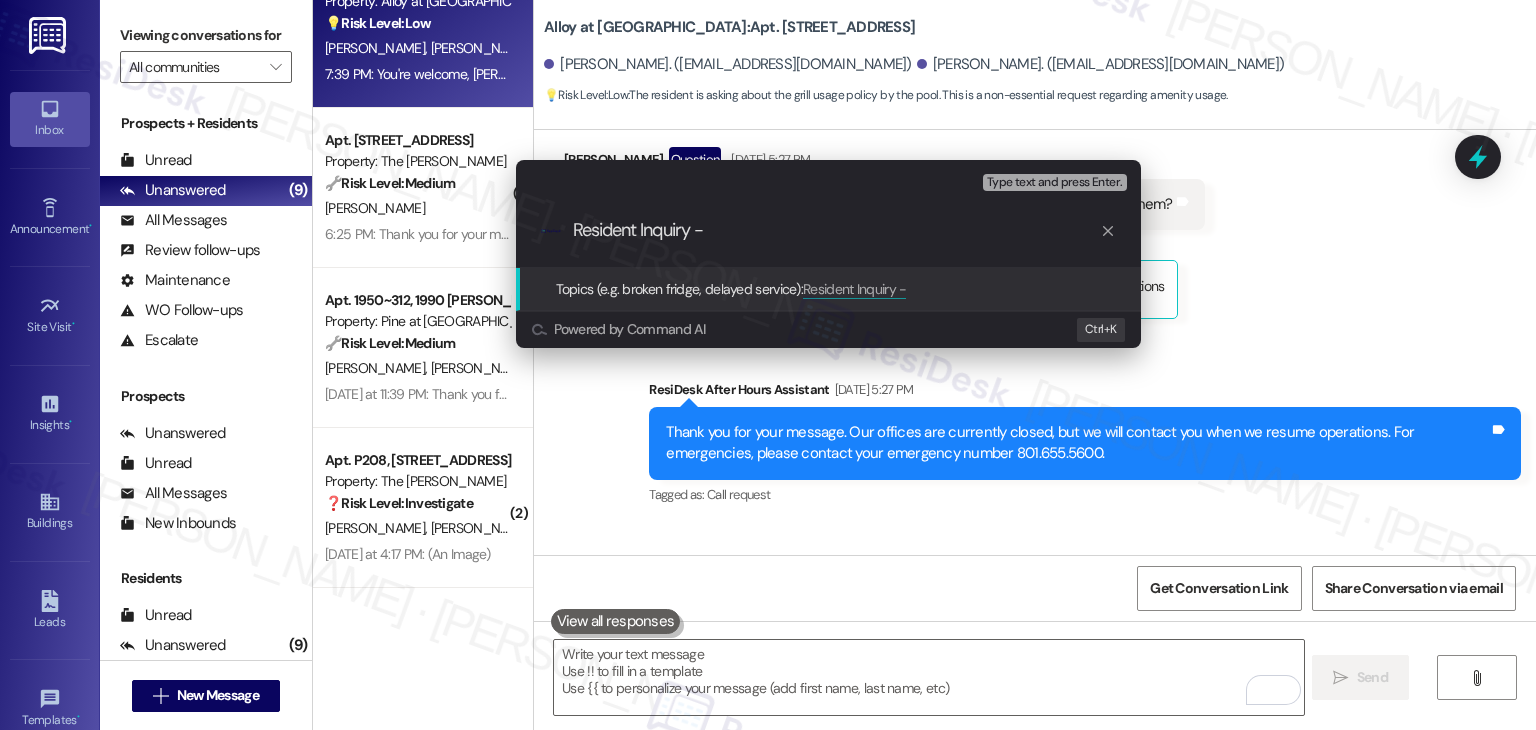 paste on "Grill Usage Policy" 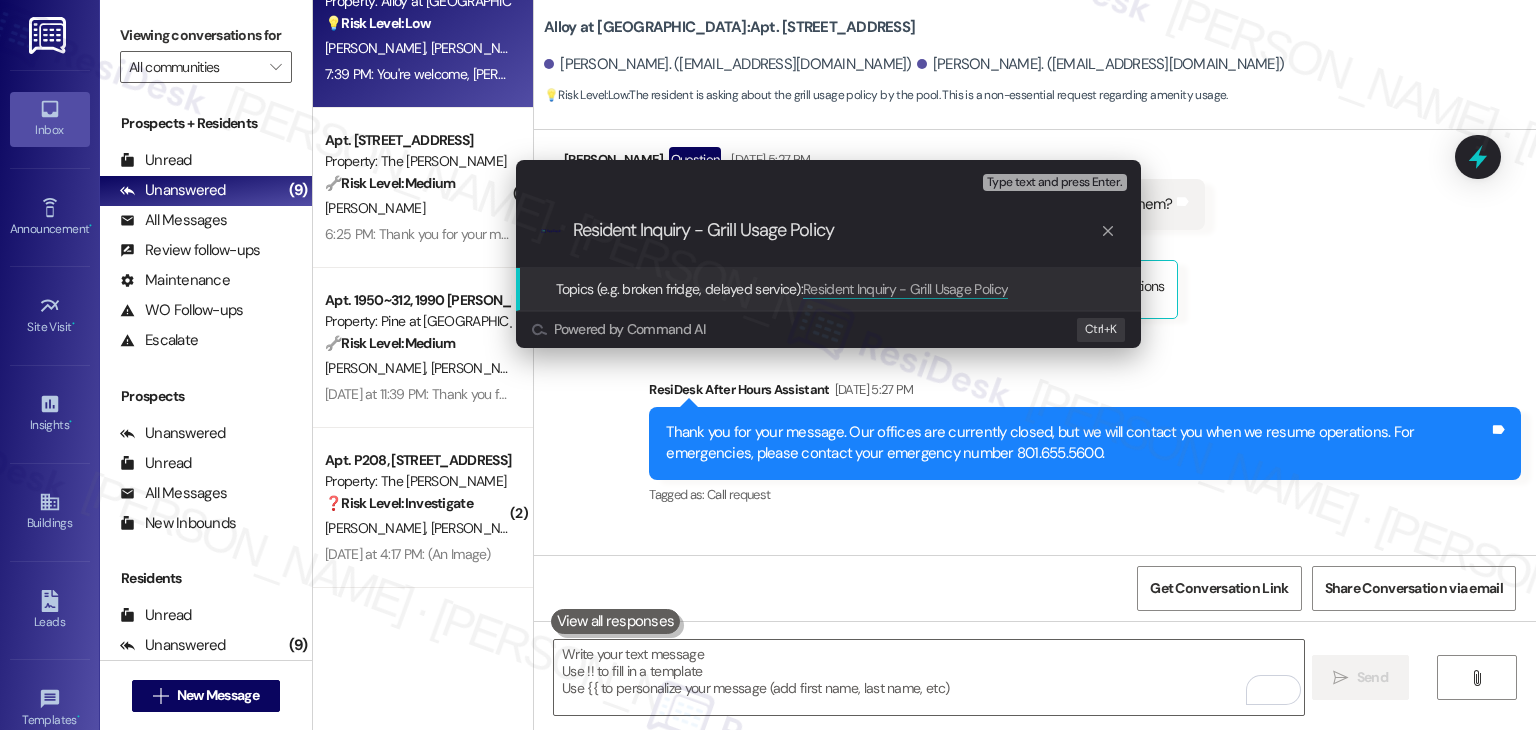 type 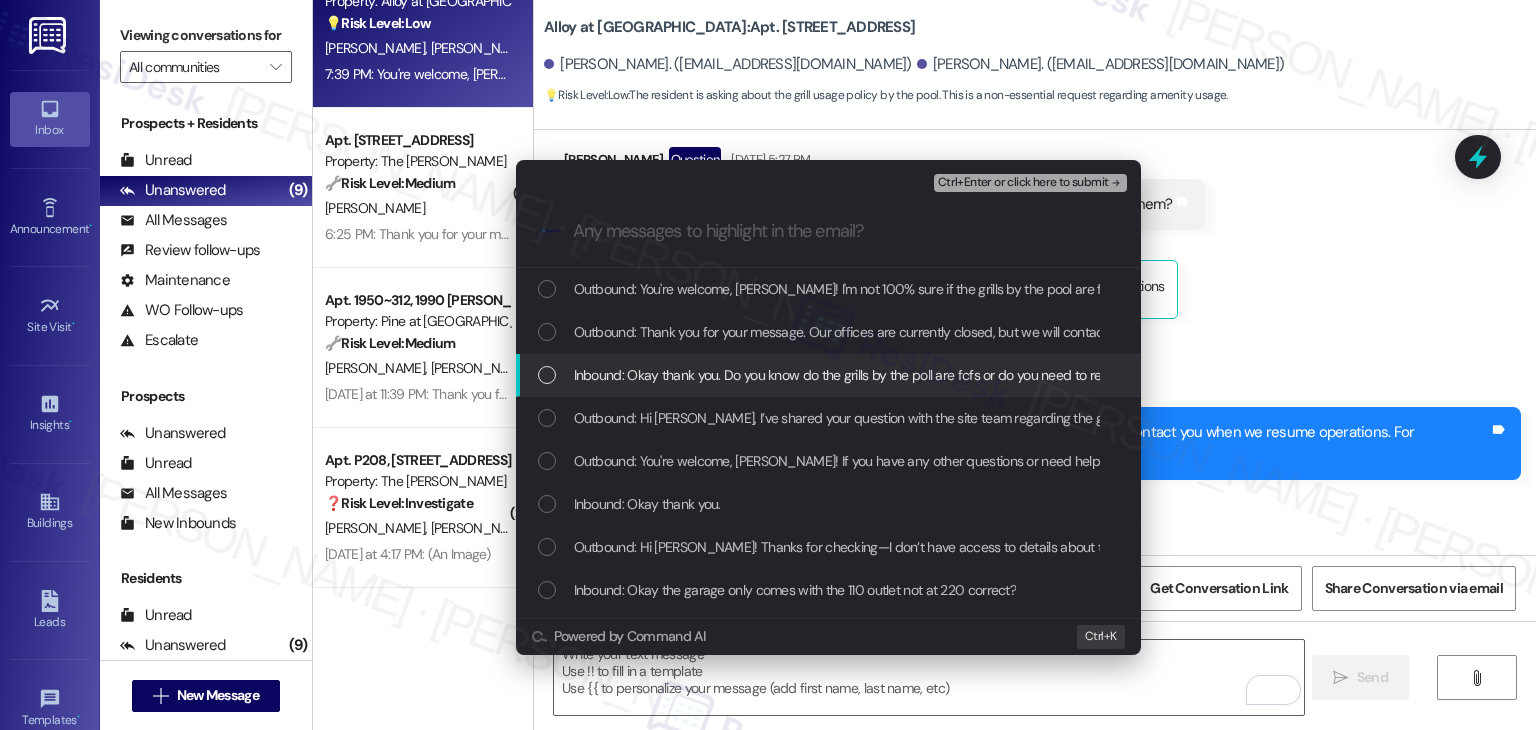 click on "Inbound: Okay thank you. Do you know do the grills by the poll are fcfs or do you need to reserve them?" at bounding box center (828, 375) 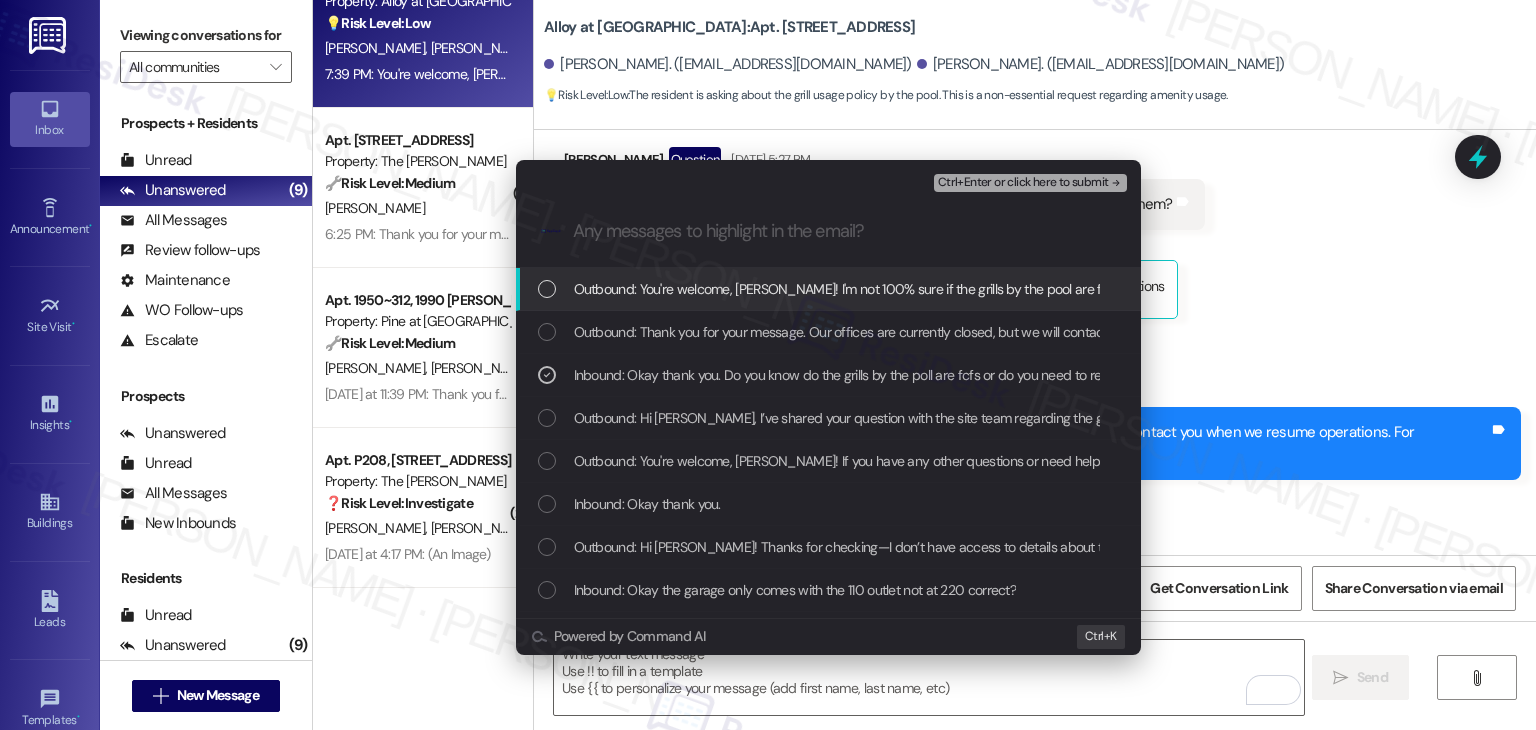 click on "Ctrl+Enter or click here to submit" at bounding box center [1023, 183] 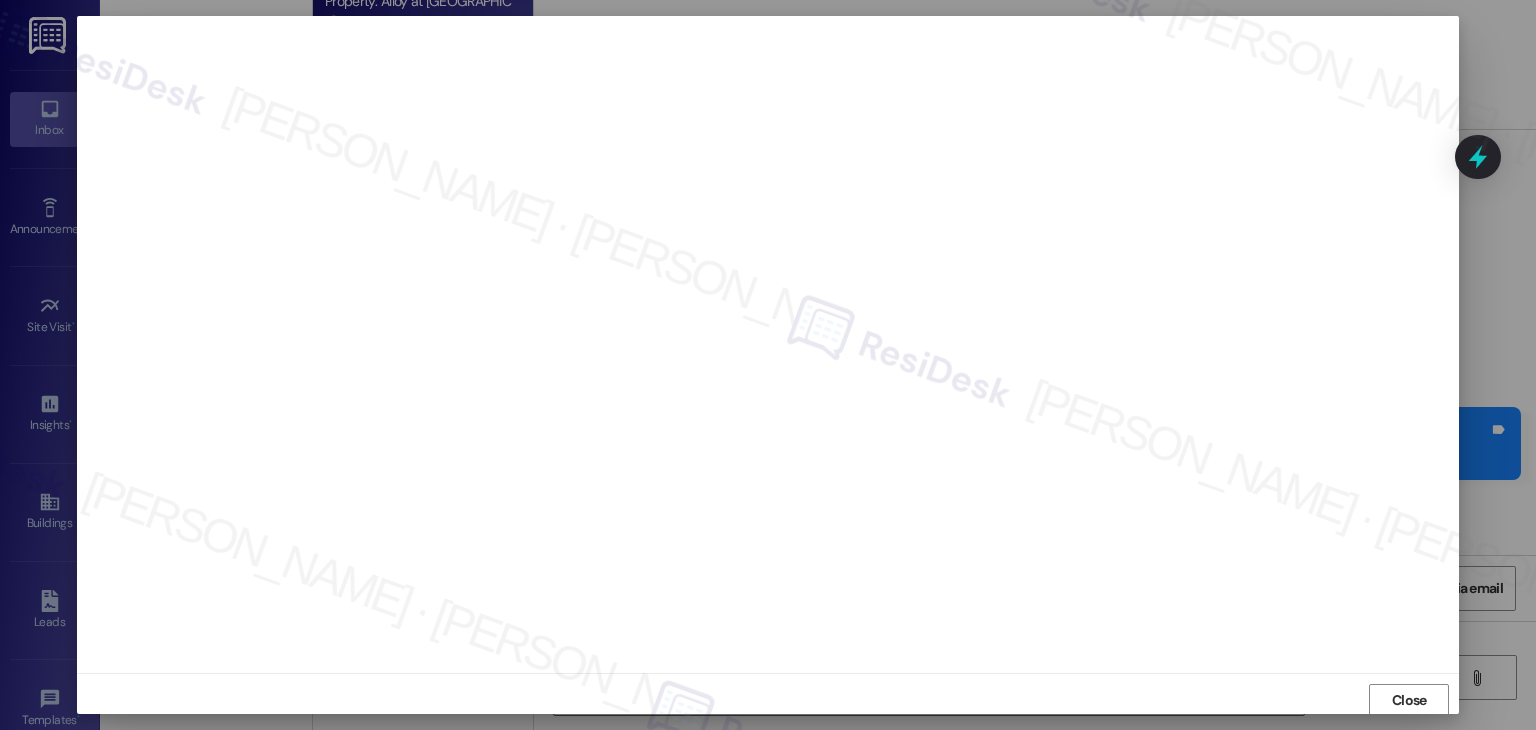 scroll, scrollTop: 1, scrollLeft: 0, axis: vertical 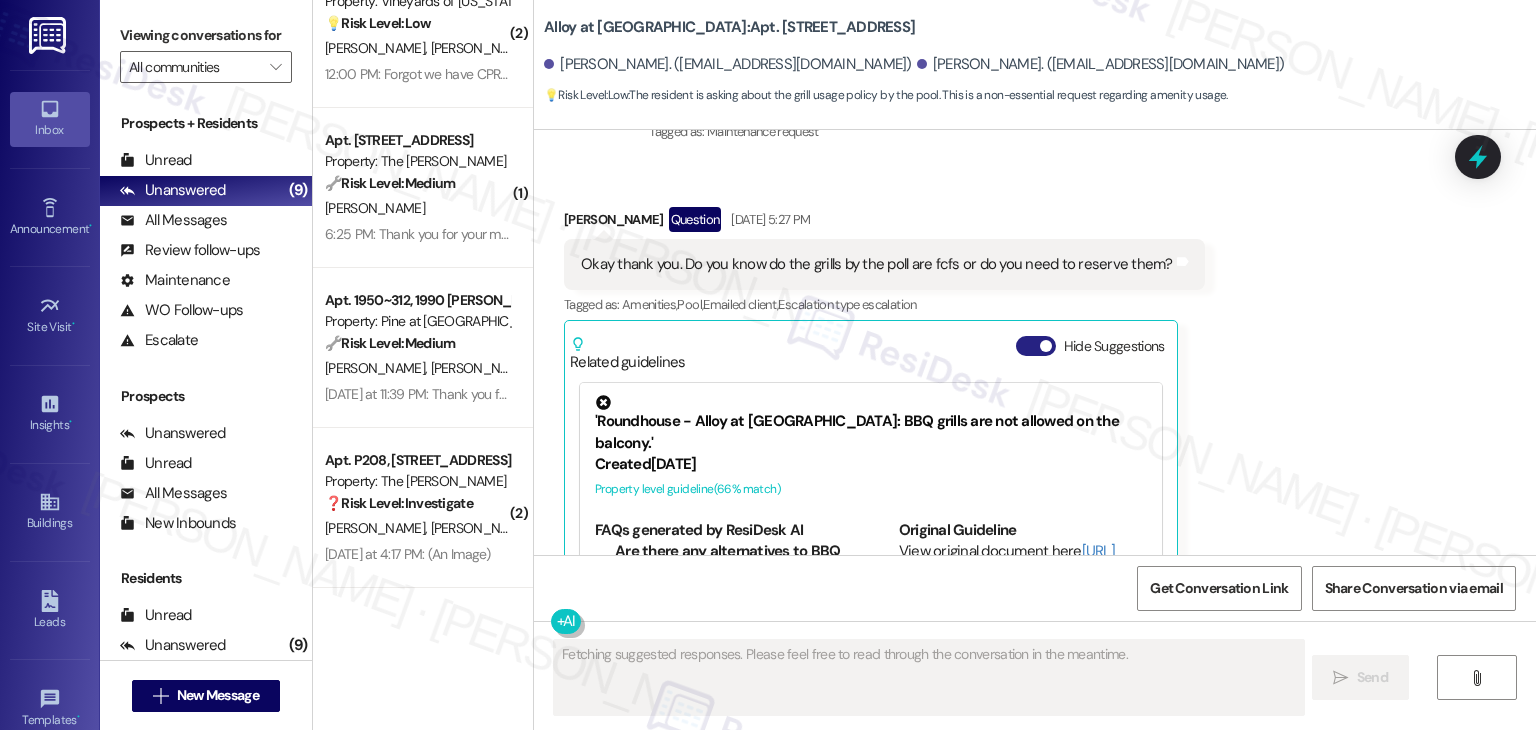 click on "Hide Suggestions" at bounding box center [1036, 346] 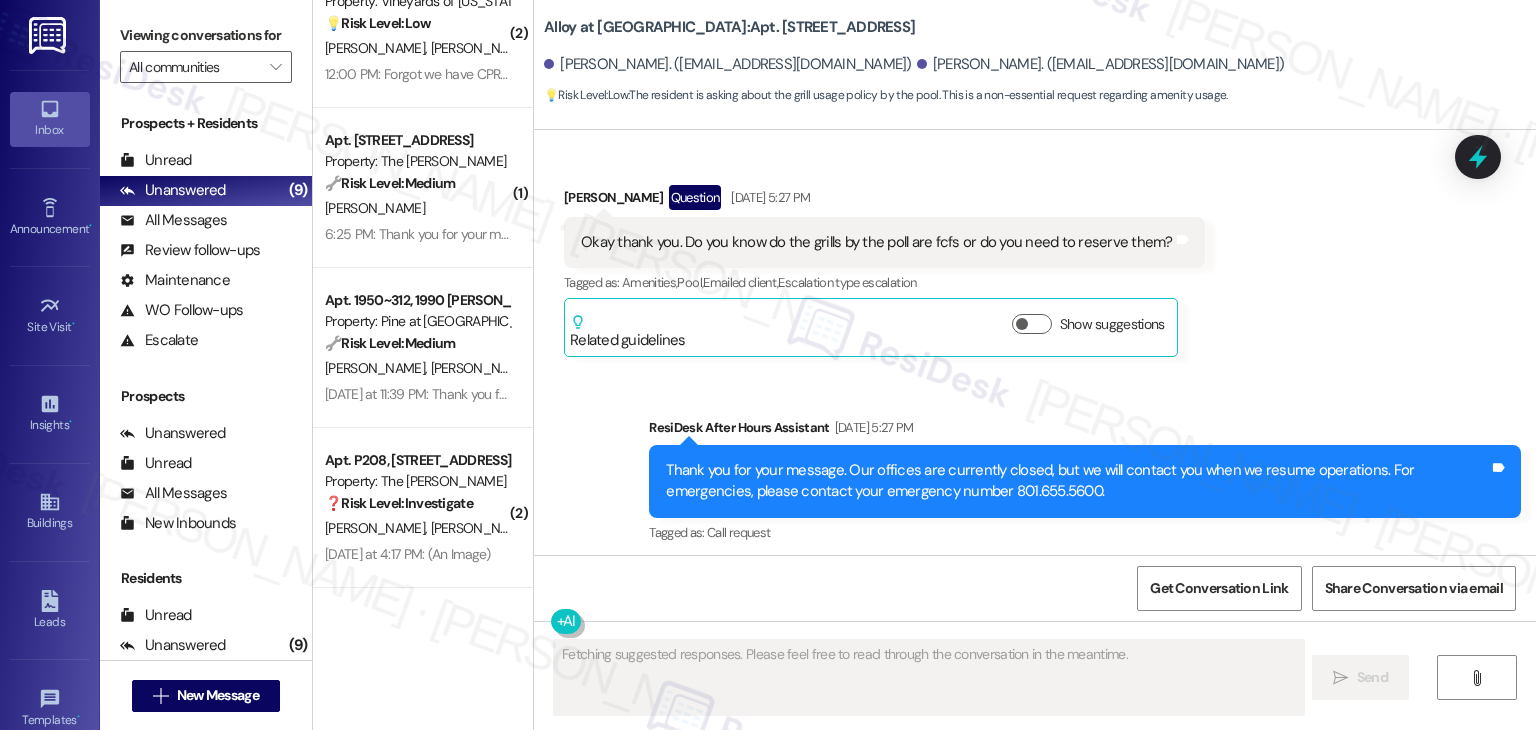 scroll, scrollTop: 10798, scrollLeft: 0, axis: vertical 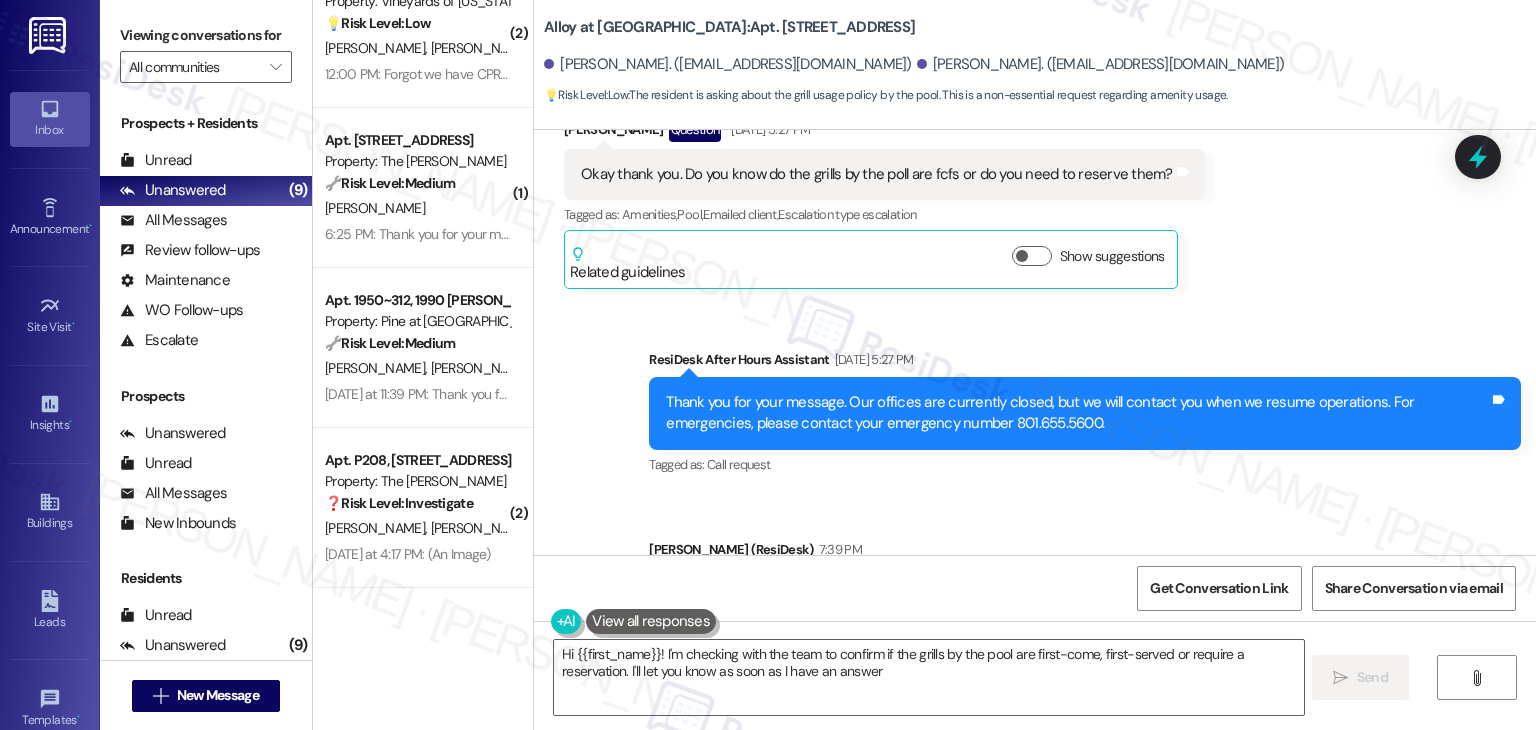 type on "Hi {{first_name}}! I'm checking with the team to confirm if the grills by the pool are first-come, first-served or require a reservation. I'll let you know as soon as I have an answer!" 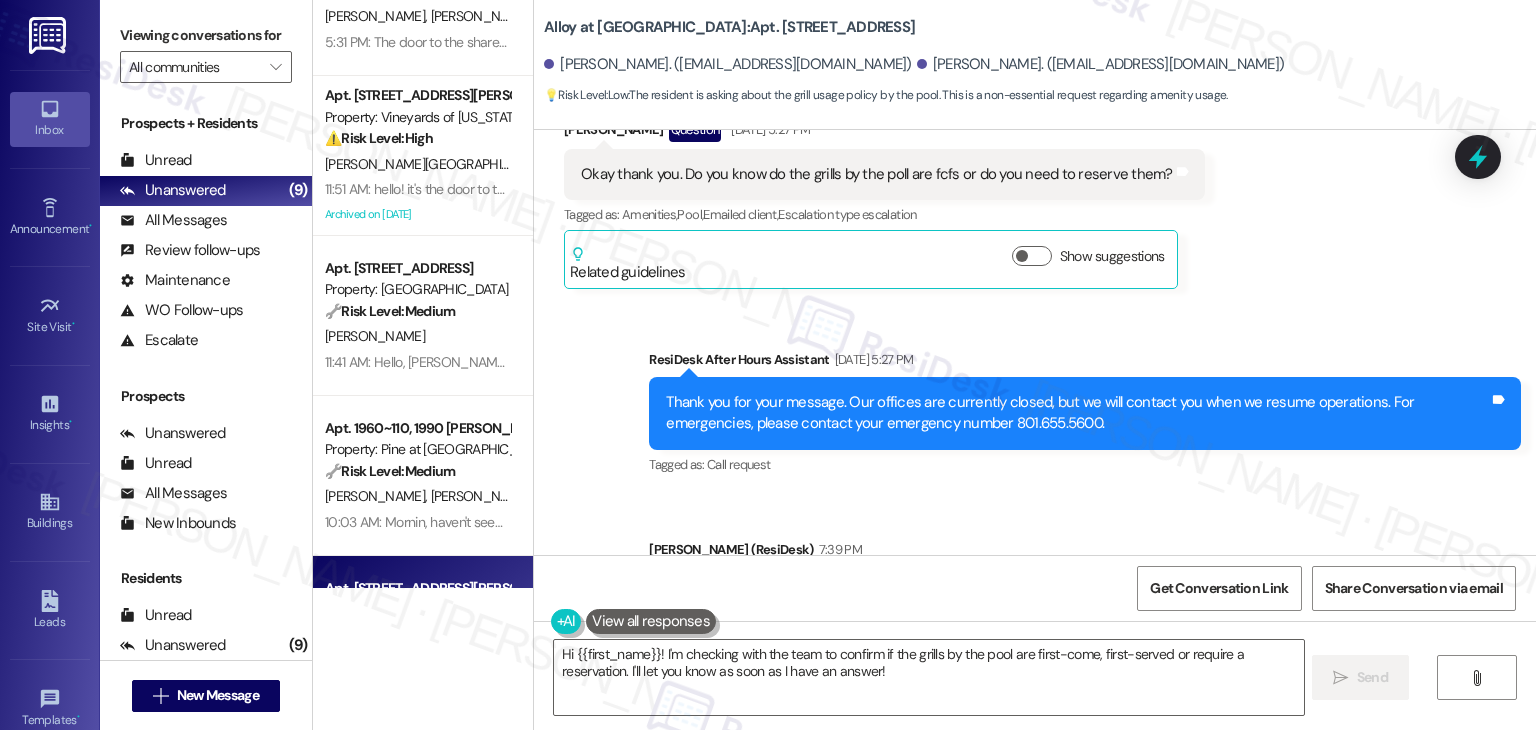 scroll, scrollTop: 0, scrollLeft: 0, axis: both 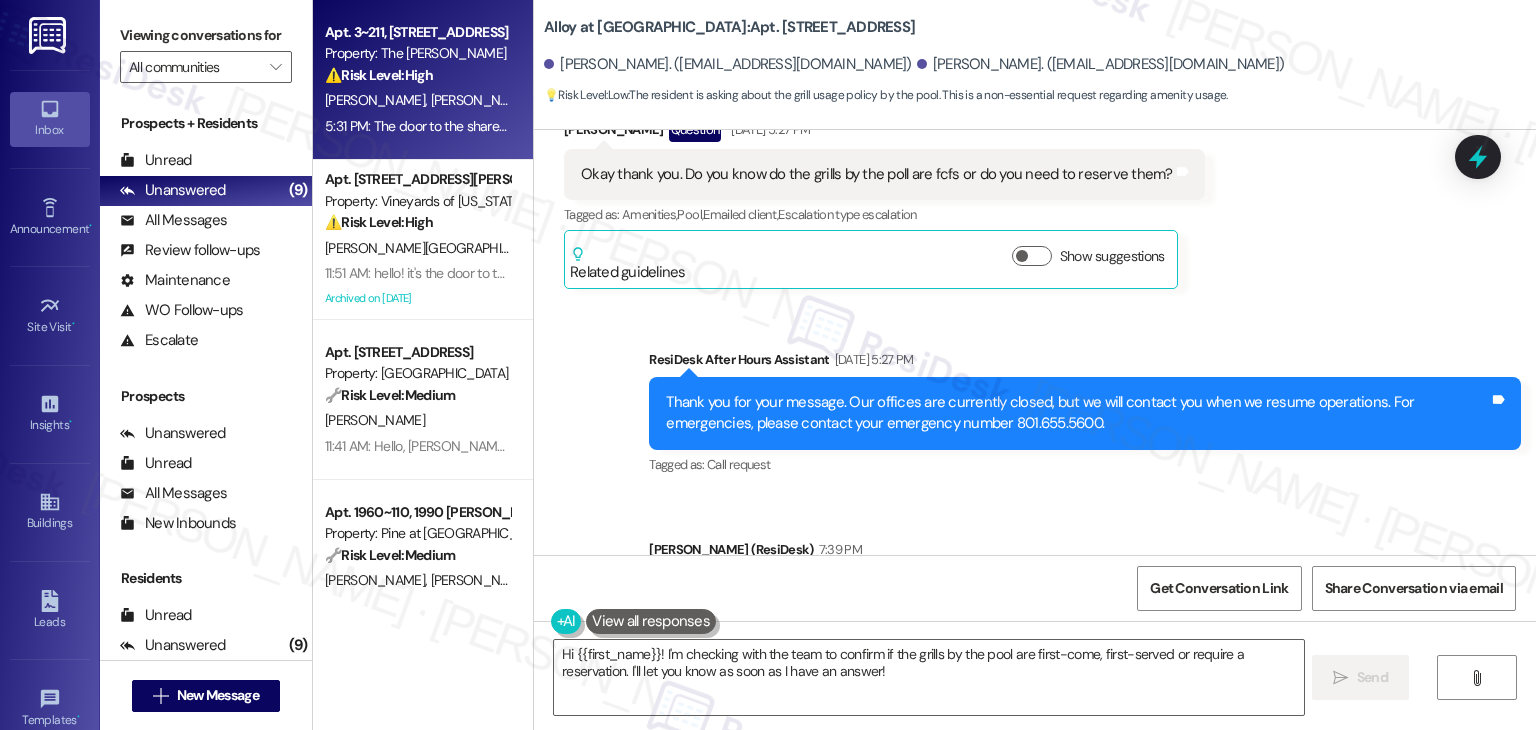 click on "Apt. 3~211, [STREET_ADDRESS] Property: The [PERSON_NAME] ⚠️  Risk Level:  High The resident reports a broken door to the shared workspace. This poses a security risk and limits access to a community amenity, requiring urgent maintenance. [PERSON_NAME] [PERSON_NAME] 5:31 PM: The door to the shared work space room is broken. When I use my FOB the light turns green but the door doesn't unlock  5:31 PM: The door to the shared work space room is broken. When I use my FOB the light turns green but the door doesn't unlock" at bounding box center (423, 80) 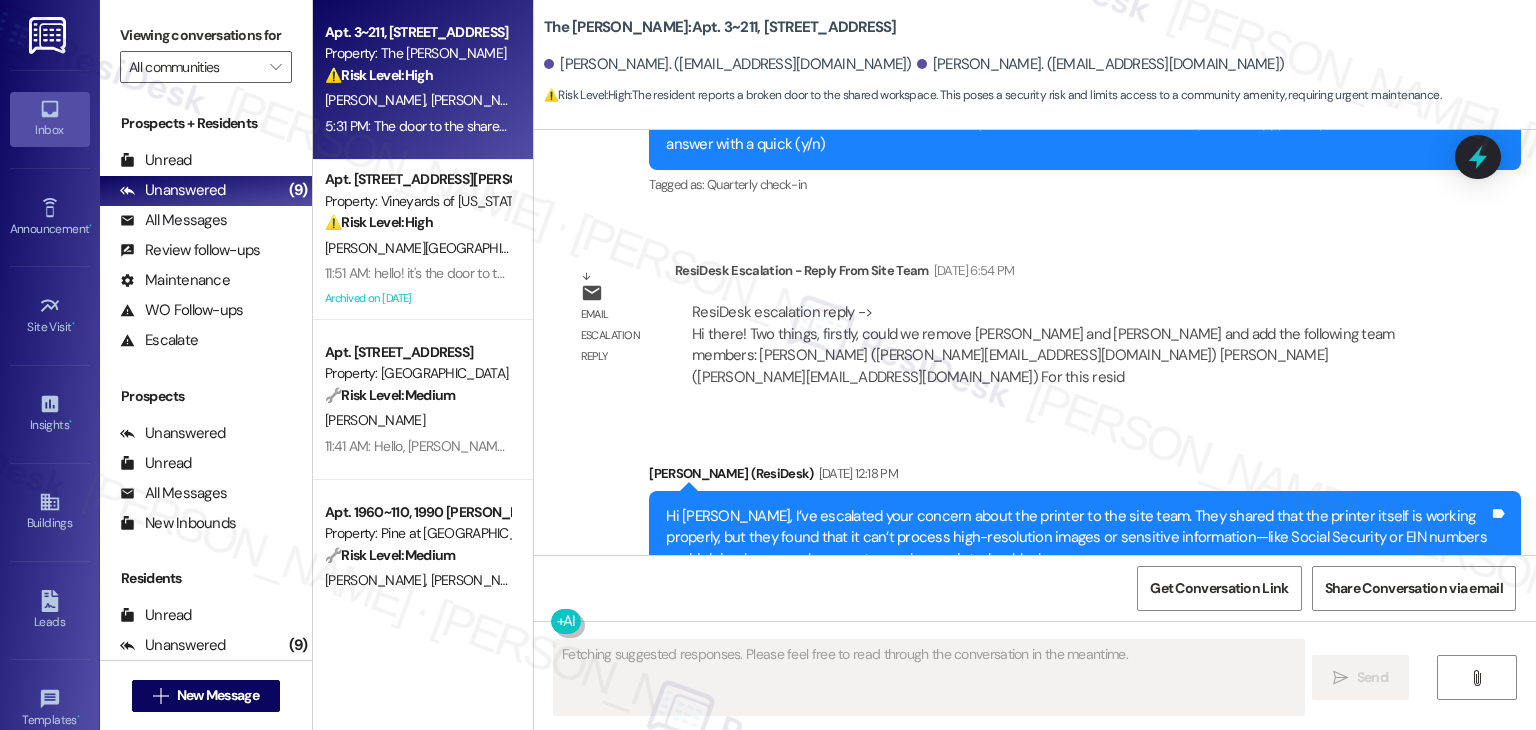 scroll, scrollTop: 8983, scrollLeft: 0, axis: vertical 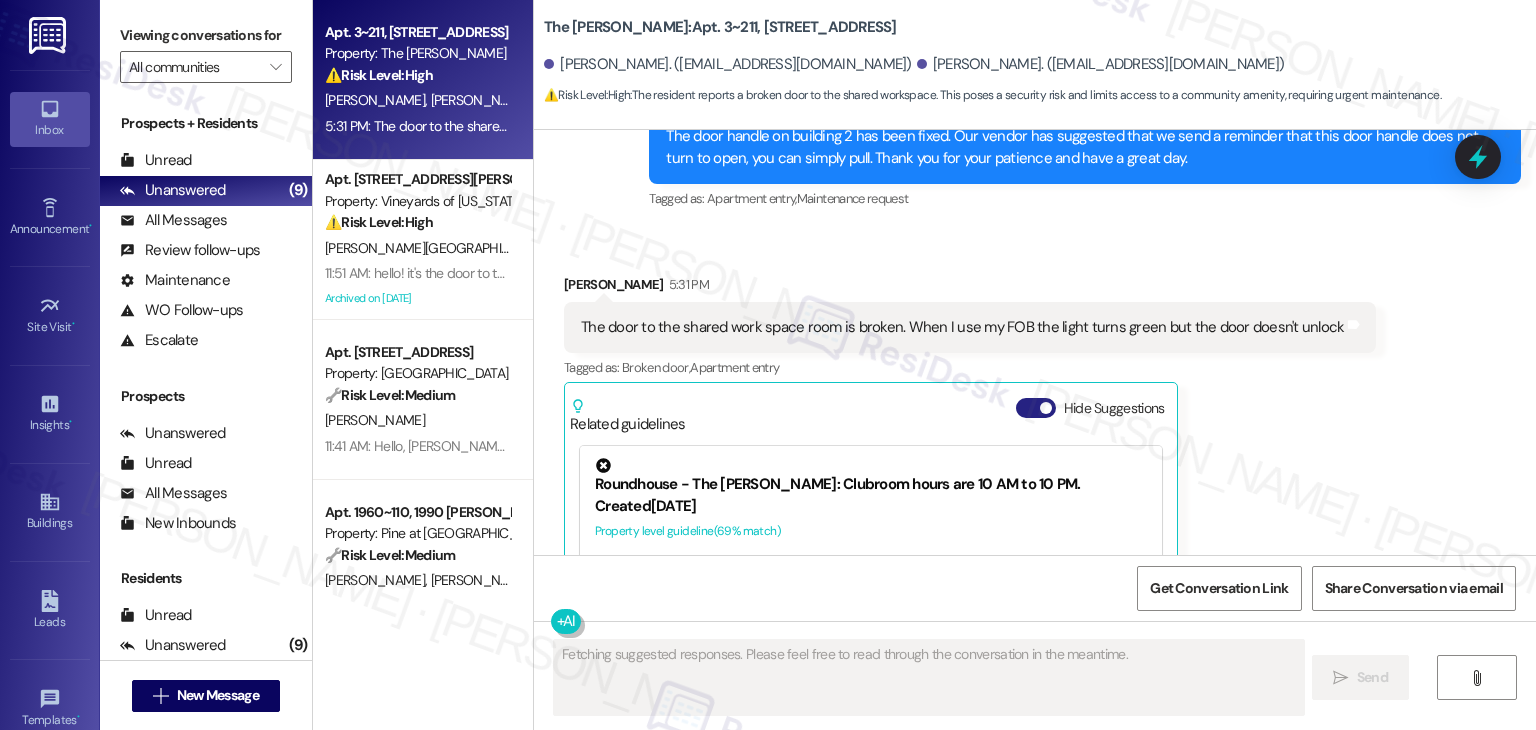 click on "Hide Suggestions" at bounding box center [1036, 408] 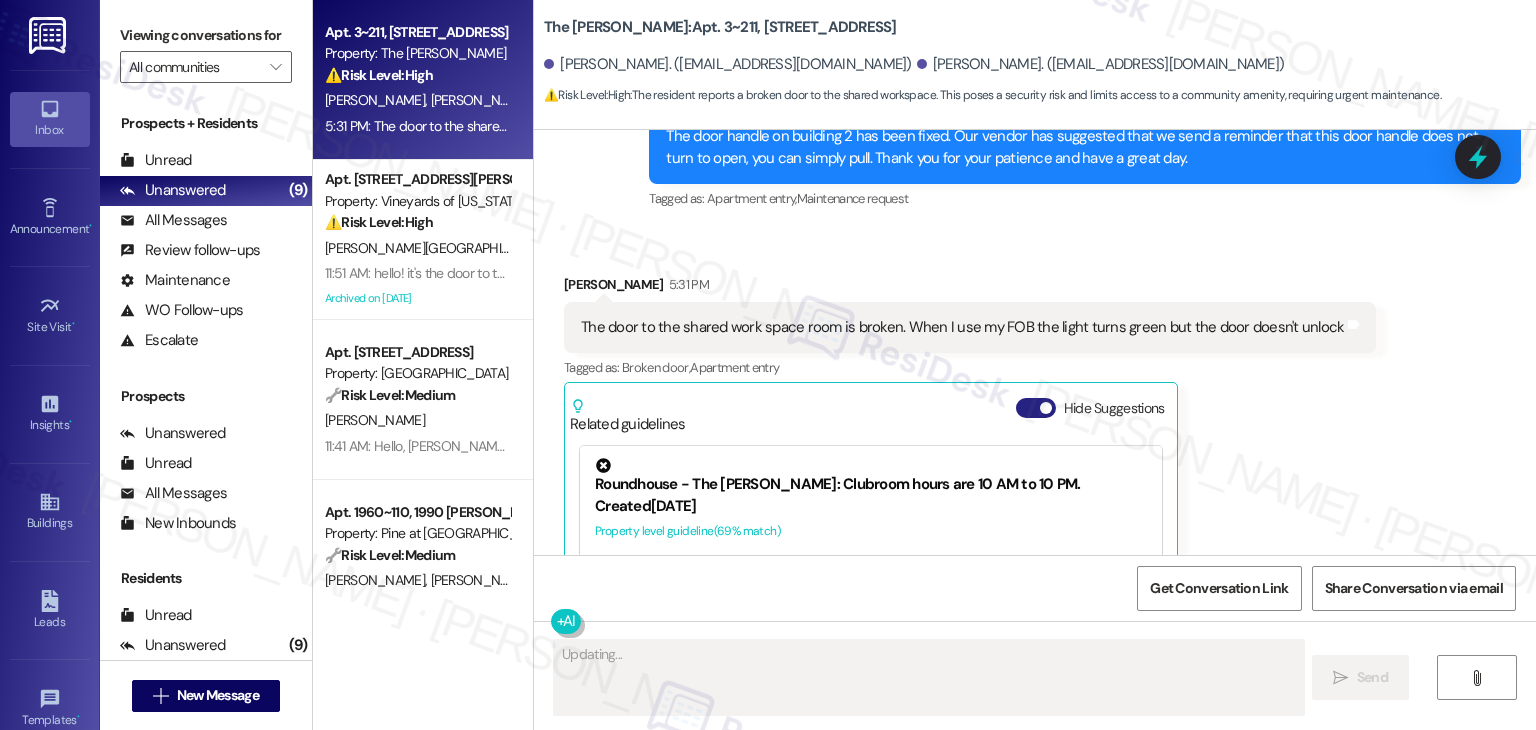 scroll, scrollTop: 8692, scrollLeft: 0, axis: vertical 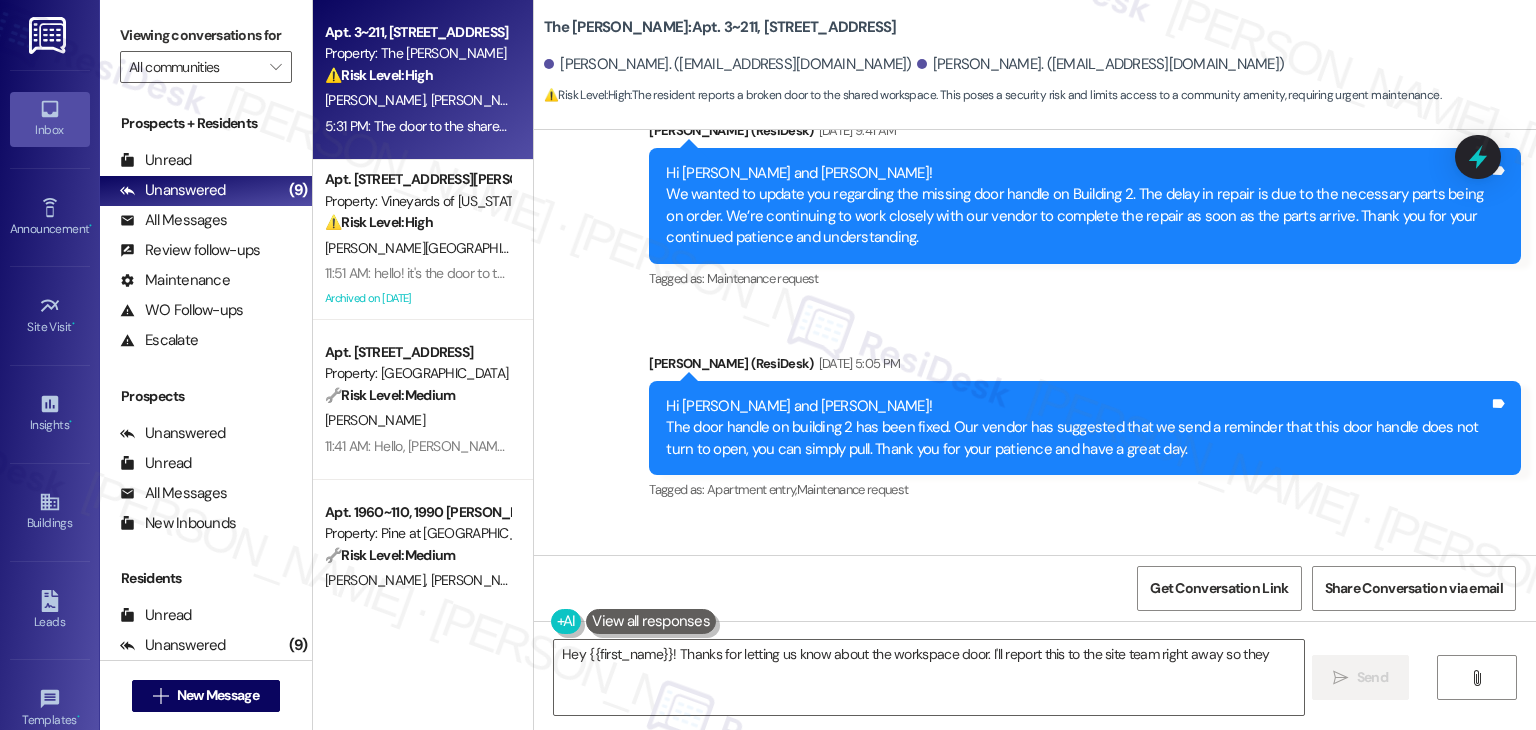 click on "Announcement, sent via SMS [PERSON_NAME]  (ResiDesk) [DATE] 5:05 PM Hi [PERSON_NAME] and [PERSON_NAME]!
The door handle on building 2 has been fixed. Our vendor has suggested that we send a reminder that this door handle does not turn to open, you can simply pull. Thank you for your patience and have a great day. Tags and notes Tagged as:   Apartment entry ,  Click to highlight conversations about Apartment entry Maintenance request Click to highlight conversations about Maintenance request" at bounding box center (1085, 429) 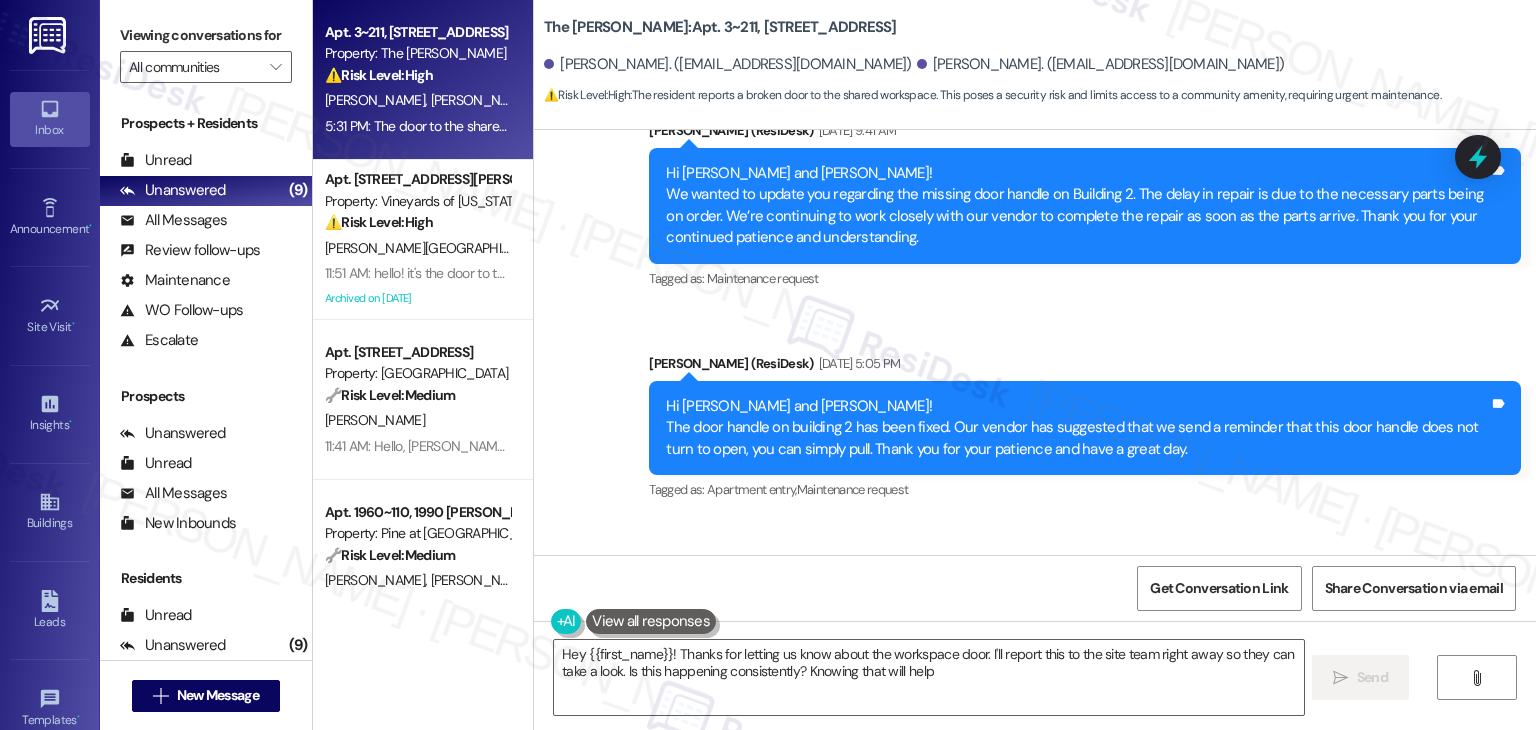 click on "Announcement, sent via SMS [PERSON_NAME]  (ResiDesk) [DATE] 5:05 PM Hi [PERSON_NAME] and [PERSON_NAME]!
The door handle on building 2 has been fixed. Our vendor has suggested that we send a reminder that this door handle does not turn to open, you can simply pull. Thank you for your patience and have a great day. Tags and notes Tagged as:   Apartment entry ,  Click to highlight conversations about Apartment entry Maintenance request Click to highlight conversations about Maintenance request" at bounding box center [1085, 429] 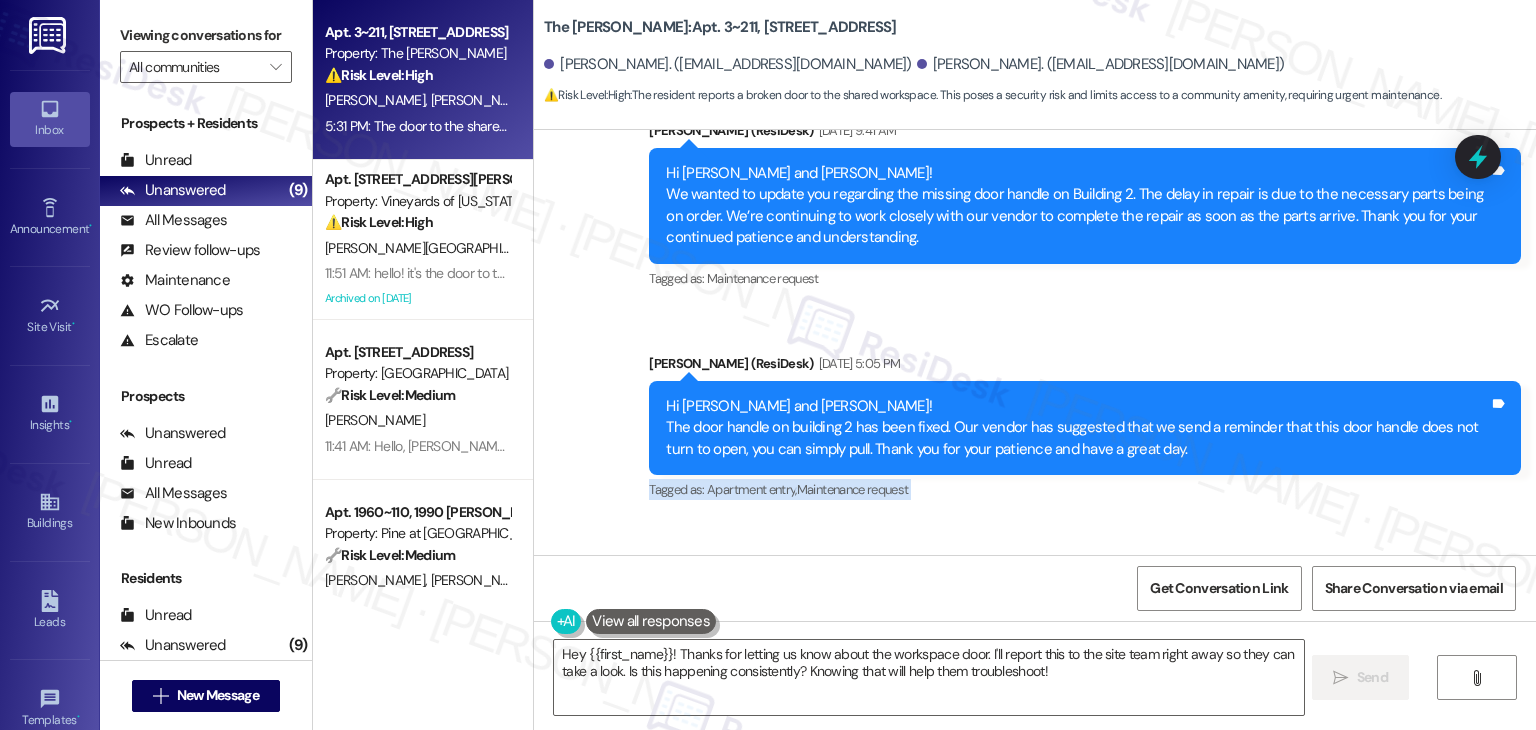 click on "Announcement, sent via SMS [PERSON_NAME]  (ResiDesk) [DATE] 5:05 PM Hi [PERSON_NAME] and [PERSON_NAME]!
The door handle on building 2 has been fixed. Our vendor has suggested that we send a reminder that this door handle does not turn to open, you can simply pull. Thank you for your patience and have a great day. Tags and notes Tagged as:   Apartment entry ,  Click to highlight conversations about Apartment entry Maintenance request Click to highlight conversations about Maintenance request" at bounding box center (1085, 429) 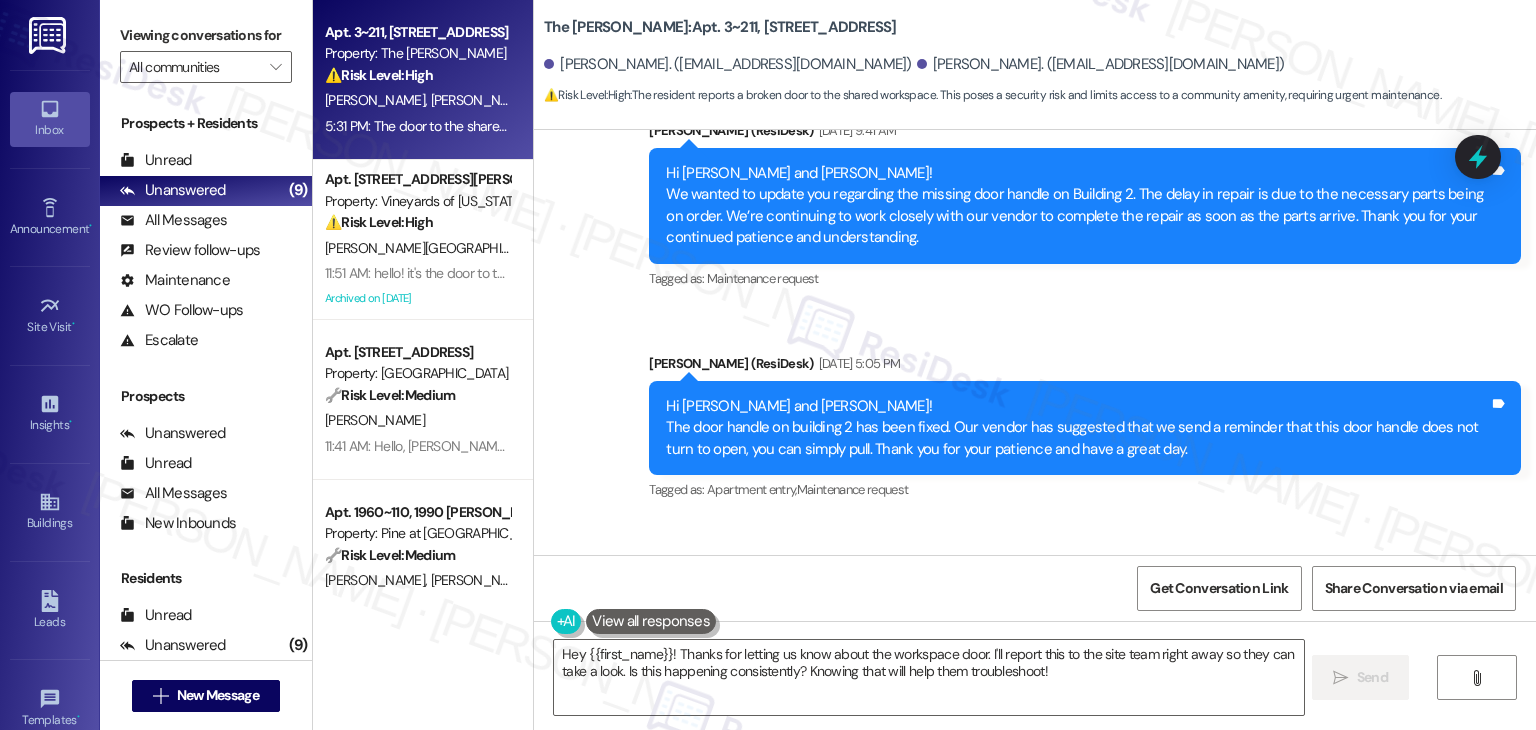 click on "Announcement, sent via SMS [PERSON_NAME]  (ResiDesk) [DATE] 5:05 PM Hi [PERSON_NAME] and [PERSON_NAME]!
The door handle on building 2 has been fixed. Our vendor has suggested that we send a reminder that this door handle does not turn to open, you can simply pull. Thank you for your patience and have a great day. Tags and notes Tagged as:   Apartment entry ,  Click to highlight conversations about Apartment entry Maintenance request Click to highlight conversations about Maintenance request" at bounding box center [1085, 429] 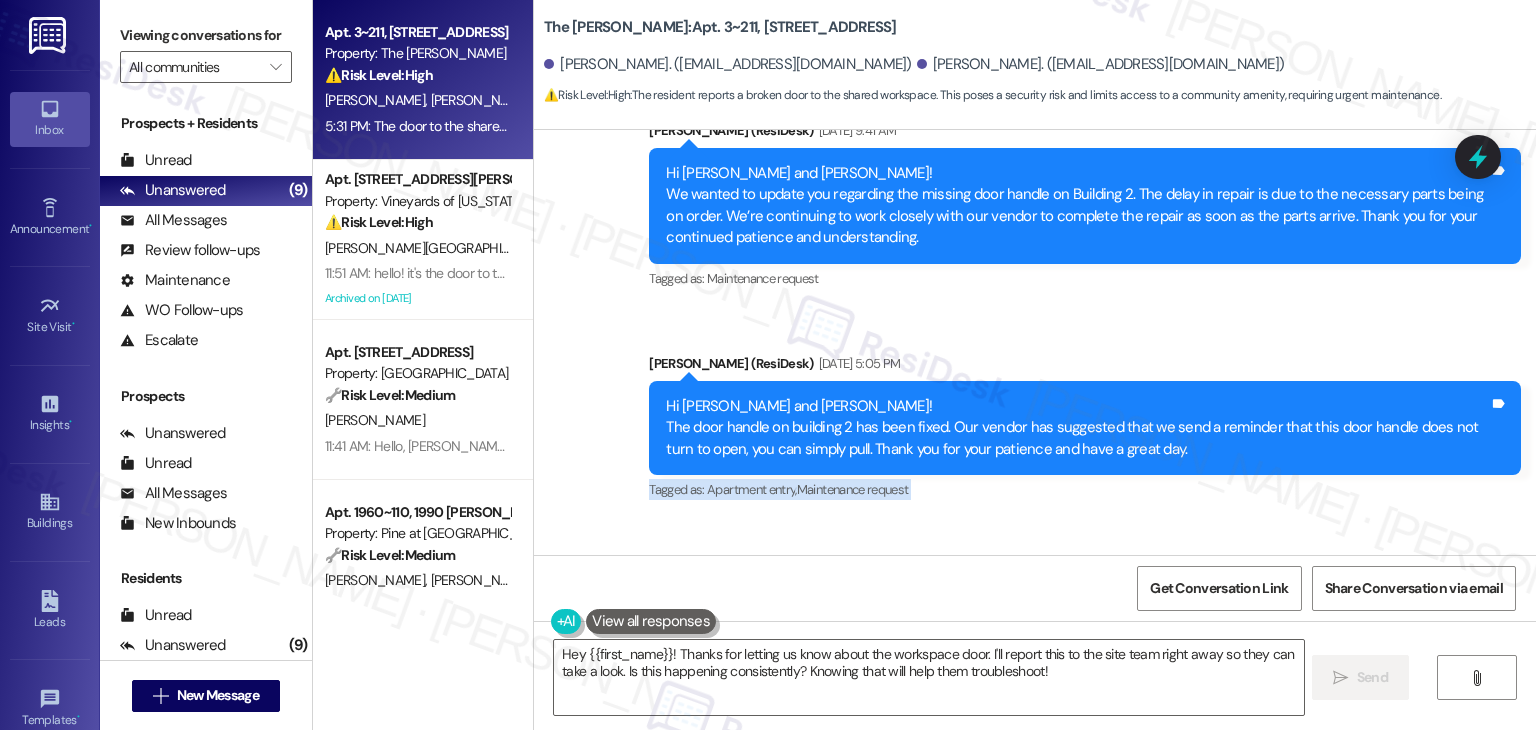 click on "Announcement, sent via SMS [PERSON_NAME]  (ResiDesk) [DATE] 5:05 PM Hi [PERSON_NAME] and [PERSON_NAME]!
The door handle on building 2 has been fixed. Our vendor has suggested that we send a reminder that this door handle does not turn to open, you can simply pull. Thank you for your patience and have a great day. Tags and notes Tagged as:   Apartment entry ,  Click to highlight conversations about Apartment entry Maintenance request Click to highlight conversations about Maintenance request" at bounding box center (1085, 429) 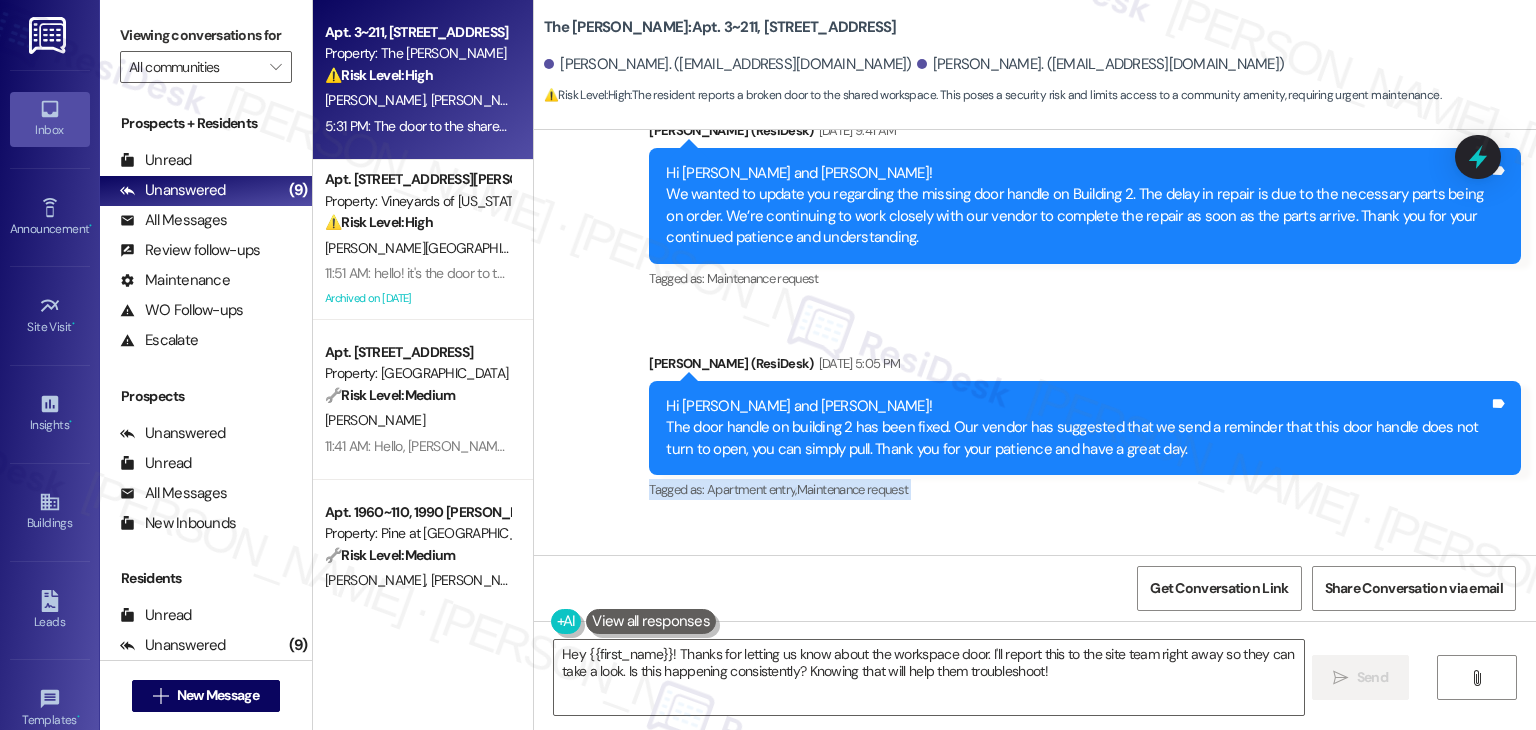 click on "Announcement, sent via SMS [PERSON_NAME]  (ResiDesk) [DATE] 5:05 PM Hi [PERSON_NAME] and [PERSON_NAME]!
The door handle on building 2 has been fixed. Our vendor has suggested that we send a reminder that this door handle does not turn to open, you can simply pull. Thank you for your patience and have a great day. Tags and notes Tagged as:   Apartment entry ,  Click to highlight conversations about Apartment entry Maintenance request Click to highlight conversations about Maintenance request" at bounding box center (1085, 429) 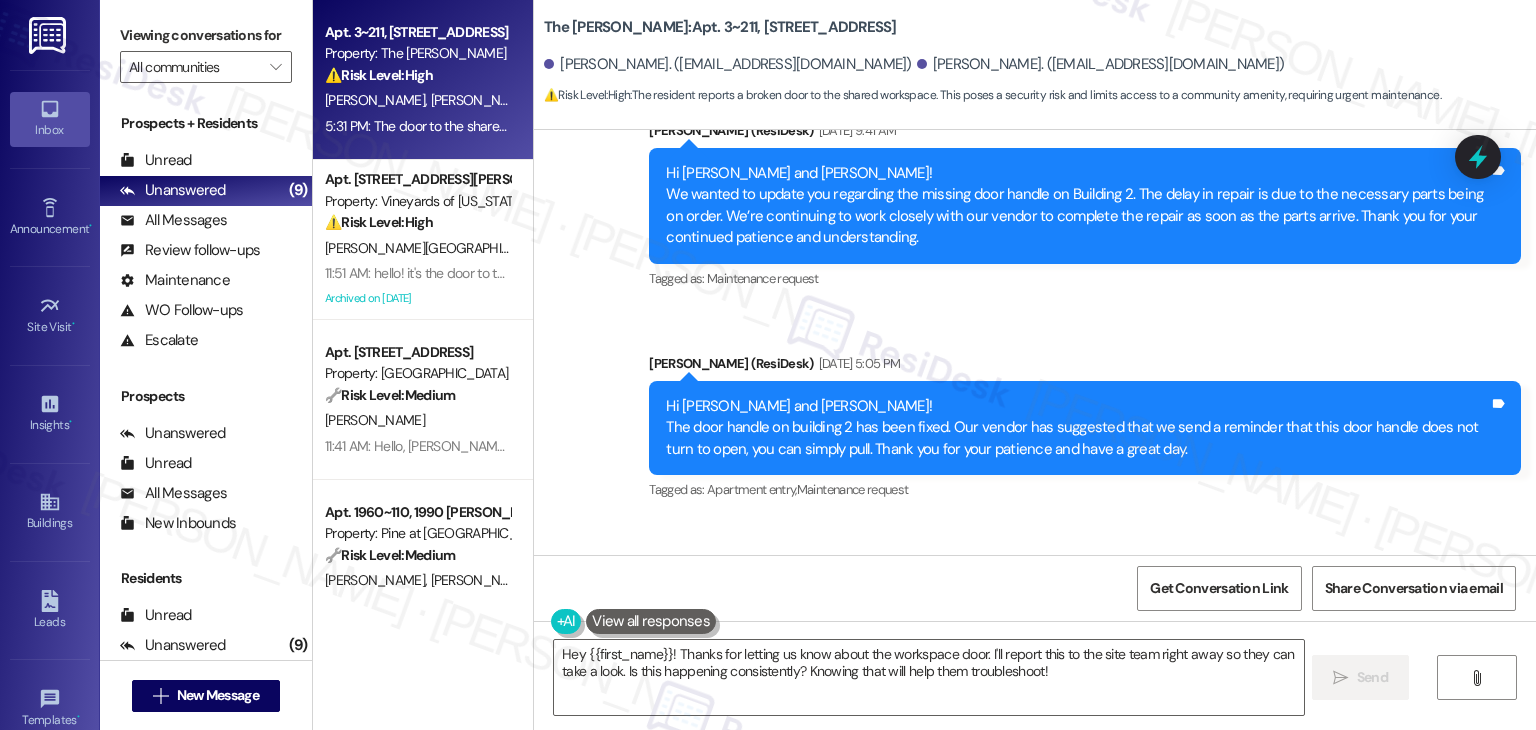click on "Announcement, sent via SMS [PERSON_NAME]  (ResiDesk) [DATE] 5:05 PM Hi [PERSON_NAME] and [PERSON_NAME]!
The door handle on building 2 has been fixed. Our vendor has suggested that we send a reminder that this door handle does not turn to open, you can simply pull. Thank you for your patience and have a great day. Tags and notes Tagged as:   Apartment entry ,  Click to highlight conversations about Apartment entry Maintenance request Click to highlight conversations about Maintenance request" at bounding box center (1085, 429) 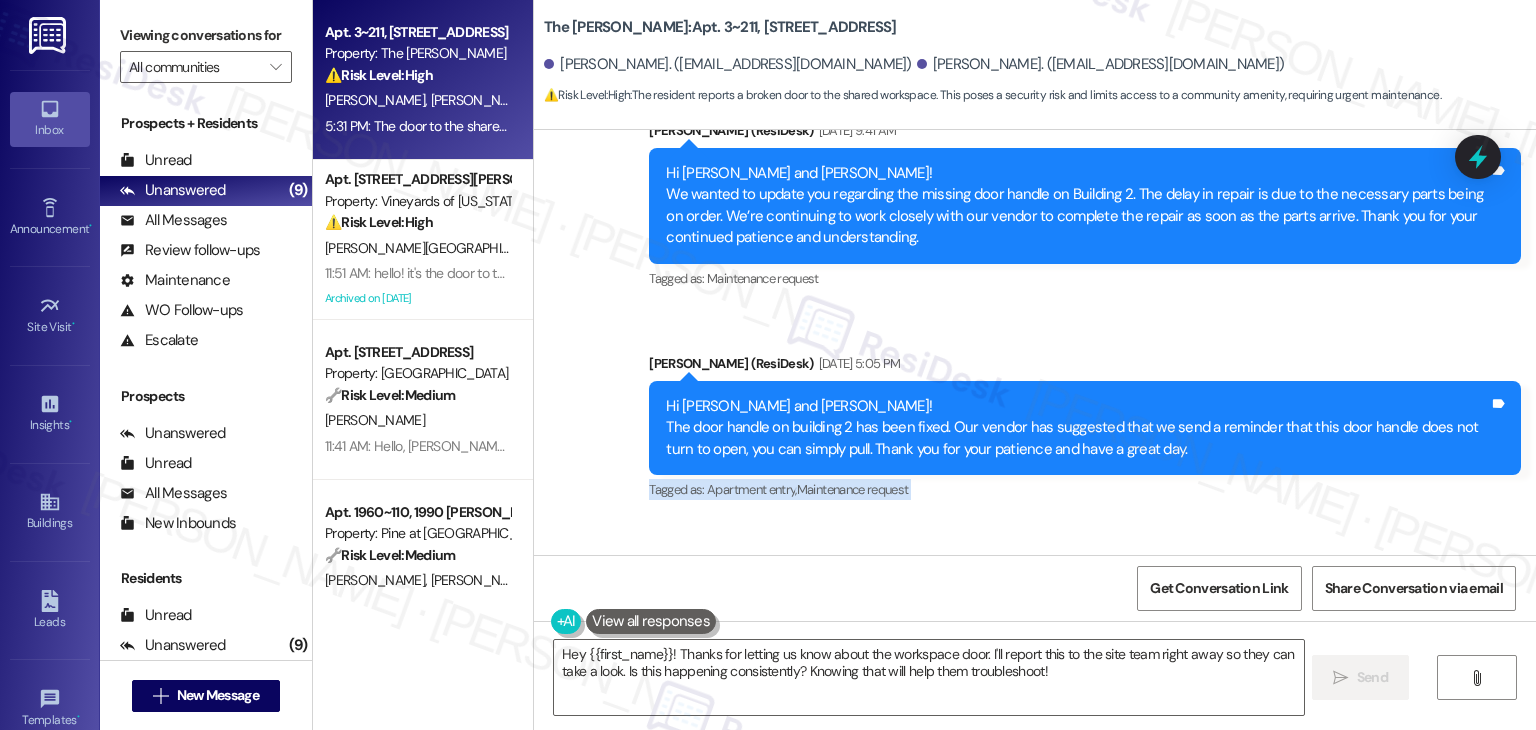 click on "Announcement, sent via SMS [PERSON_NAME]  (ResiDesk) [DATE] 5:05 PM Hi [PERSON_NAME] and [PERSON_NAME]!
The door handle on building 2 has been fixed. Our vendor has suggested that we send a reminder that this door handle does not turn to open, you can simply pull. Thank you for your patience and have a great day. Tags and notes Tagged as:   Apartment entry ,  Click to highlight conversations about Apartment entry Maintenance request Click to highlight conversations about Maintenance request" at bounding box center (1085, 429) 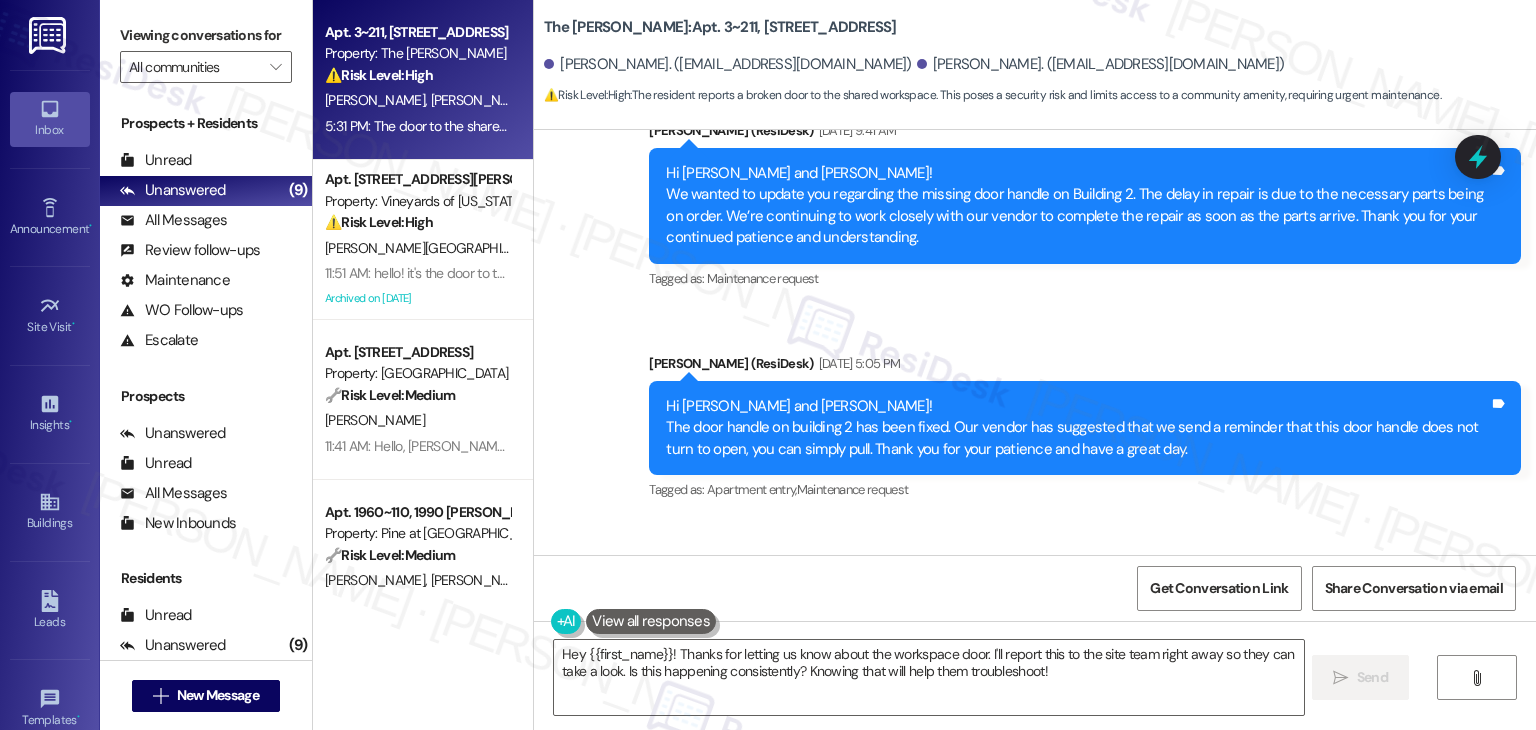 click on "Announcement, sent via SMS [PERSON_NAME]  (ResiDesk) [DATE] 5:05 PM Hi [PERSON_NAME] and [PERSON_NAME]!
The door handle on building 2 has been fixed. Our vendor has suggested that we send a reminder that this door handle does not turn to open, you can simply pull. Thank you for your patience and have a great day. Tags and notes Tagged as:   Apartment entry ,  Click to highlight conversations about Apartment entry Maintenance request Click to highlight conversations about Maintenance request" at bounding box center [1085, 429] 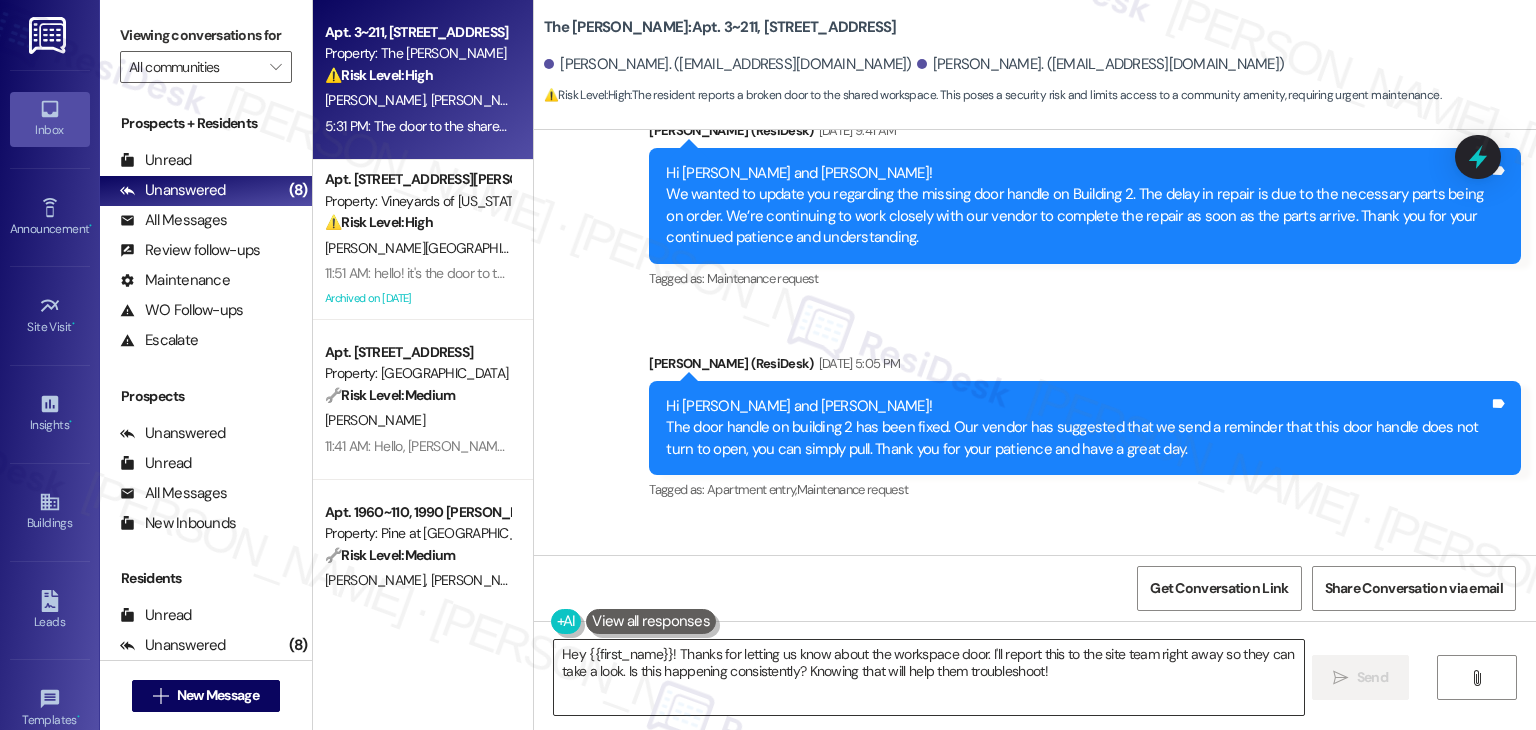 click on "Hey {{first_name}}! Thanks for letting us know about the workspace door. I'll report this to the site team right away so they can take a look. Is this happening consistently? Knowing that will help them troubleshoot!" at bounding box center [928, 677] 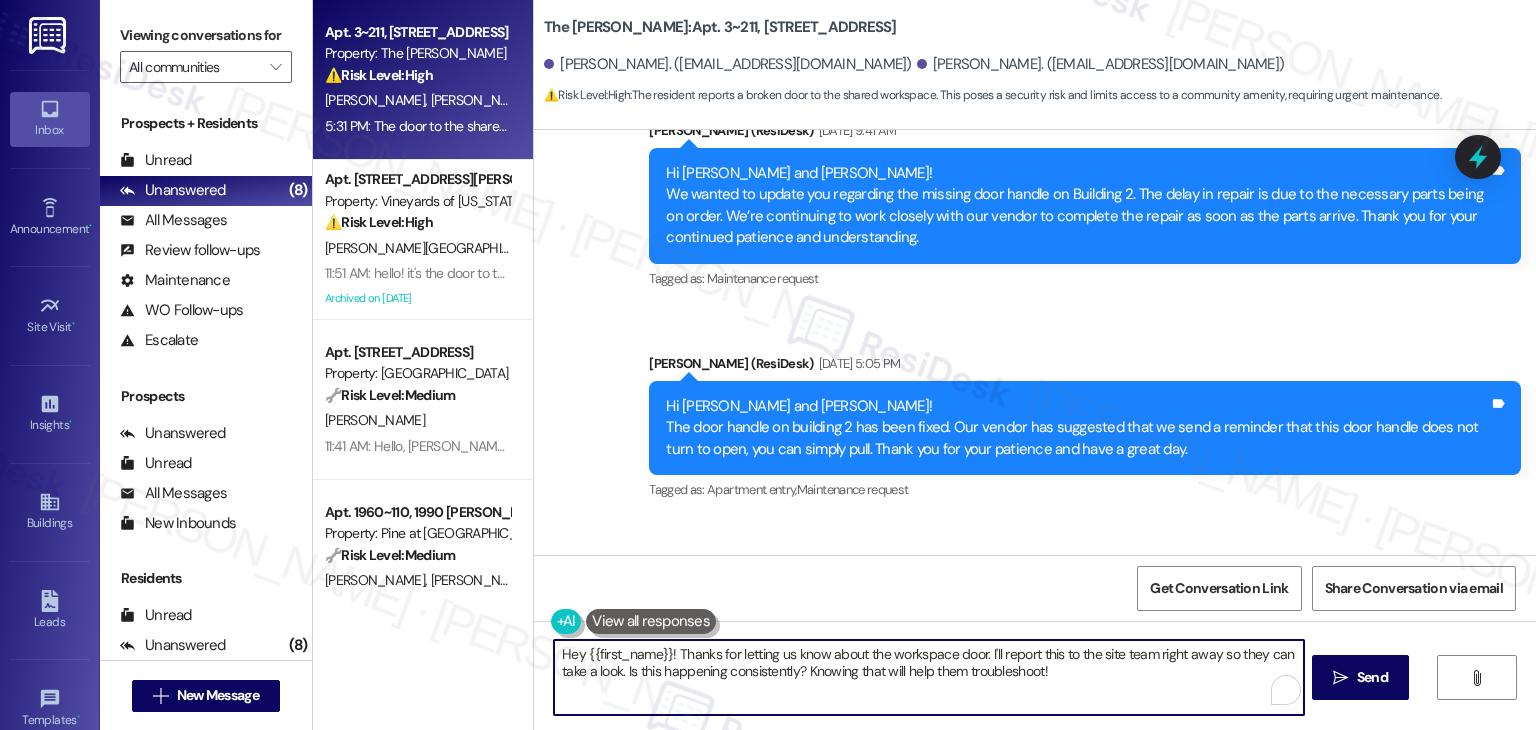 click on "Hey {{first_name}}! Thanks for letting us know about the workspace door. I'll report this to the site team right away so they can take a look. Is this happening consistently? Knowing that will help them troubleshoot!" at bounding box center (928, 677) 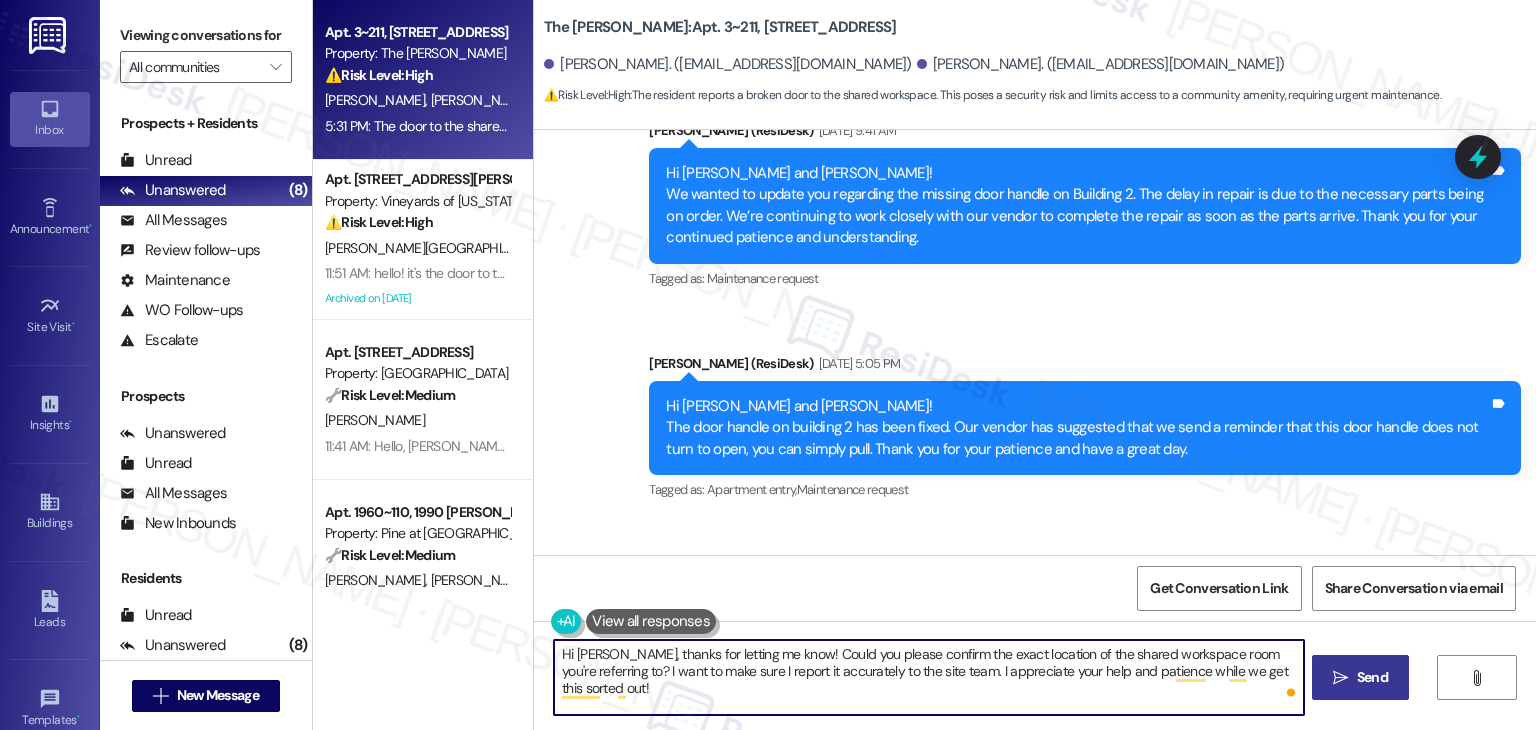 type on "Hi [PERSON_NAME], thanks for letting me know! Could you please confirm the exact location of the shared workspace room you're referring to? I want to make sure I report it accurately to the site team. I appreciate your help and patience while we get this sorted out!" 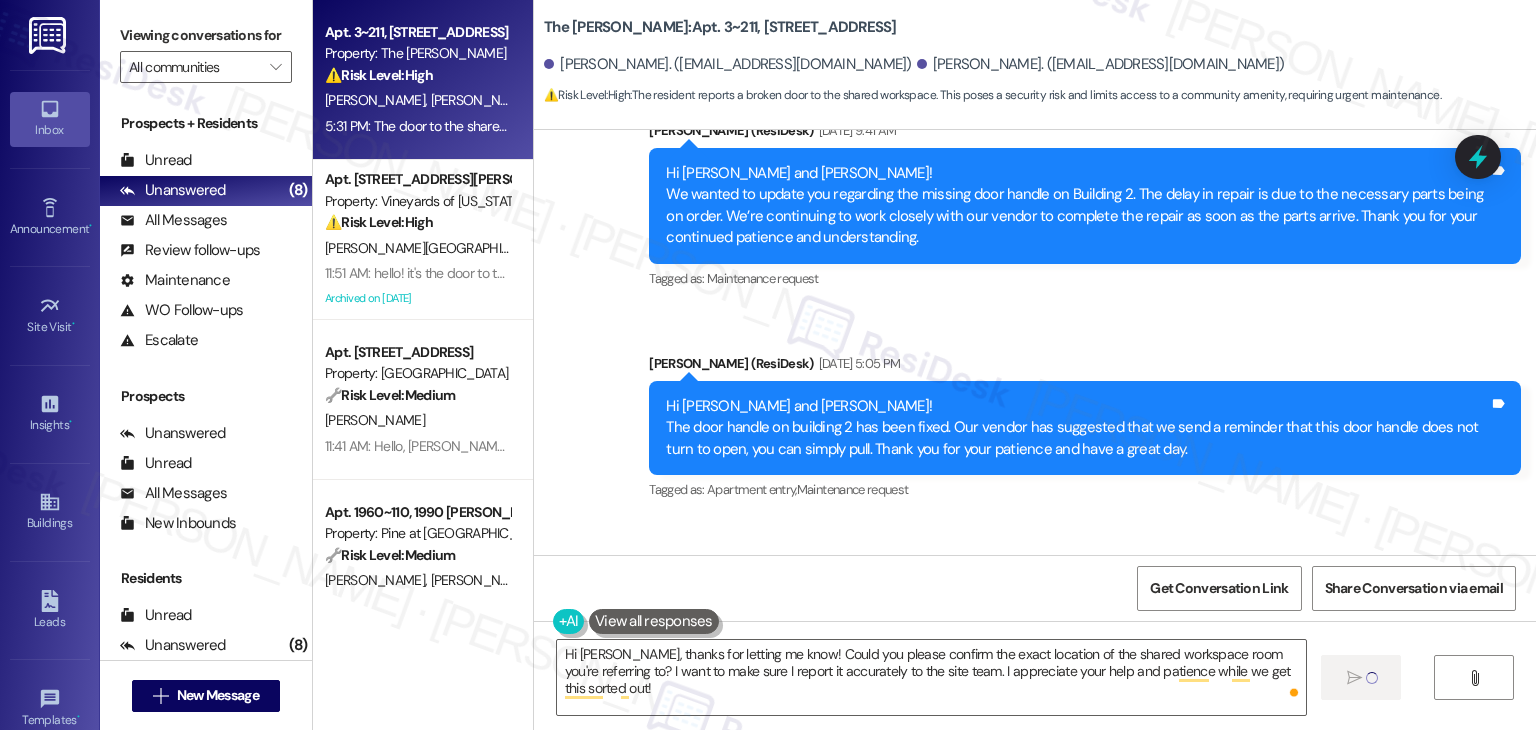type 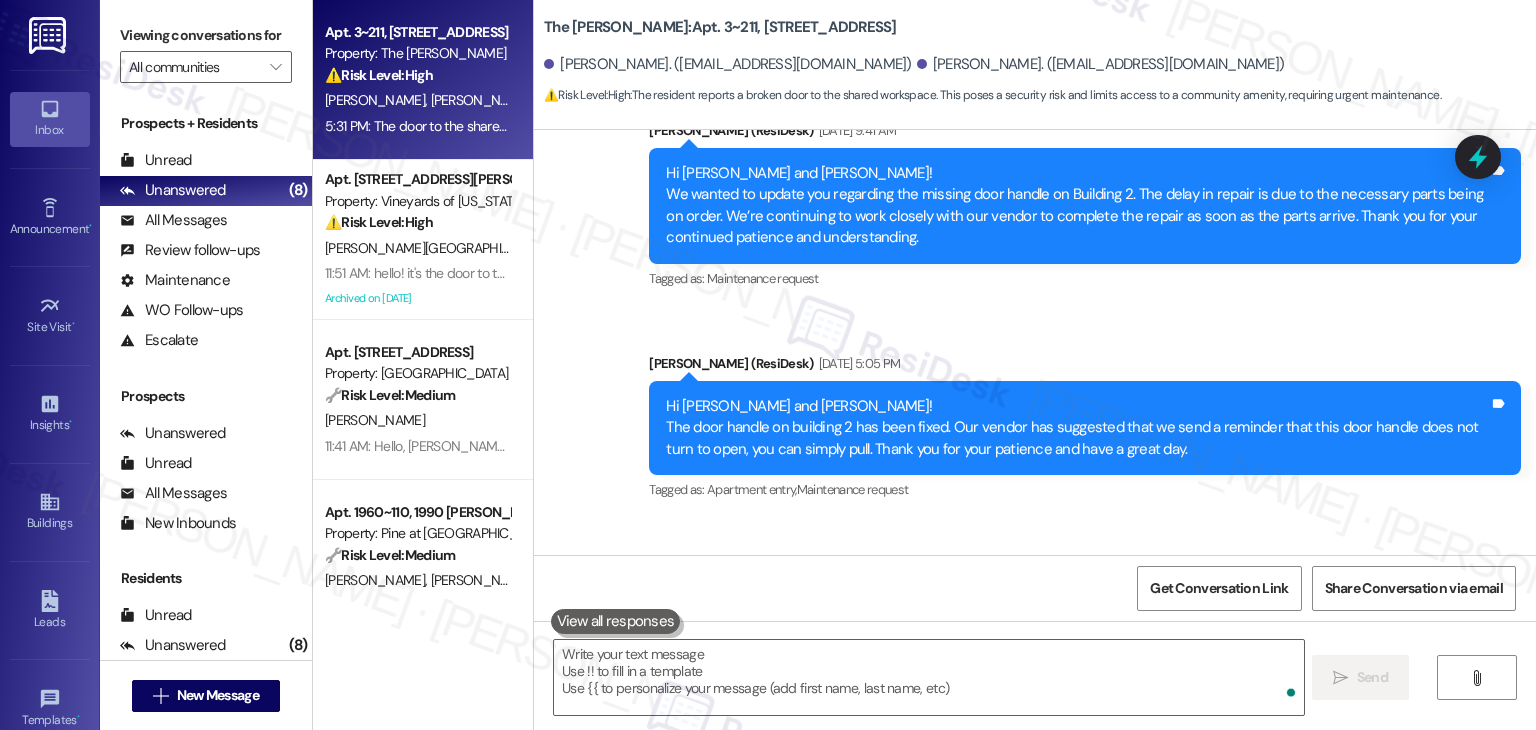 scroll, scrollTop: 8691, scrollLeft: 0, axis: vertical 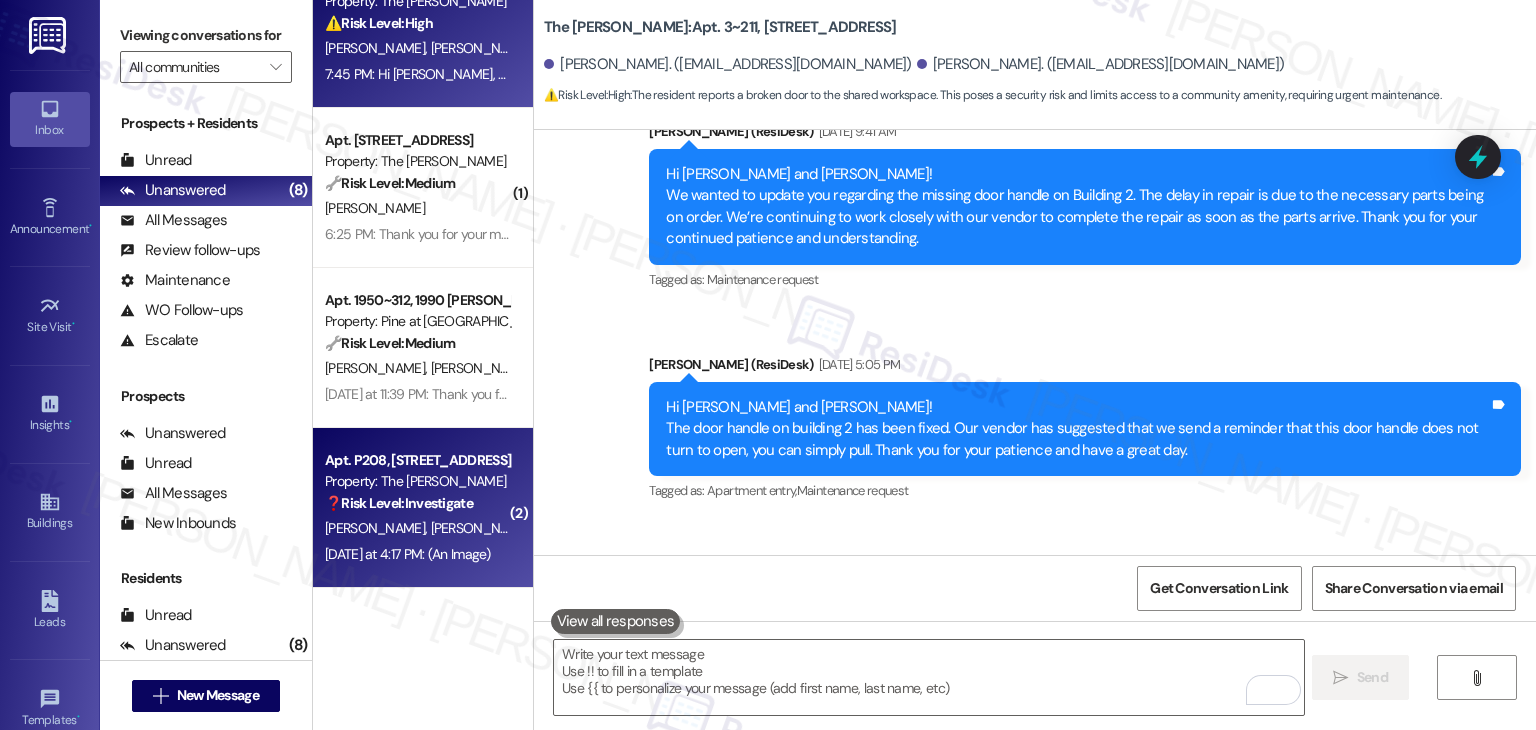 click on "❓  Risk Level:  Investigate" at bounding box center (417, 503) 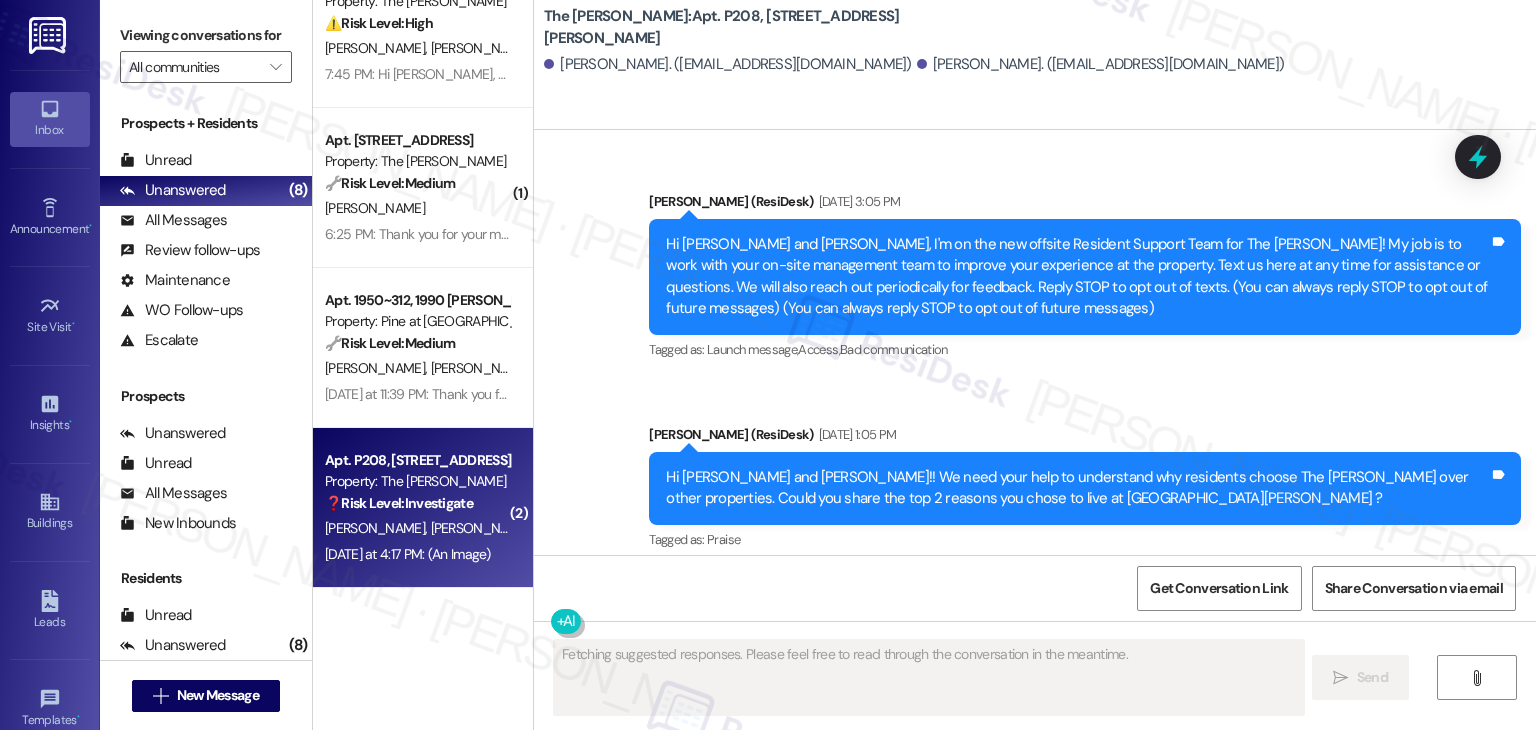scroll, scrollTop: 51165, scrollLeft: 0, axis: vertical 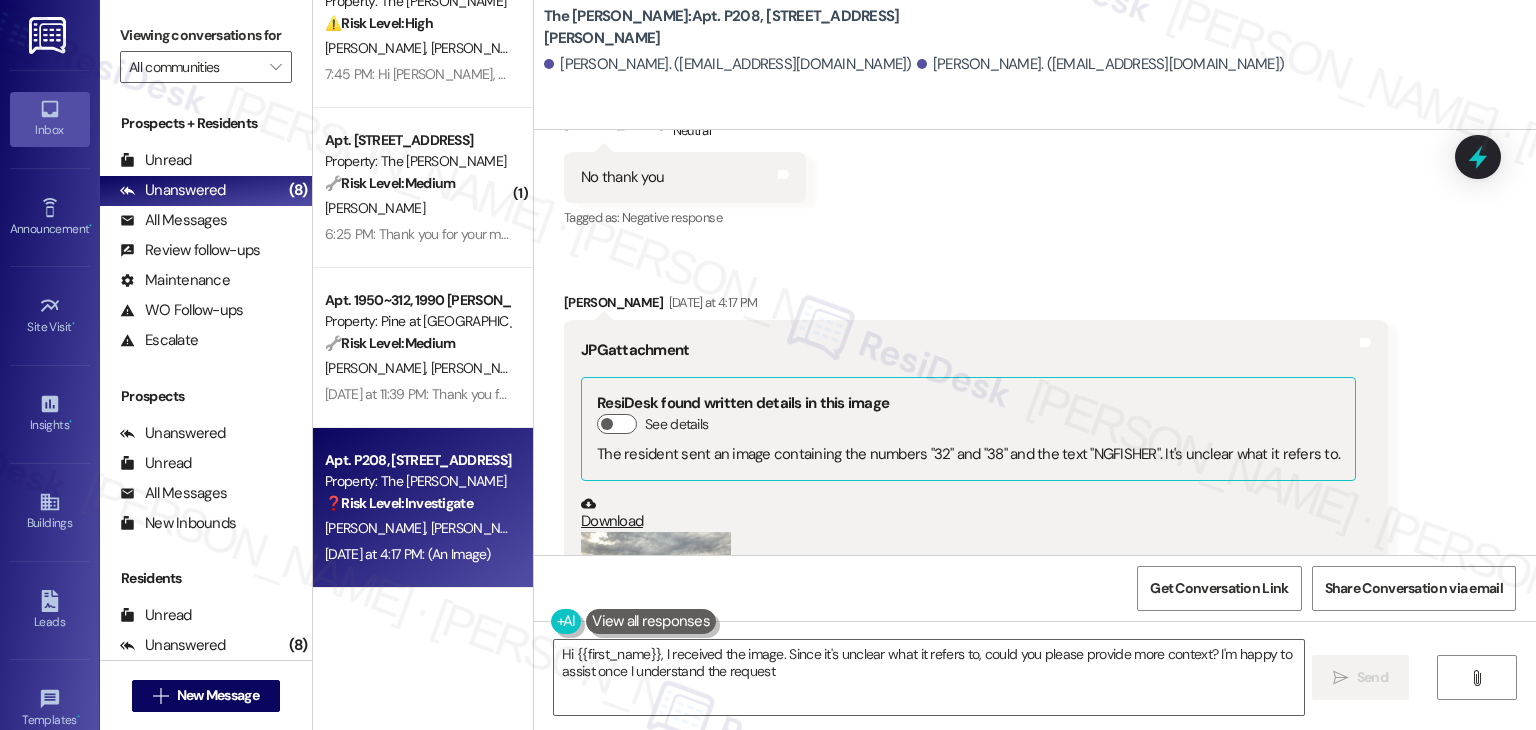 type on "Hi {{first_name}}, I received the image. Since it's unclear what it refers to, could you please provide more context? I'm happy to assist once I understand the request!" 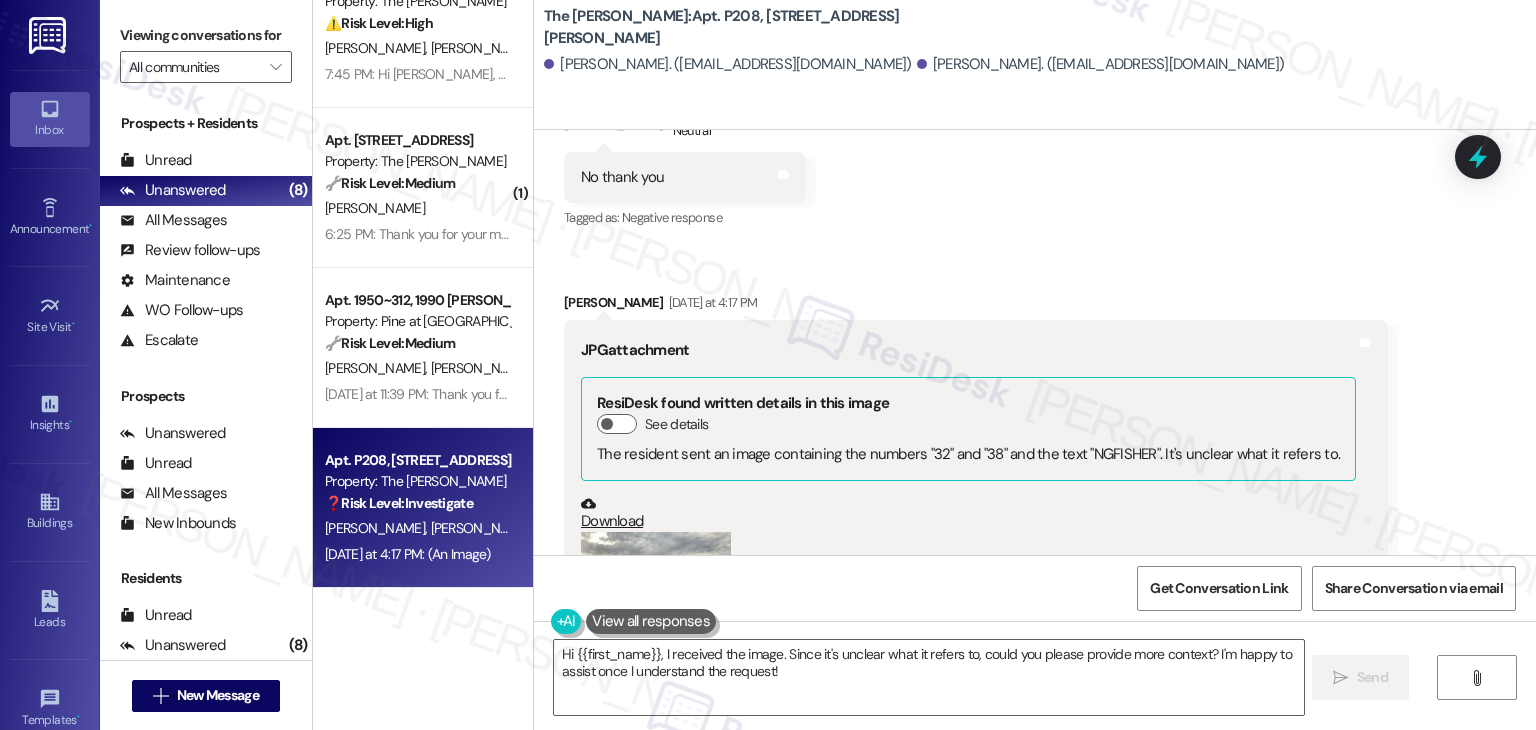 click on "Hide Suggestions" at bounding box center (1036, 801) 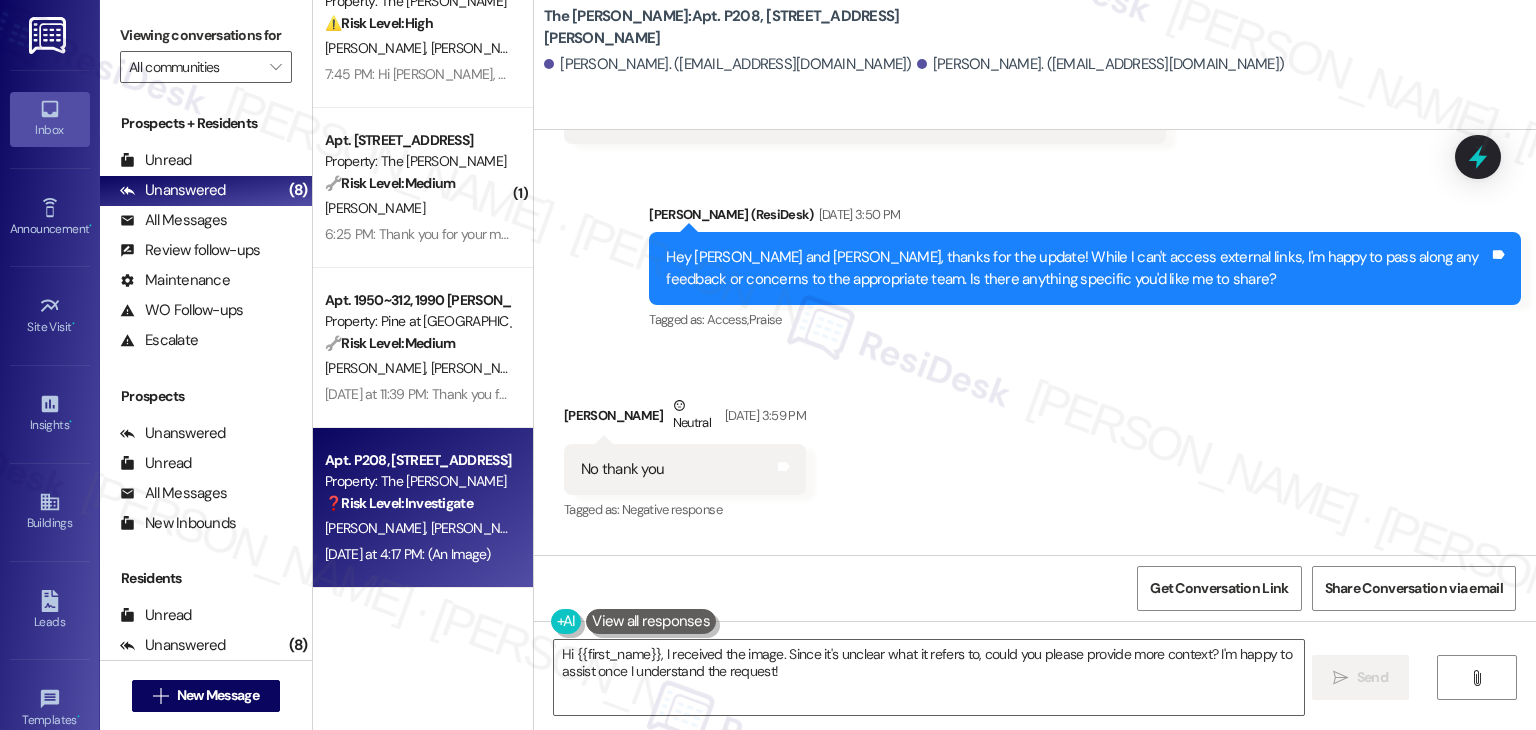 click at bounding box center [656, 924] 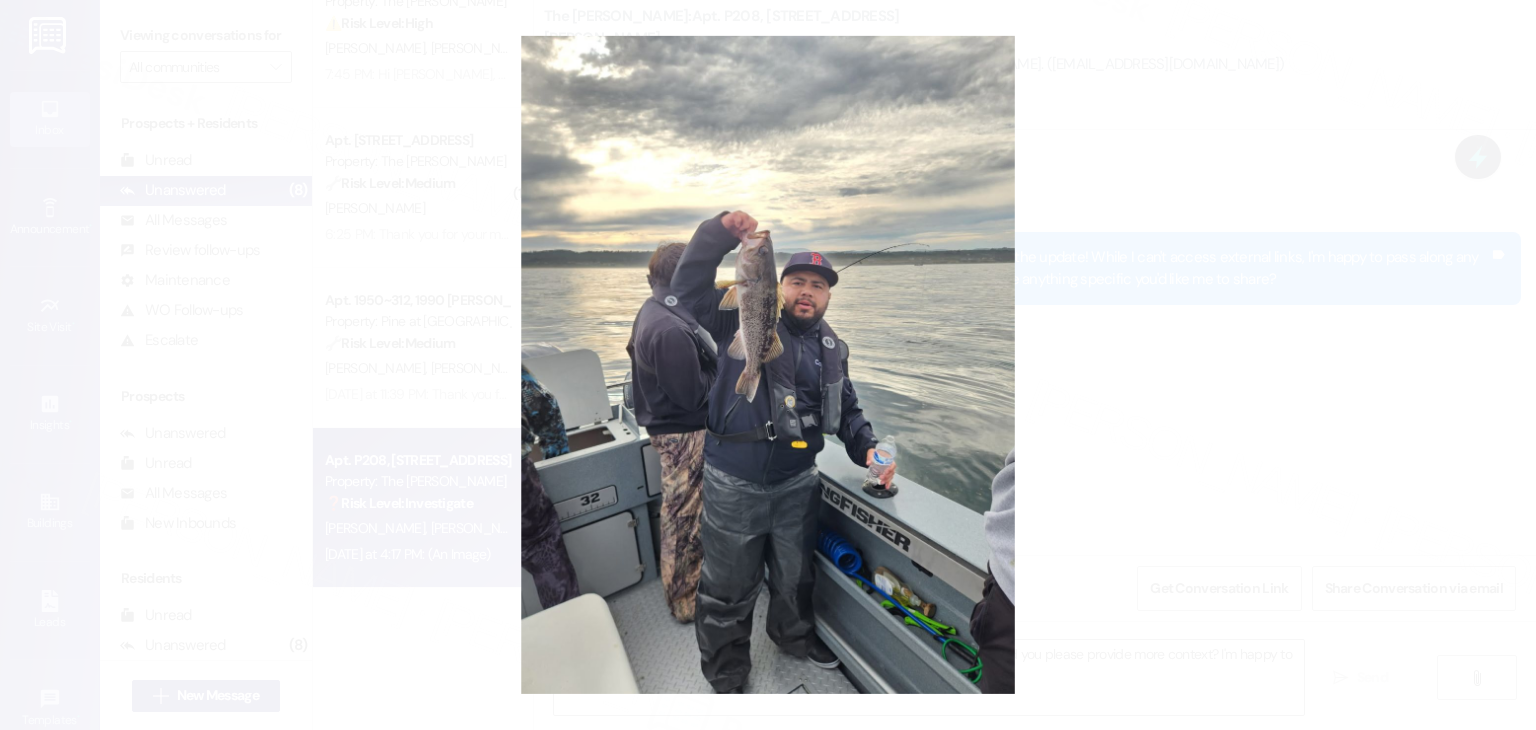 click at bounding box center [768, 365] 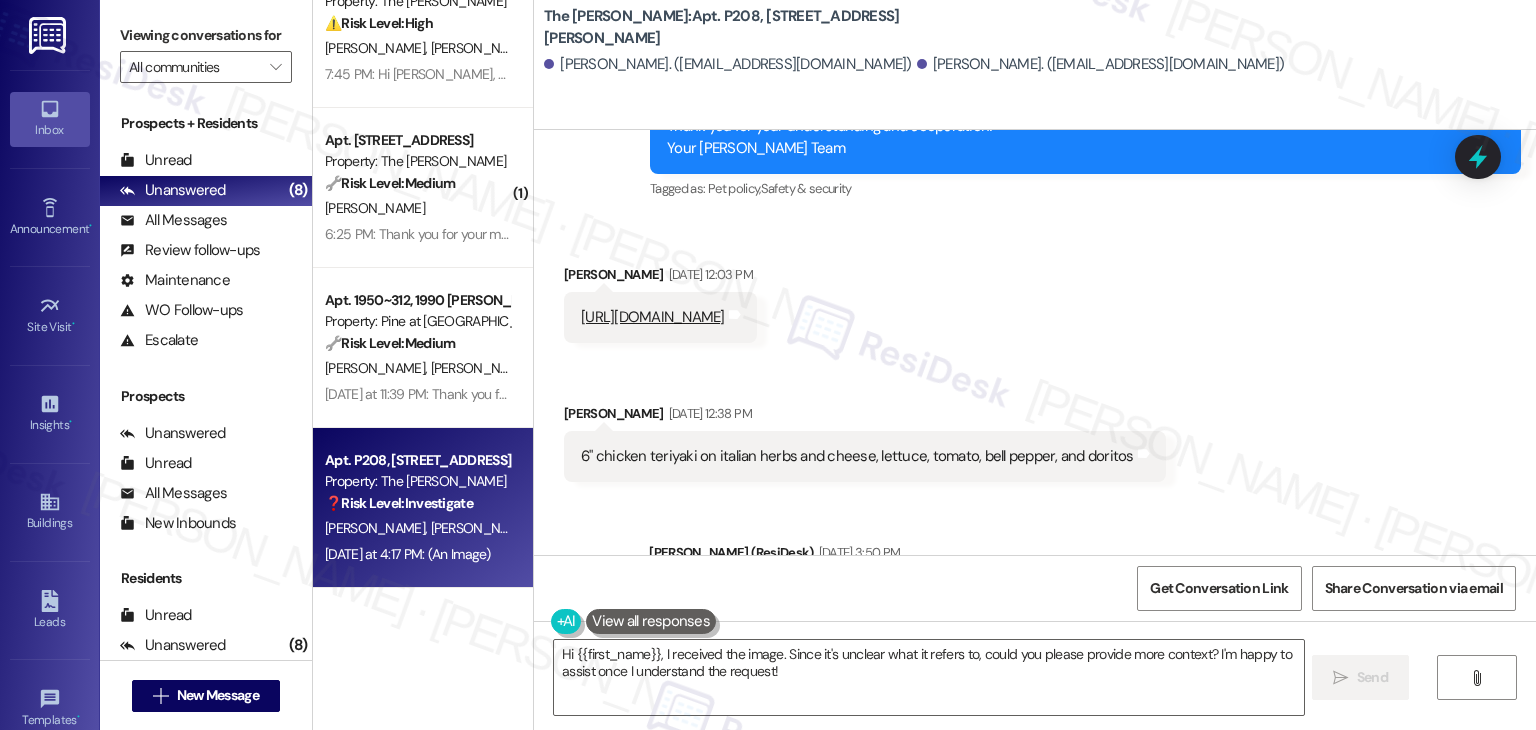 scroll, scrollTop: 50473, scrollLeft: 0, axis: vertical 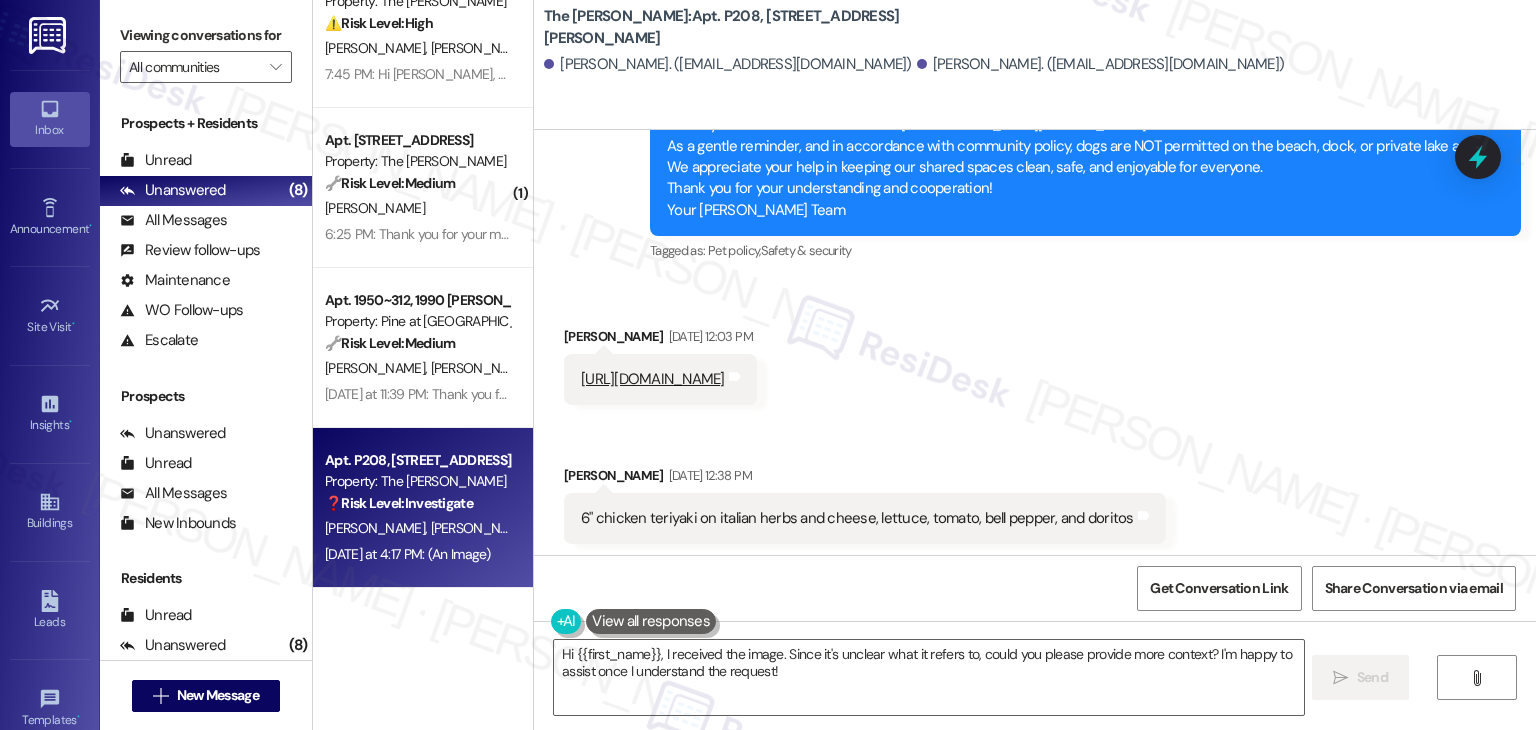 click on "Received via SMS [PERSON_NAME]   Neutral [DATE] 3:59 PM No thank you Tags and notes Tagged as:   Negative response Click to highlight conversations about Negative response Received via SMS [PERSON_NAME] [DATE] at 4:17 PM JPG  attachment ResiDesk found written details in this image   See details The resident sent an image containing the numbers "32" and "38" and the text "NGFISHER". It's unclear what it refers to.
Download   (Click to zoom) Tags and notes  Related guidelines Show suggestions" at bounding box center (1035, 1146) 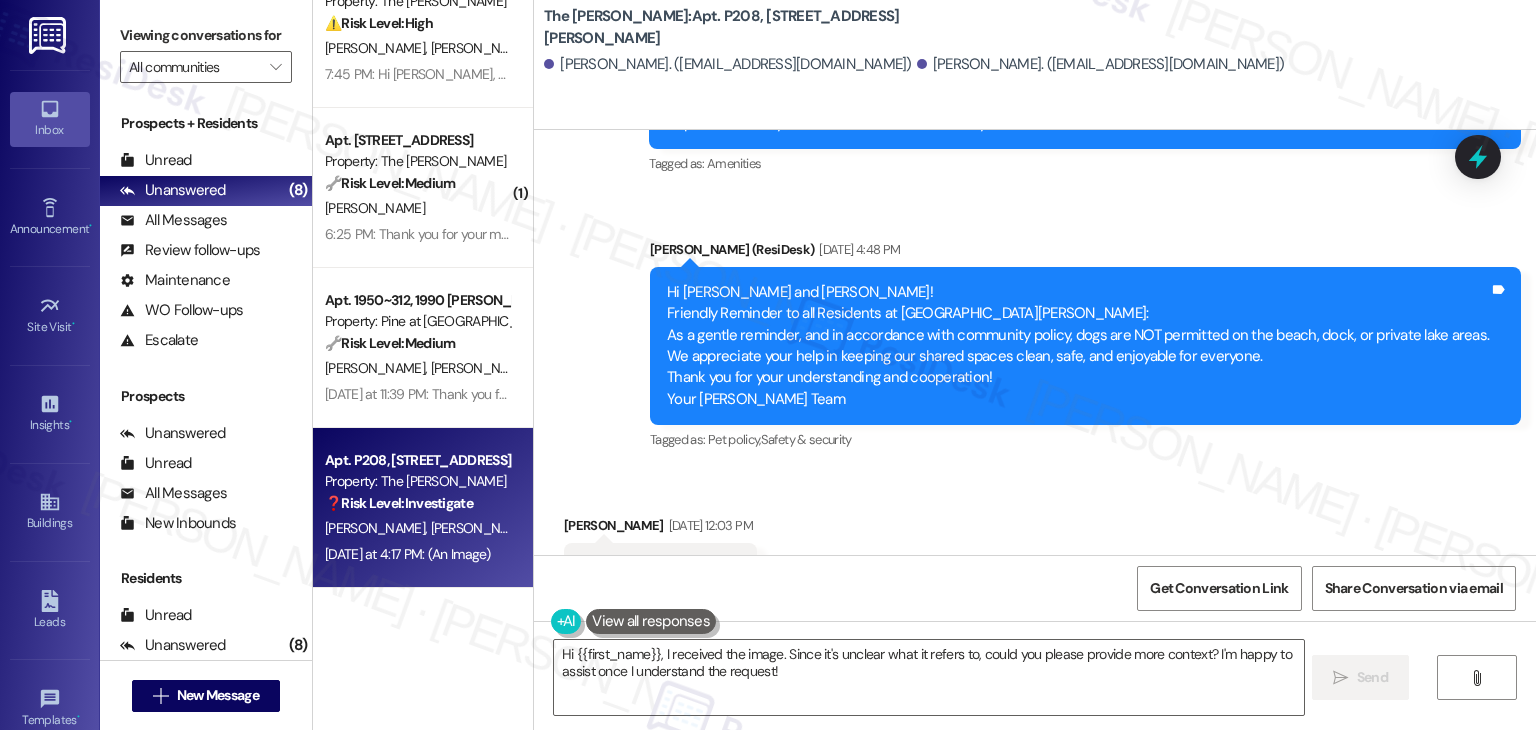 scroll, scrollTop: 50273, scrollLeft: 0, axis: vertical 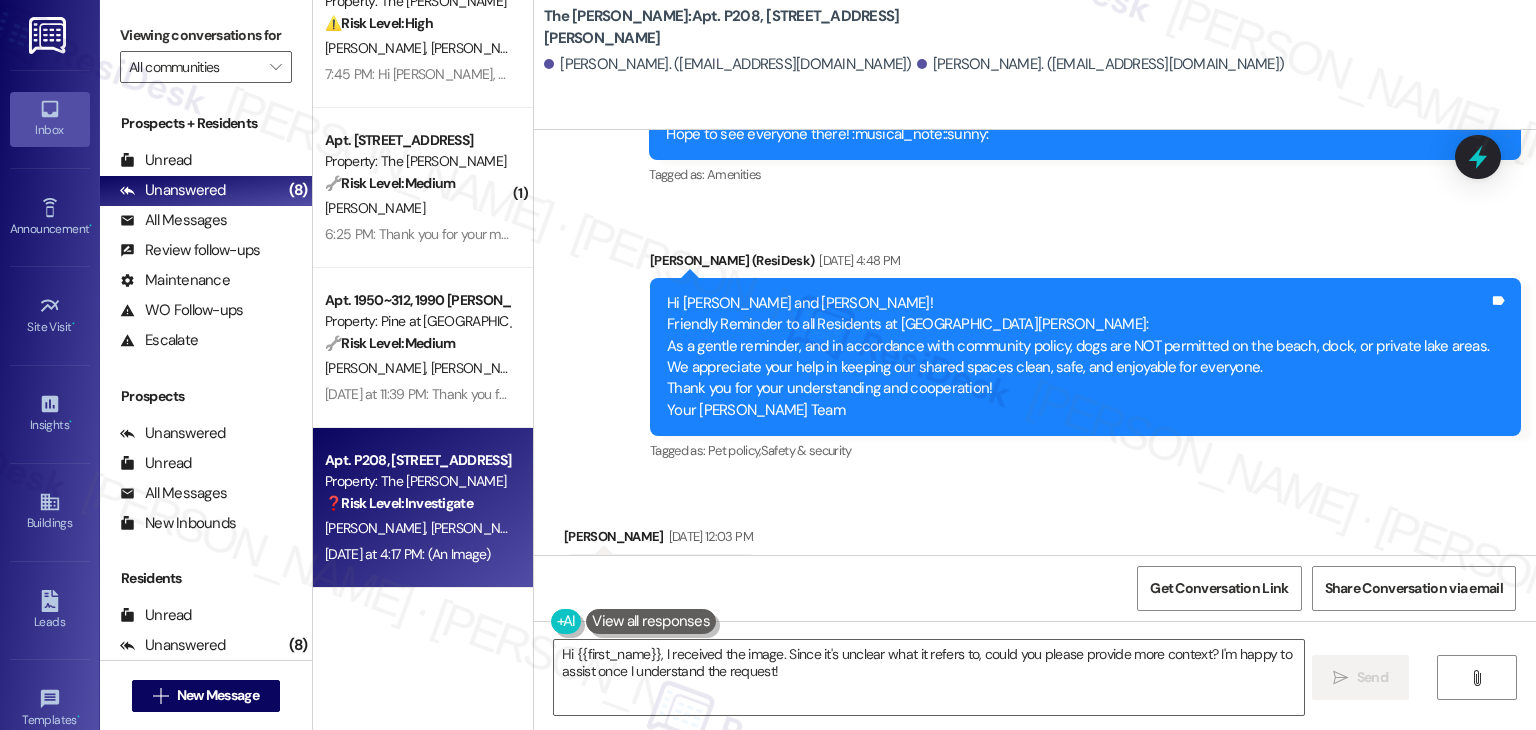 click on "Received via SMS [PERSON_NAME]   Neutral [DATE] 3:59 PM No thank you Tags and notes Tagged as:   Negative response Click to highlight conversations about Negative response Received via SMS [PERSON_NAME] [DATE] at 4:17 PM JPG  attachment ResiDesk found written details in this image   See details The resident sent an image containing the numbers "32" and "38" and the text "NGFISHER". It's unclear what it refers to.
Download   (Click to zoom) Tags and notes  Related guidelines Show suggestions" at bounding box center (1035, 1346) 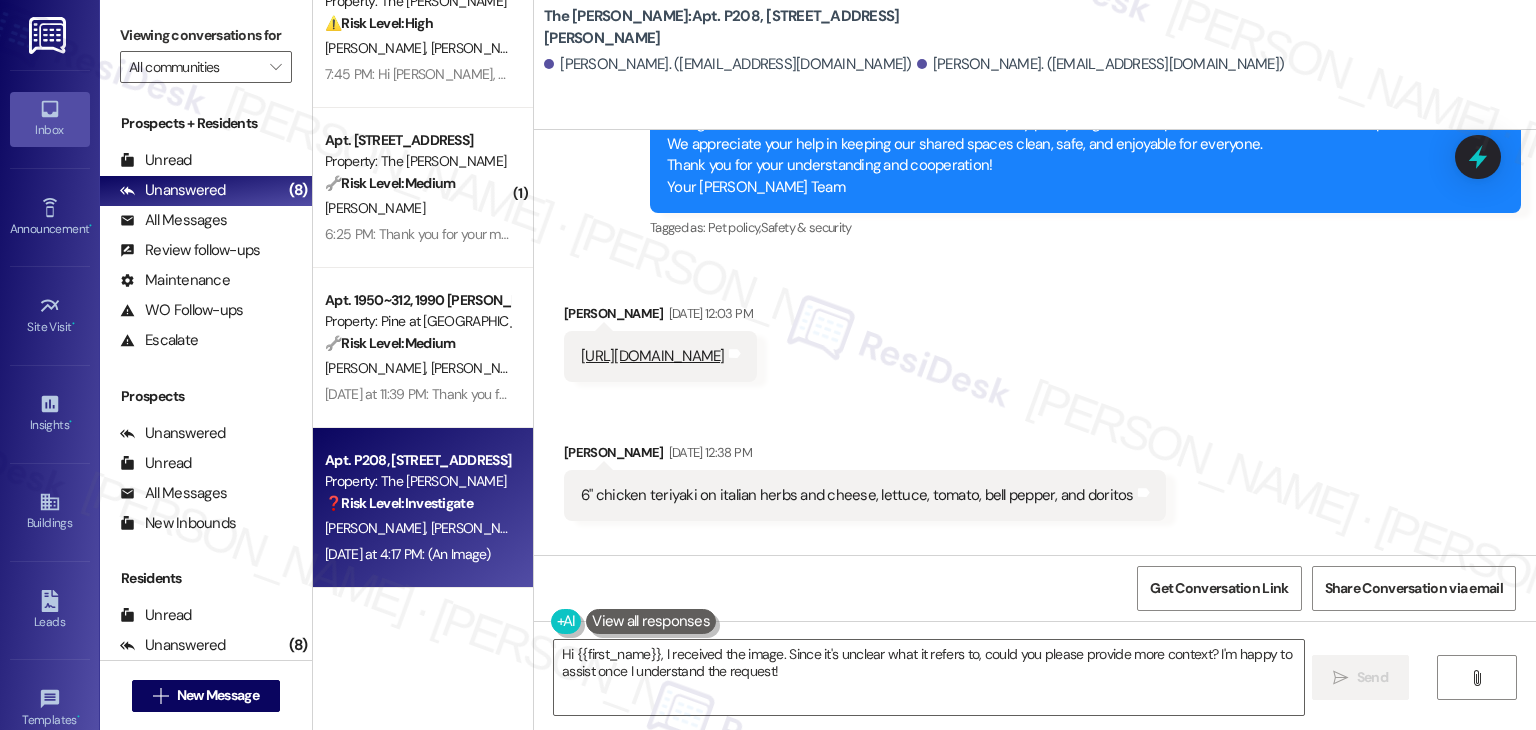 scroll, scrollTop: 50374, scrollLeft: 0, axis: vertical 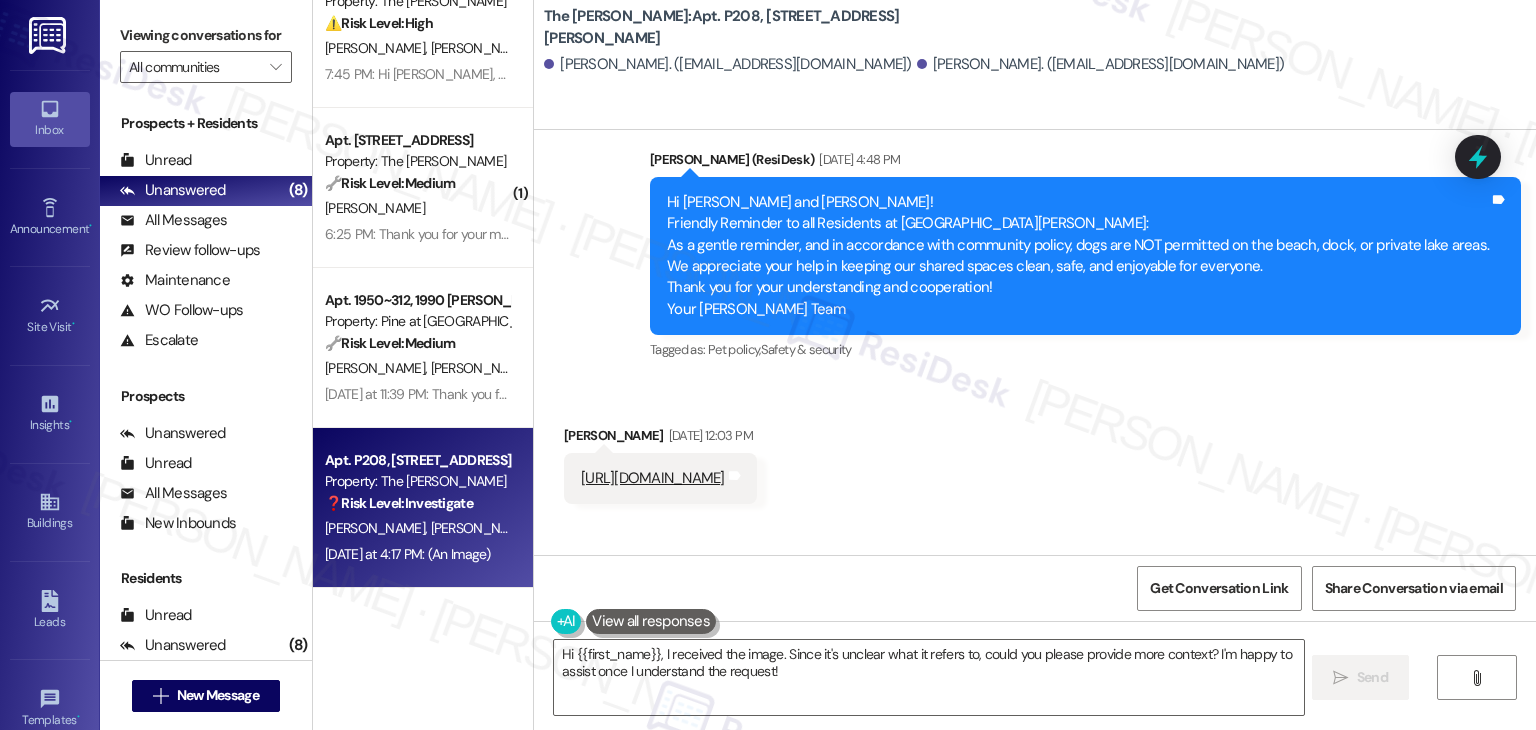 click on "Received via SMS [PERSON_NAME]   Neutral [DATE] 3:59 PM No thank you Tags and notes Tagged as:   Negative response Click to highlight conversations about Negative response Received via SMS [PERSON_NAME] [DATE] at 4:17 PM JPG  attachment ResiDesk found written details in this image   See details The resident sent an image containing the numbers "32" and "38" and the text "NGFISHER". It's unclear what it refers to.
Download   (Click to zoom) Tags and notes  Related guidelines Show suggestions" at bounding box center [1035, 1245] 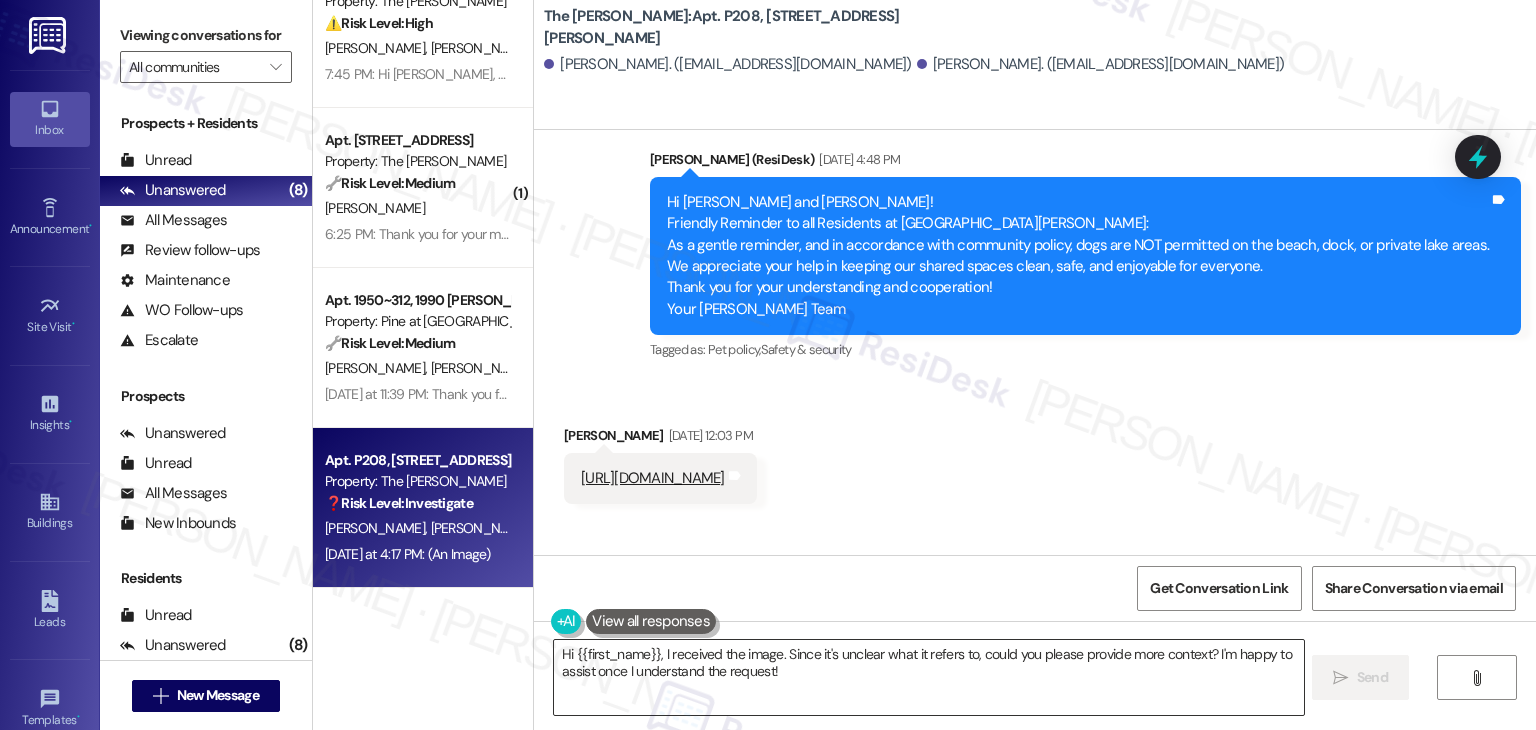 click on "Hi {{first_name}}, I received the image. Since it's unclear what it refers to, could you please provide more context? I'm happy to assist once I understand the request!" at bounding box center [928, 677] 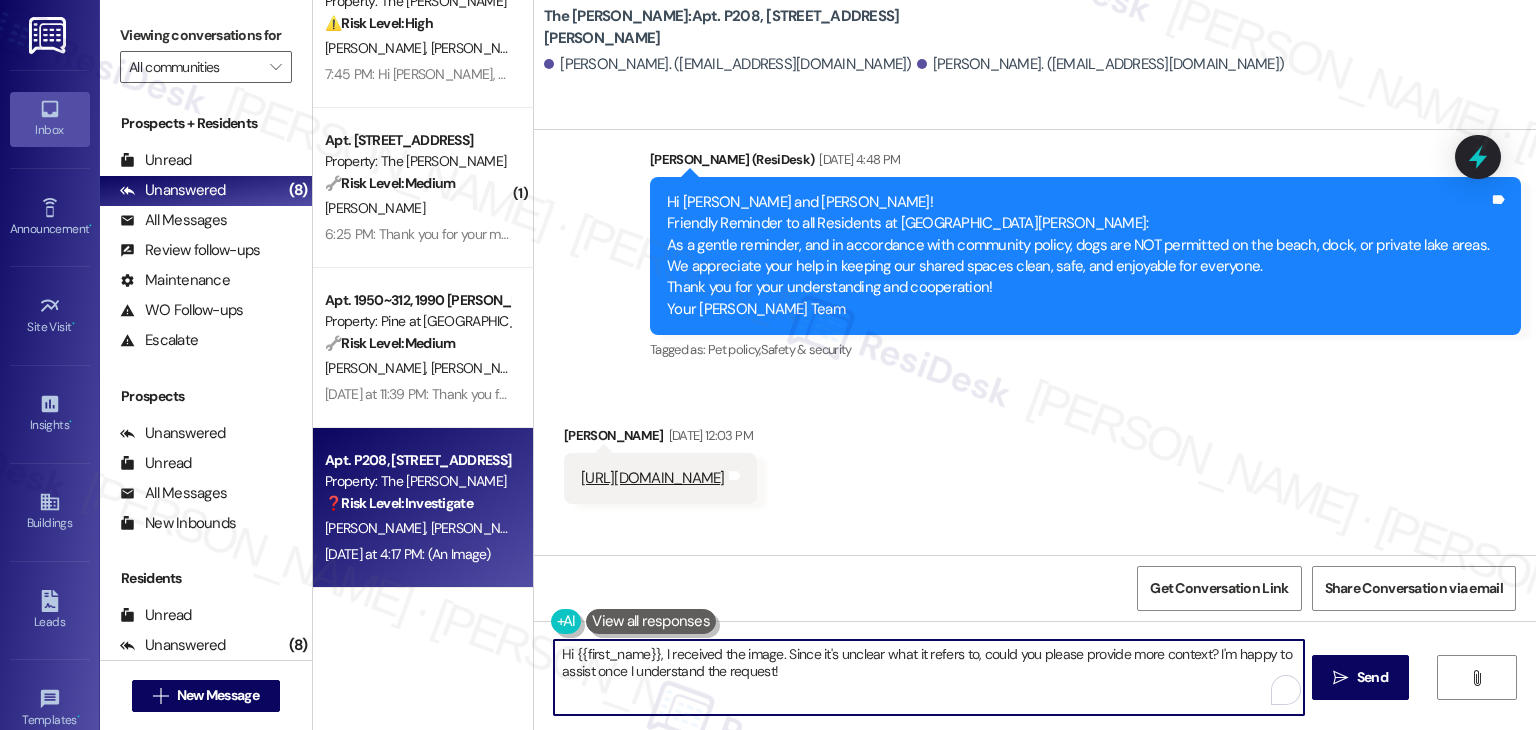 click on "Hi {{first_name}}, I received the image. Since it's unclear what it refers to, could you please provide more context? I'm happy to assist once I understand the request!" at bounding box center (928, 677) 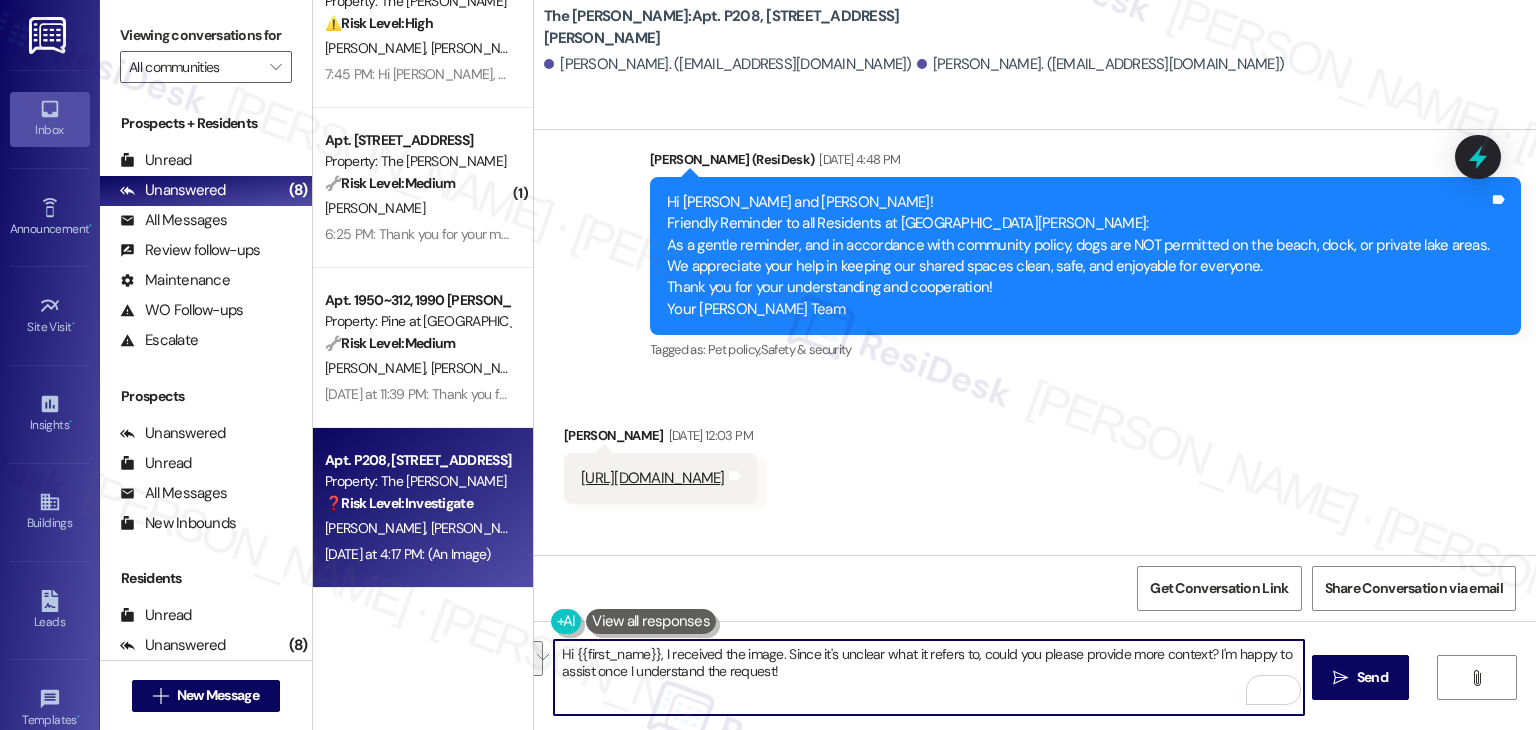 click on "Received via SMS [PERSON_NAME]   Neutral [DATE] 3:59 PM No thank you Tags and notes Tagged as:   Negative response Click to highlight conversations about Negative response Received via SMS [PERSON_NAME] [DATE] at 4:17 PM JPG  attachment ResiDesk found written details in this image   See details The resident sent an image containing the numbers "32" and "38" and the text "NGFISHER". It's unclear what it refers to.
Download   (Click to zoom) Tags and notes  Related guidelines Show suggestions" at bounding box center (1035, 1245) 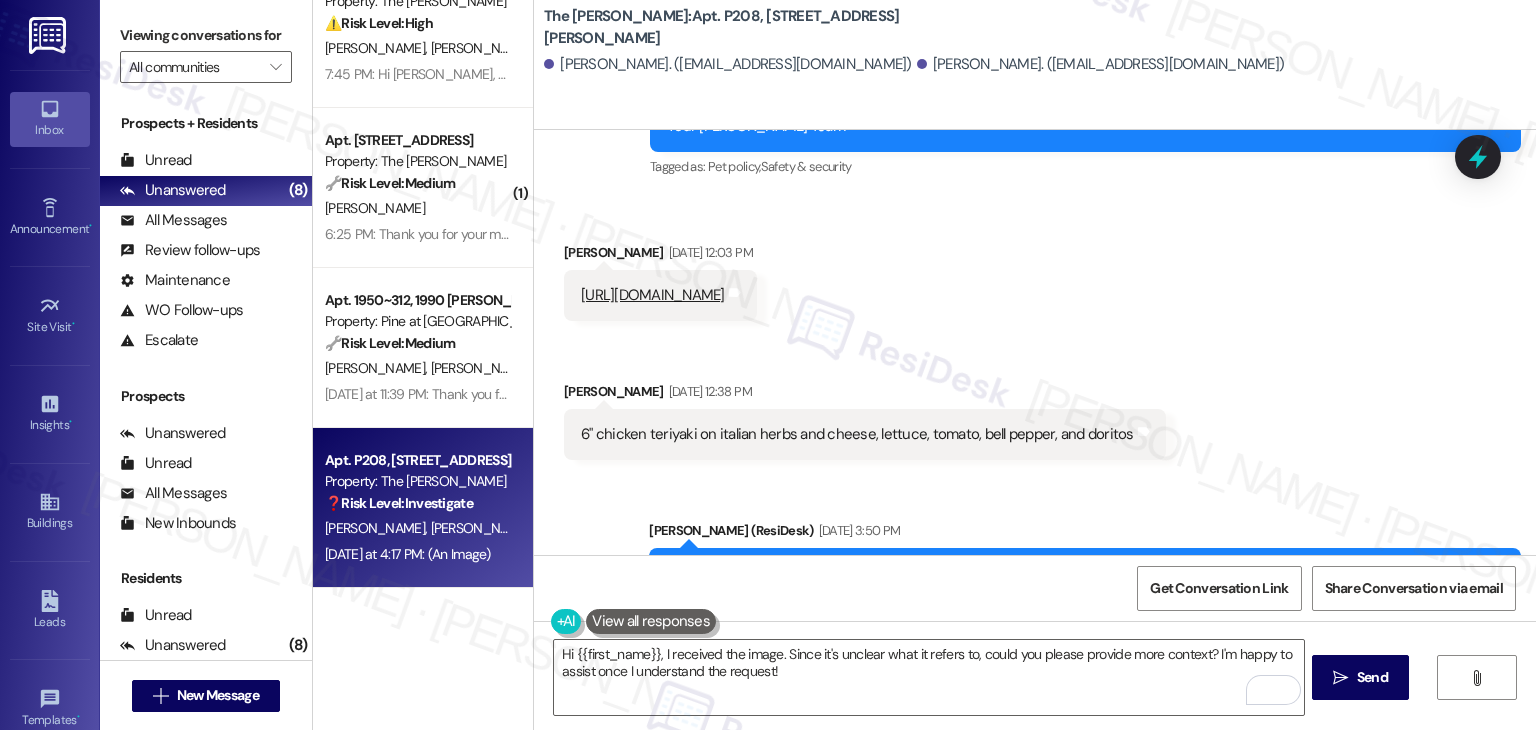 scroll, scrollTop: 50574, scrollLeft: 0, axis: vertical 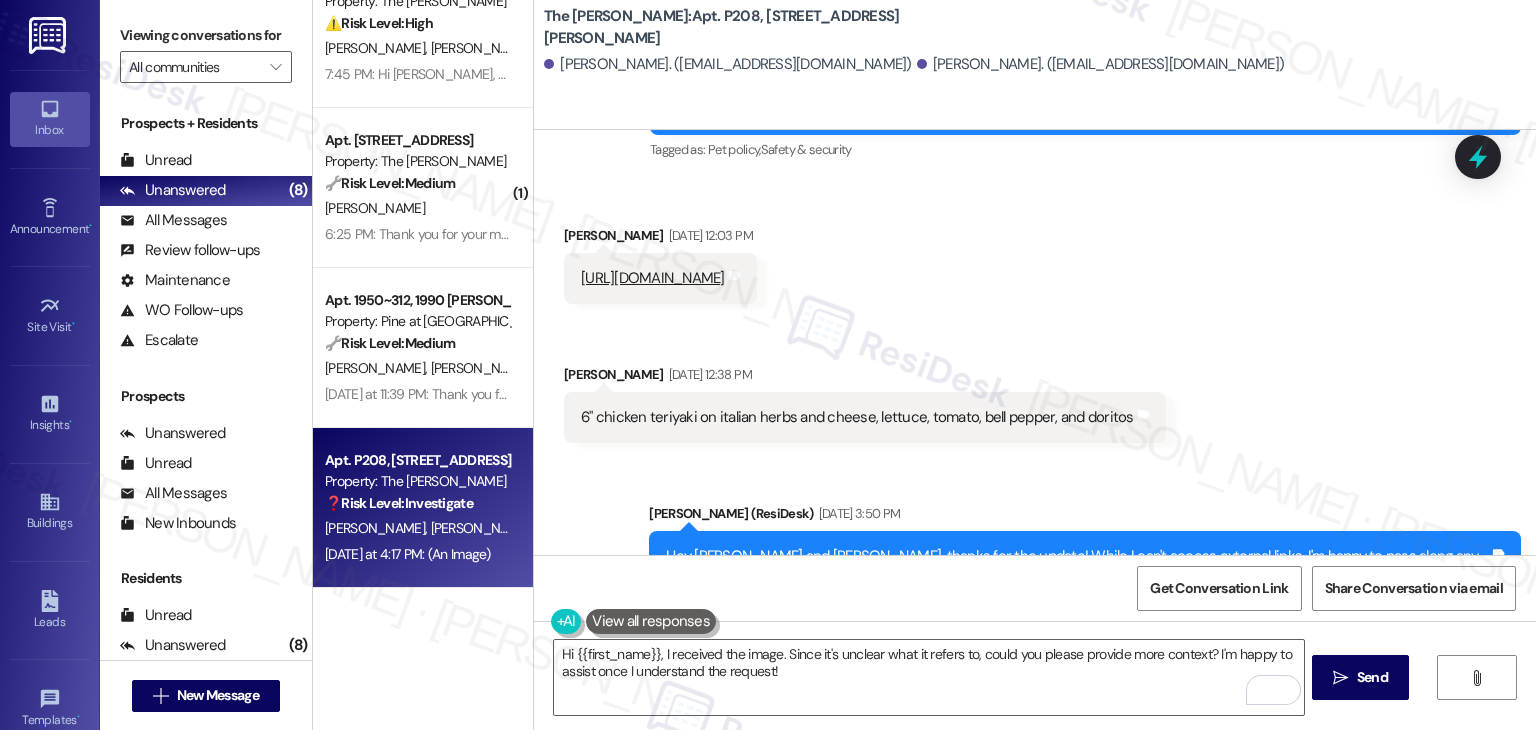 click on "[PERSON_NAME] [DATE] at 4:17 PM" at bounding box center (976, 897) 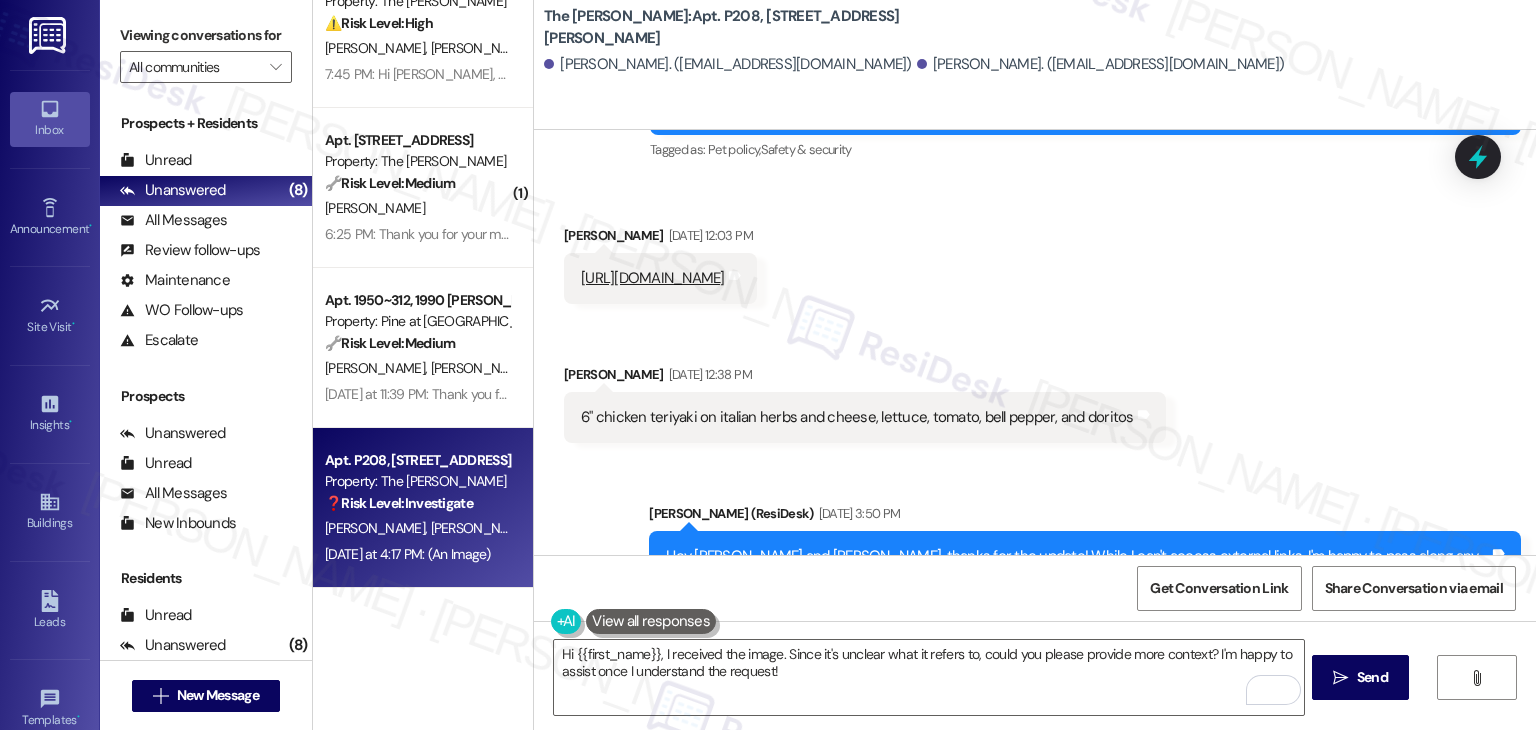 click on "[PERSON_NAME] [DATE] at 4:17 PM" at bounding box center (976, 897) 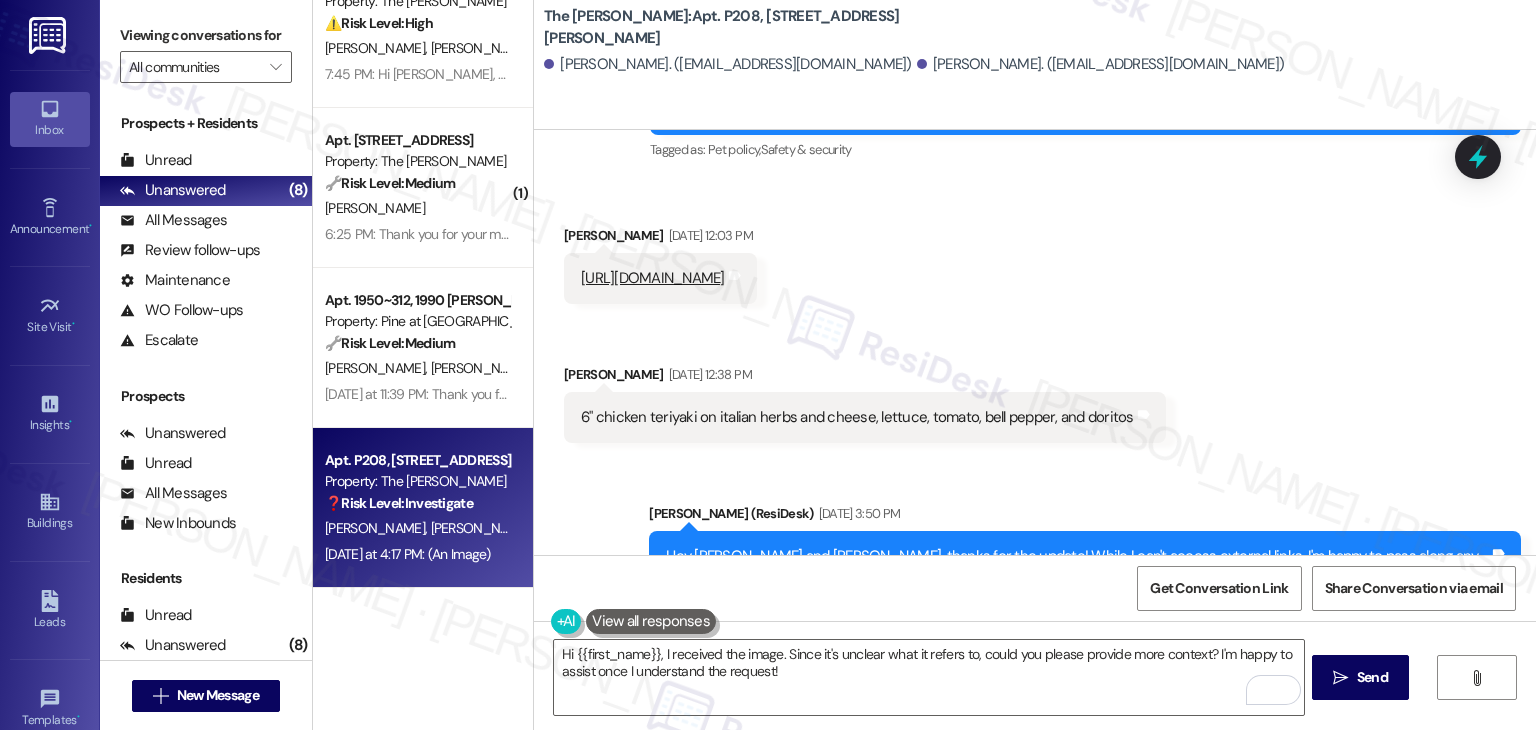 click on "Received via SMS [PERSON_NAME]   Neutral [DATE] 3:59 PM No thank you Tags and notes Tagged as:   Negative response Click to highlight conversations about Negative response Received via SMS [PERSON_NAME] [DATE] at 4:17 PM JPG  attachment ResiDesk found written details in this image   See details The resident sent an image containing the numbers "32" and "38" and the text "NGFISHER". It's unclear what it refers to.
Download   (Click to zoom) Tags and notes  Related guidelines Show suggestions" at bounding box center (1035, 1045) 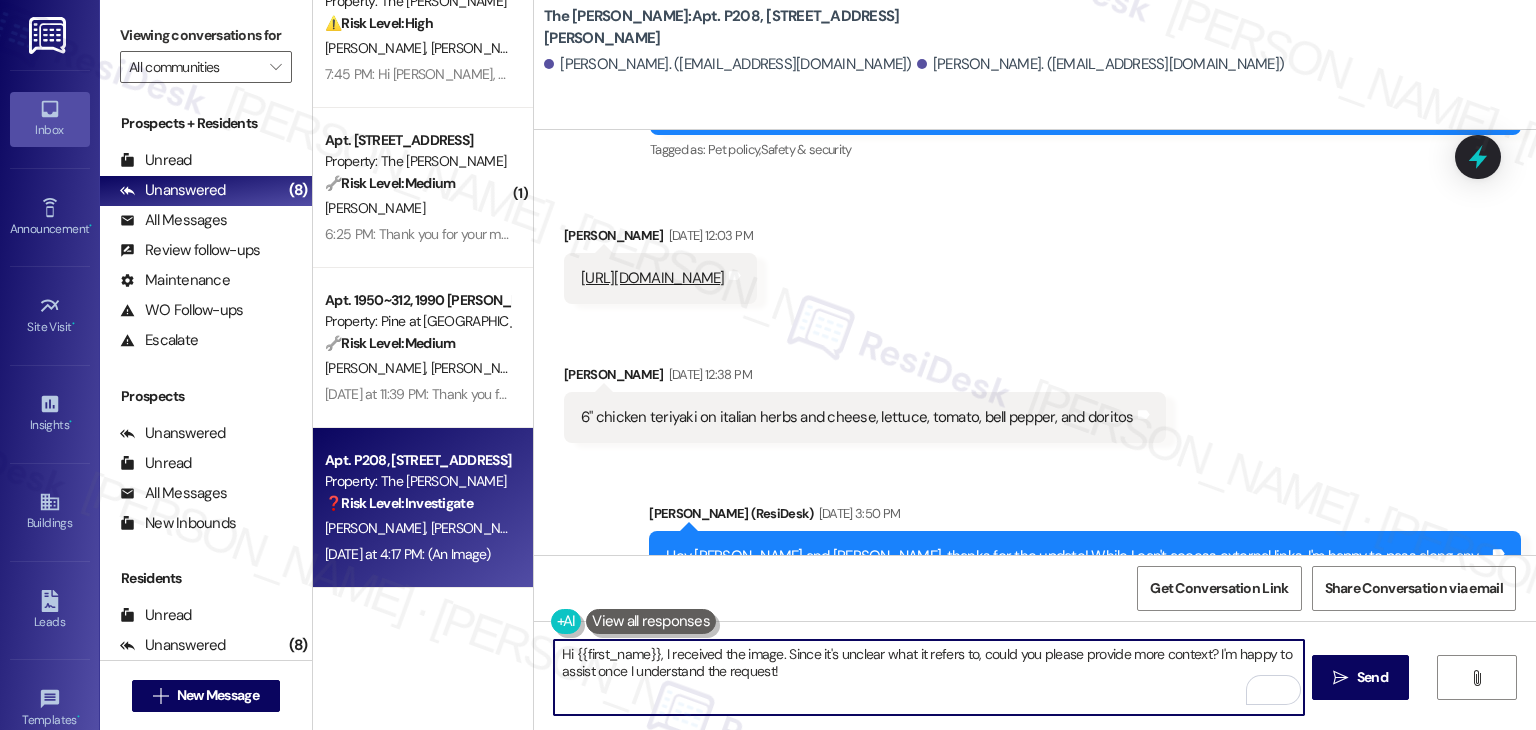click on "Hi {{first_name}}, I received the image. Since it's unclear what it refers to, could you please provide more context? I'm happy to assist once I understand the request!" at bounding box center (928, 677) 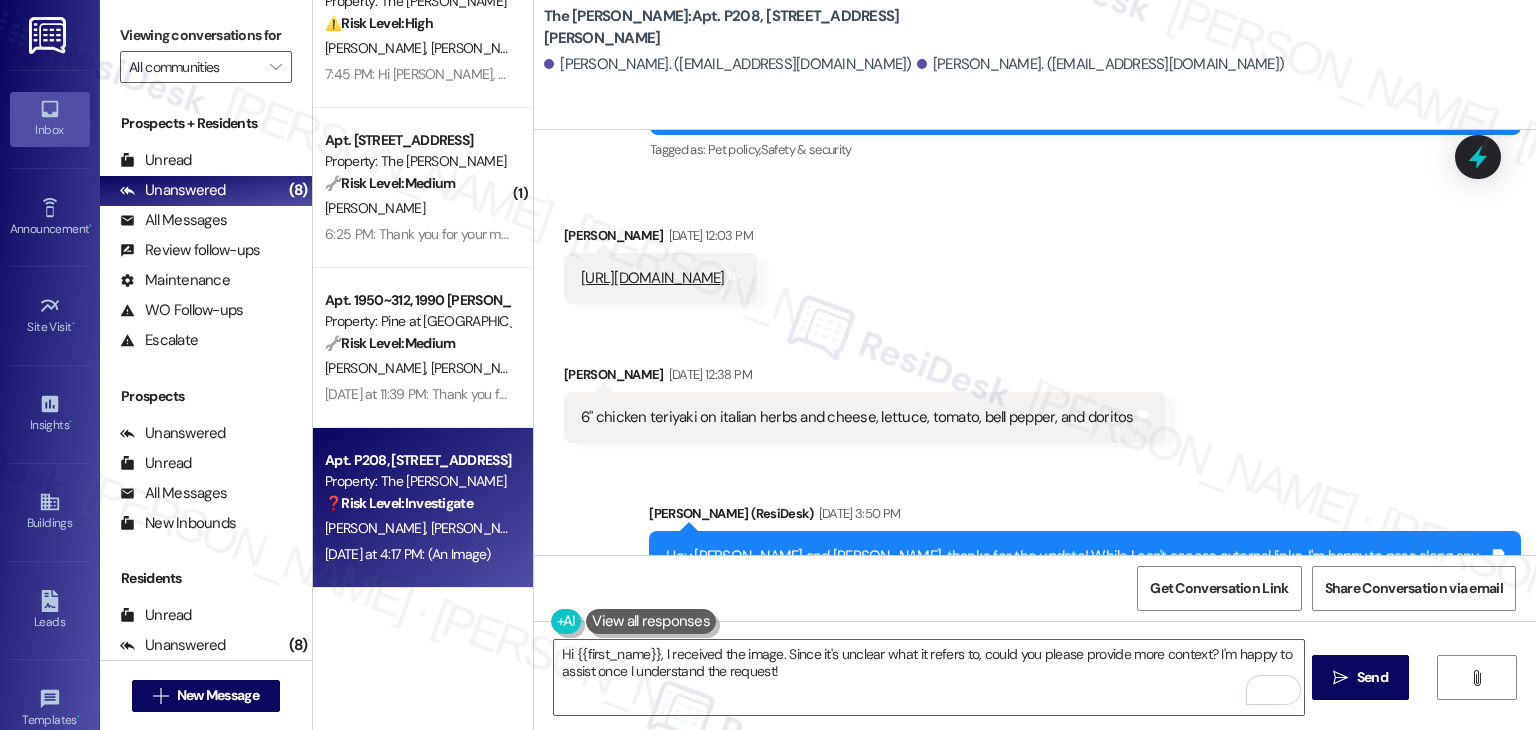 click on "Received via SMS [PERSON_NAME]   Neutral [DATE] 3:59 PM No thank you Tags and notes Tagged as:   Negative response Click to highlight conversations about Negative response Received via SMS [PERSON_NAME] [DATE] at 4:17 PM JPG  attachment ResiDesk found written details in this image   See details The resident sent an image containing the numbers "32" and "38" and the text "NGFISHER". It's unclear what it refers to.
Download   (Click to zoom) Tags and notes  Related guidelines Show suggestions" at bounding box center (1035, 1045) 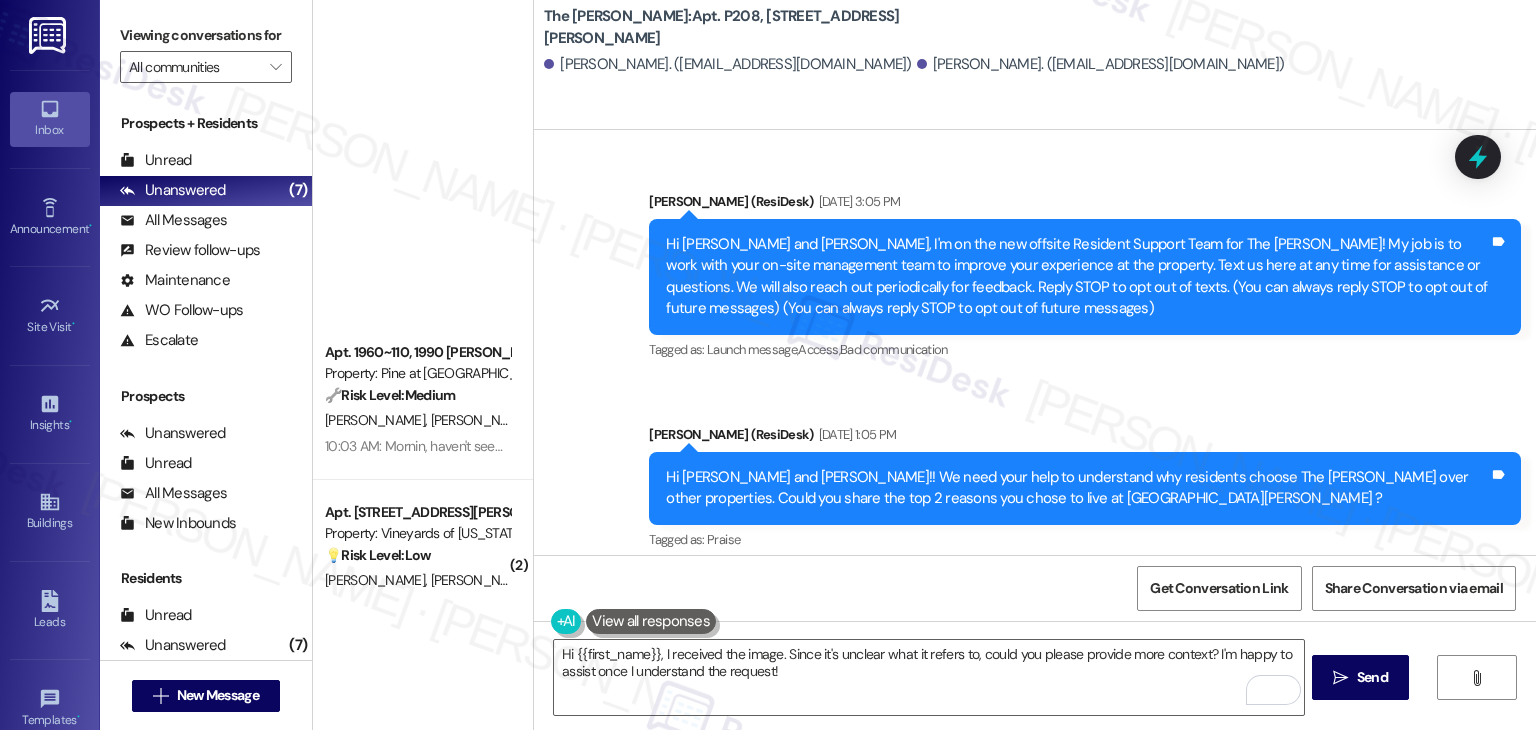 scroll, scrollTop: 0, scrollLeft: 0, axis: both 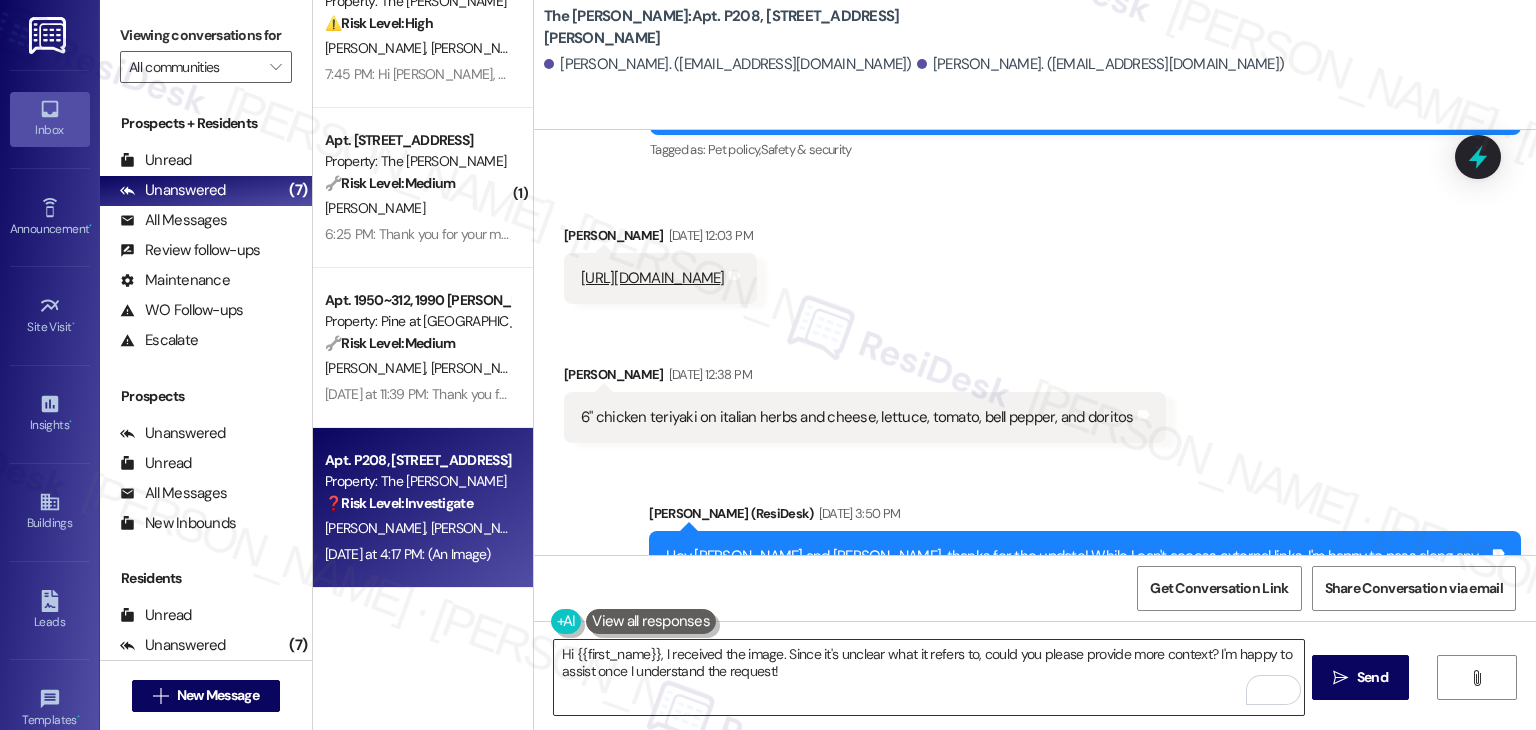 click on "Hi {{first_name}}, I received the image. Since it's unclear what it refers to, could you please provide more context? I'm happy to assist once I understand the request!" at bounding box center (928, 677) 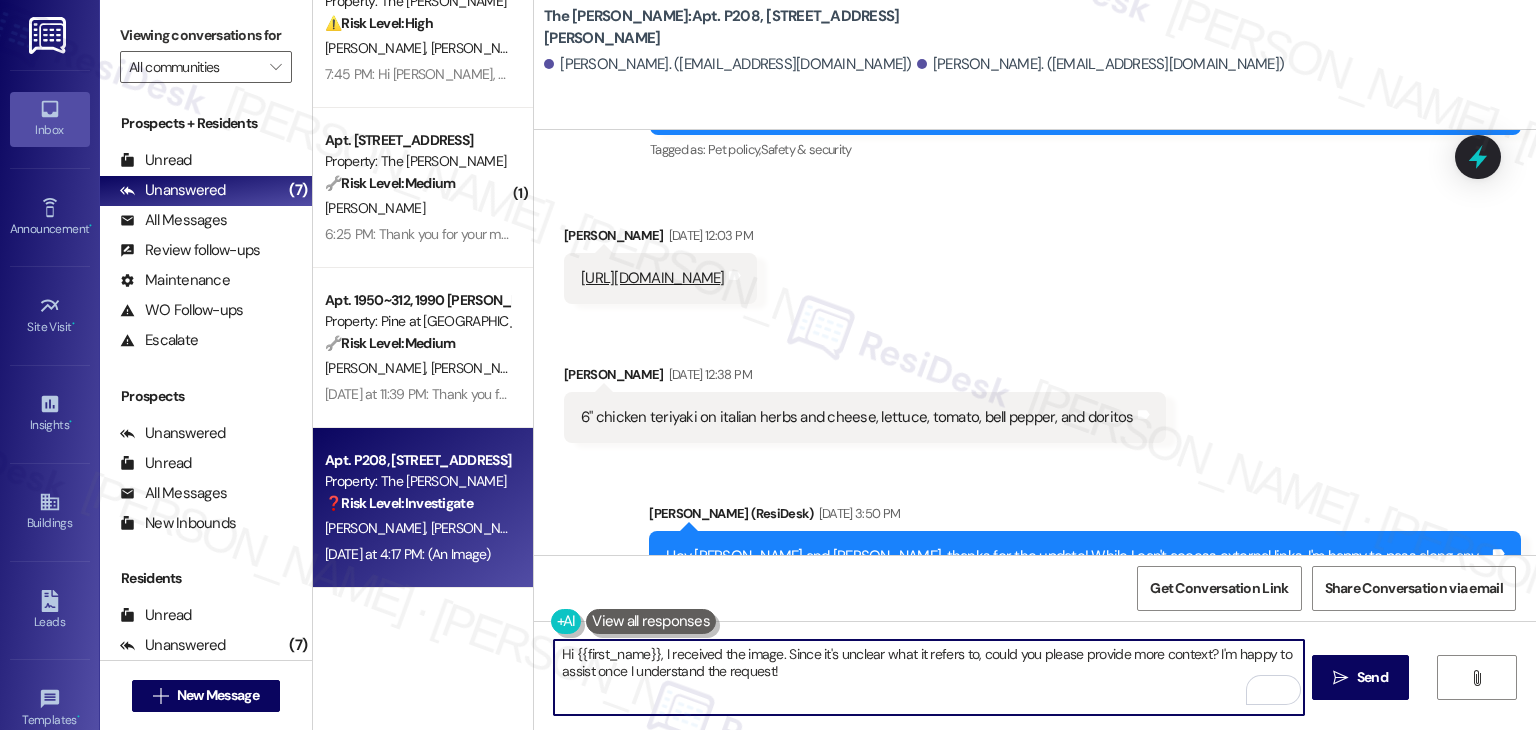 click on "Hi {{first_name}}, I received the image. Since it's unclear what it refers to, could you please provide more context? I'm happy to assist once I understand the request!" at bounding box center [928, 677] 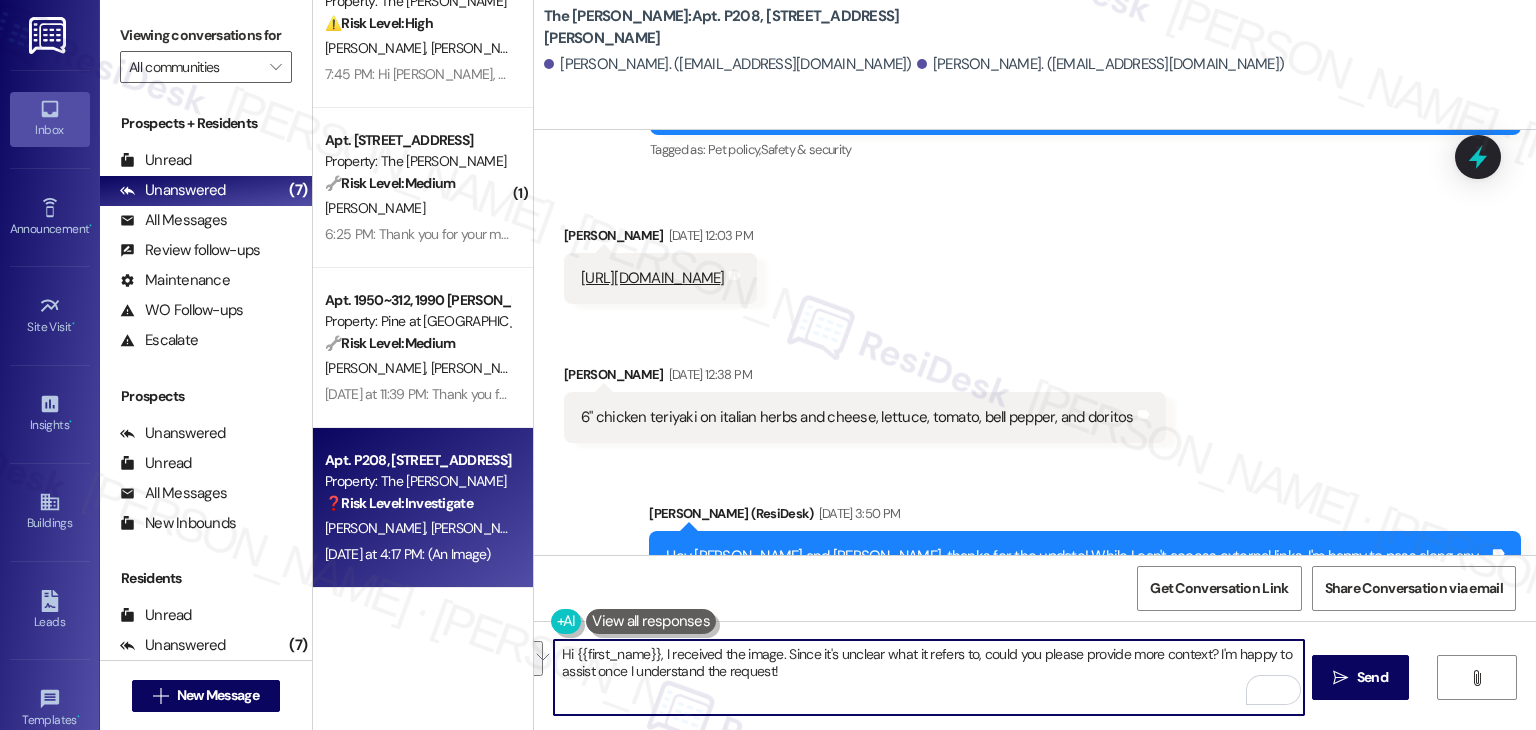 paste on "hope you're having a wonderful day!  Just wanted to follow up and see if everything is going well. We appreciate you being a resident here at {{property}}. Let us know if there's anything at all we can assist you with!" 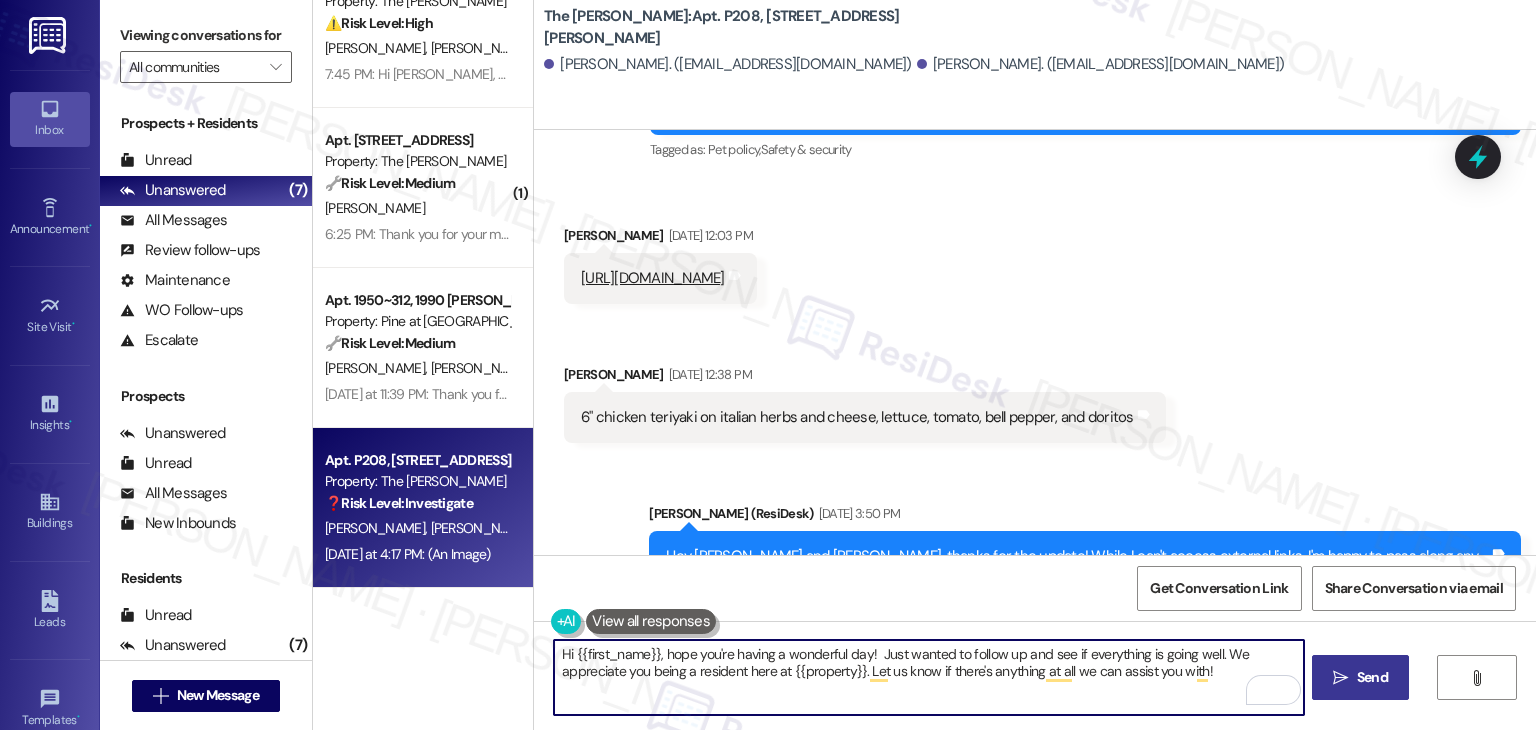 type on "Hi {{first_name}}, hope you're having a wonderful day!  Just wanted to follow up and see if everything is going well. We appreciate you being a resident here at {{property}}. Let us know if there's anything at all we can assist you with!" 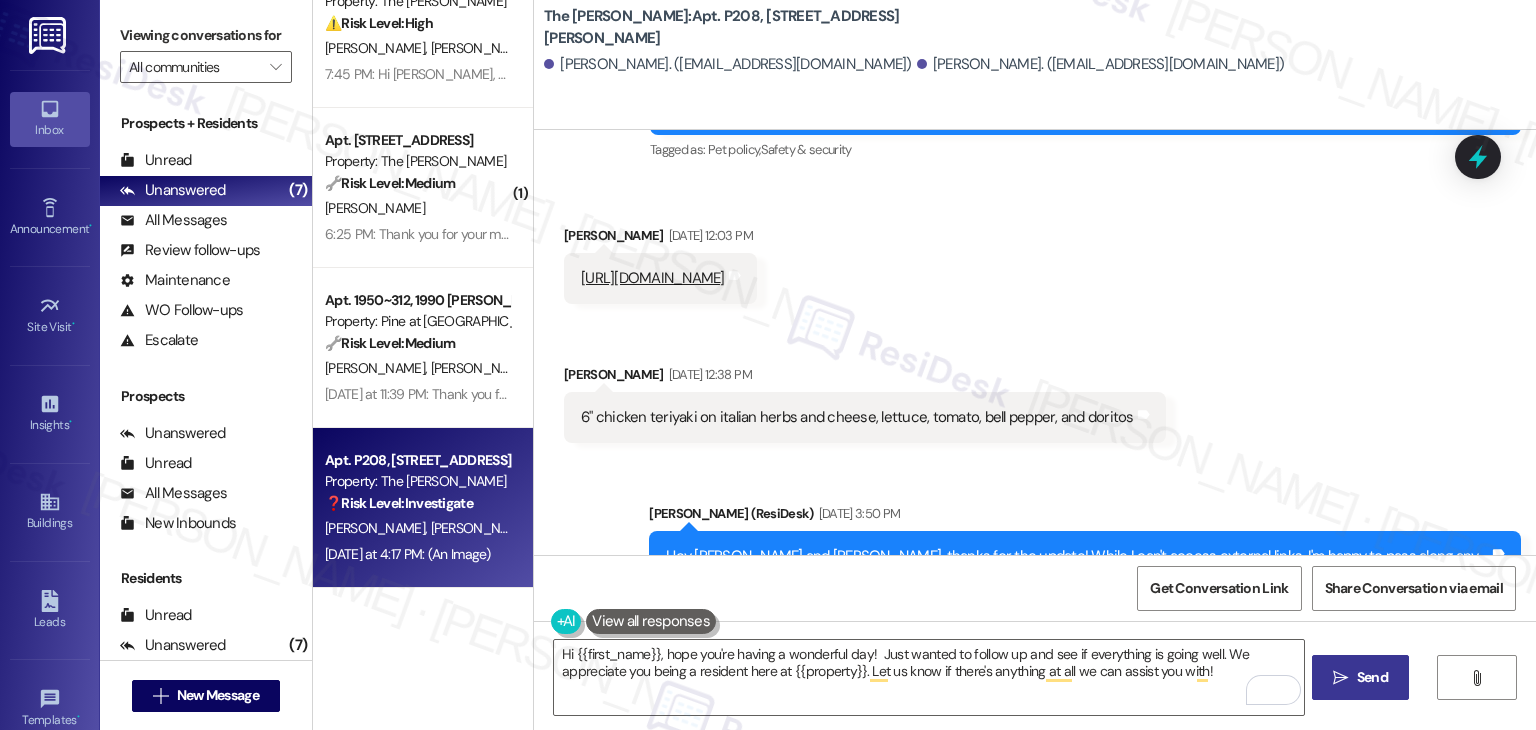 click on " Send" at bounding box center [1360, 677] 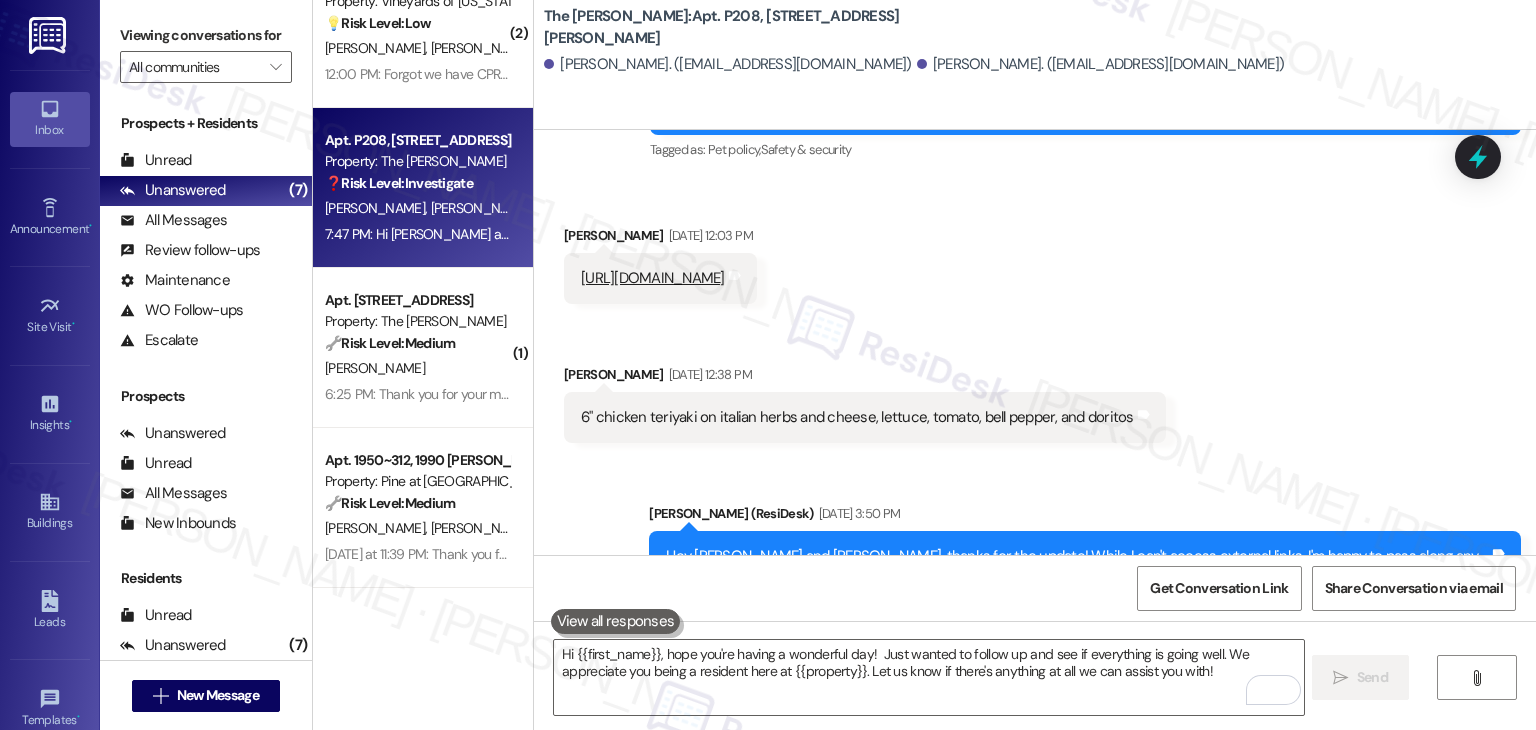 scroll, scrollTop: 532, scrollLeft: 0, axis: vertical 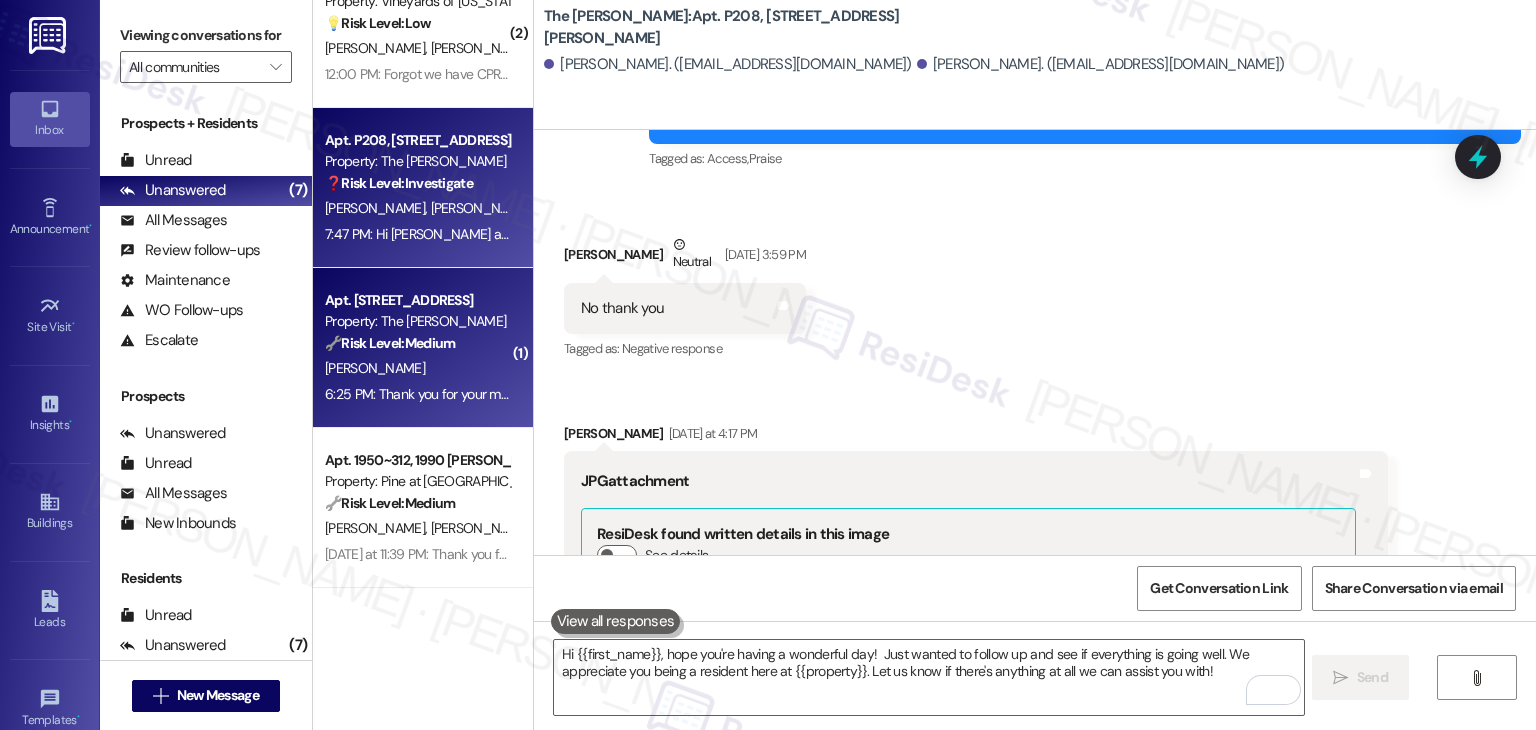 click on "6:25 PM: Thank you for your message. Our offices are currently closed, but we will contact you when we resume operations. For emergencies, please contact your emergency number 208-345-6073. 6:25 PM: Thank you for your message. Our offices are currently closed, but we will contact you when we resume operations. For emergencies, please contact your emergency number 208-345-6073." at bounding box center (911, 394) 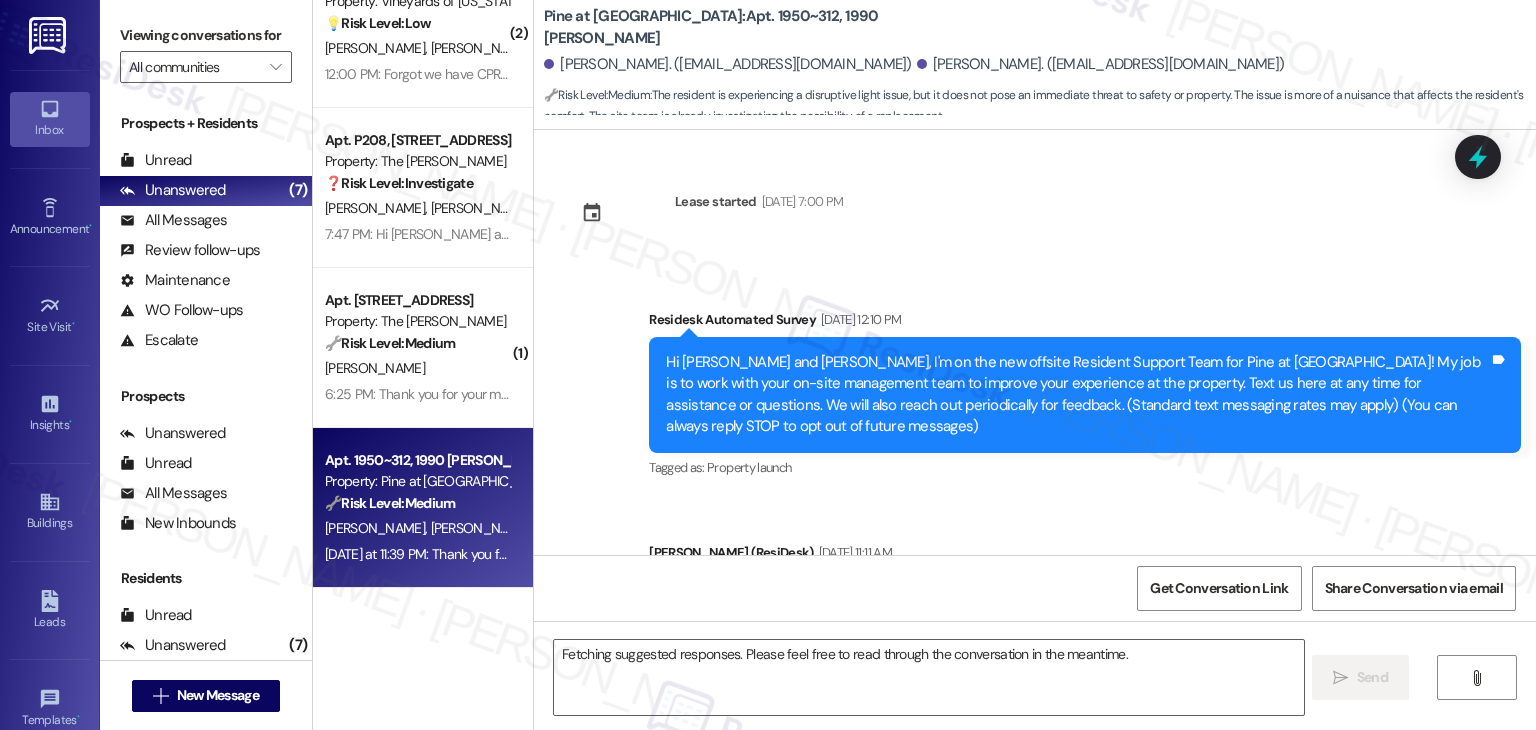 scroll, scrollTop: 5533, scrollLeft: 0, axis: vertical 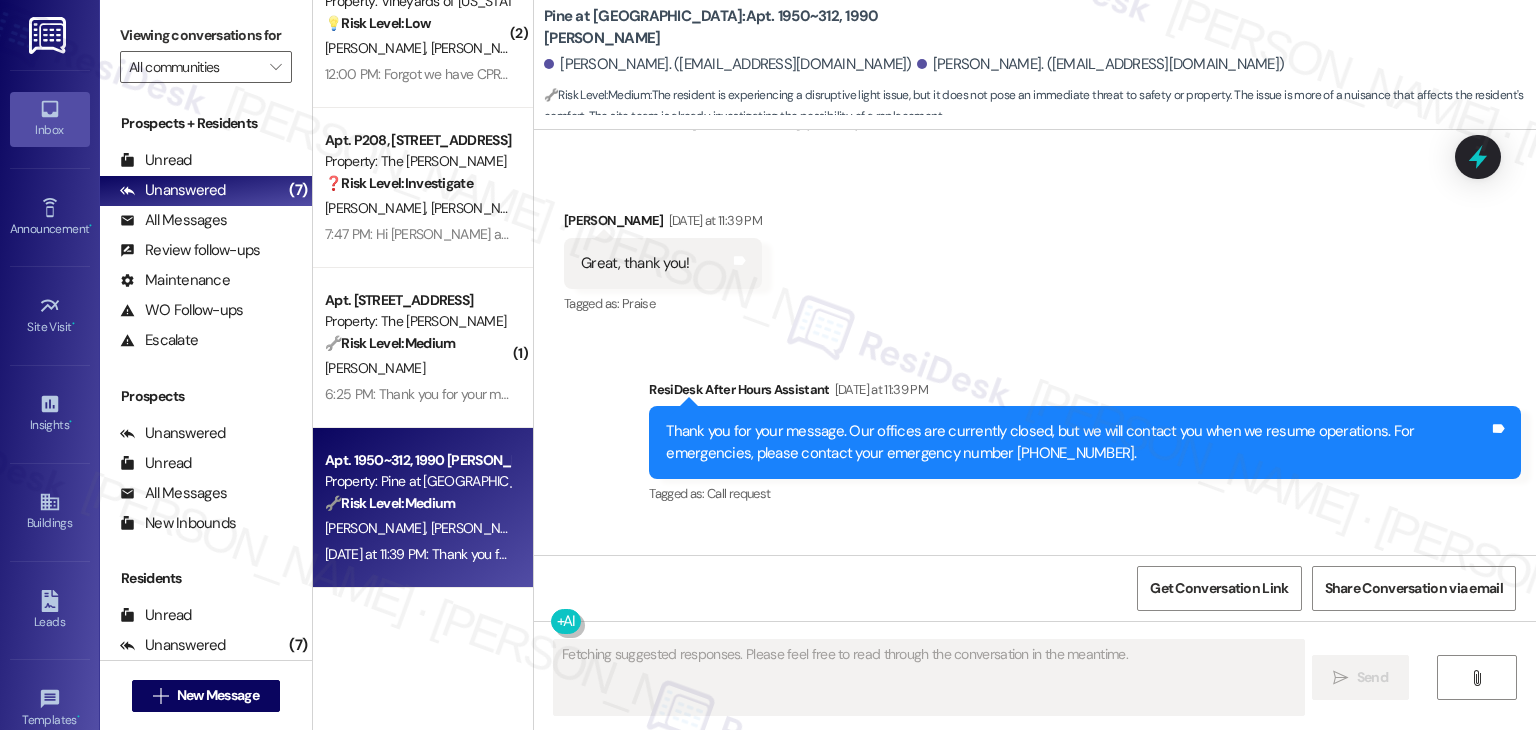 click on "Lease started Mar 30, 2025 at 7:00 PM Survey, sent via SMS Residesk Automated Survey Jun 04, 2025 at 12:10 PM Hi Henry and Gillian, I'm on the new offsite Resident Support Team for Pine at Wildroot! My job is to work with your on-site management team to improve your experience at the property. Text us here at any time for assistance or questions. We will also reach out periodically for feedback. (Standard text messaging rates may apply) (You can always reply STOP to opt out of future messages) Tags and notes Tagged as:   Property launch Click to highlight conversations about Property launch Announcement, sent via SMS Dottie  (ResiDesk) Jun 11, 2025 at 11:11 AM Great news! You can now text me for maintenance issues — no more messy apps or sign-ins. I'll file your tickets for you. You can still use the app if you prefer.  I'm here to make things easier for you, feel free to reach out anytime! Tags and notes Tagged as:   Maintenance ,  Click to highlight conversations about Maintenance Maintenance request ," at bounding box center [1035, 342] 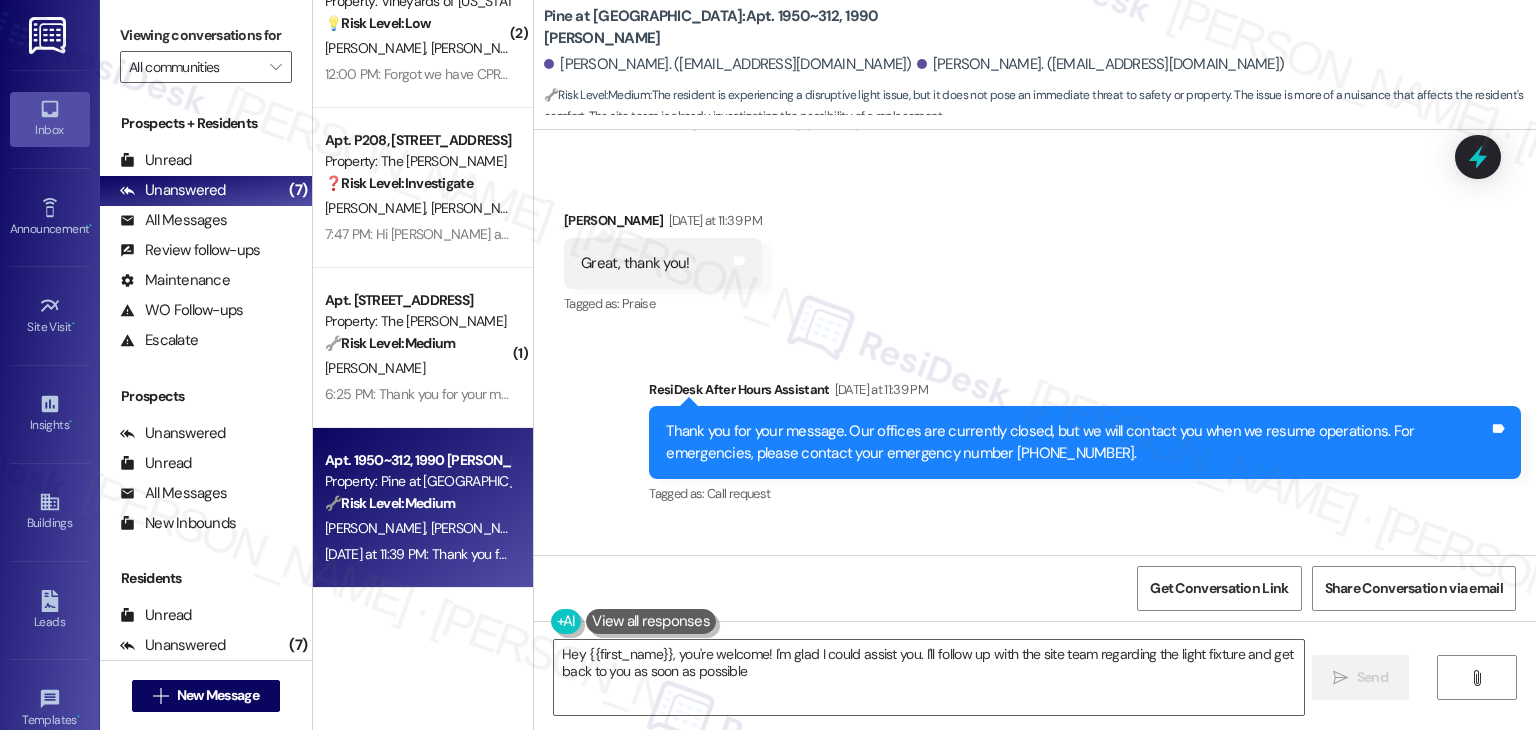 type on "Hey {{first_name}}, you're welcome! I'm glad I could assist you. I'll follow up with the site team regarding the light fixture and get back to you as soon as possible." 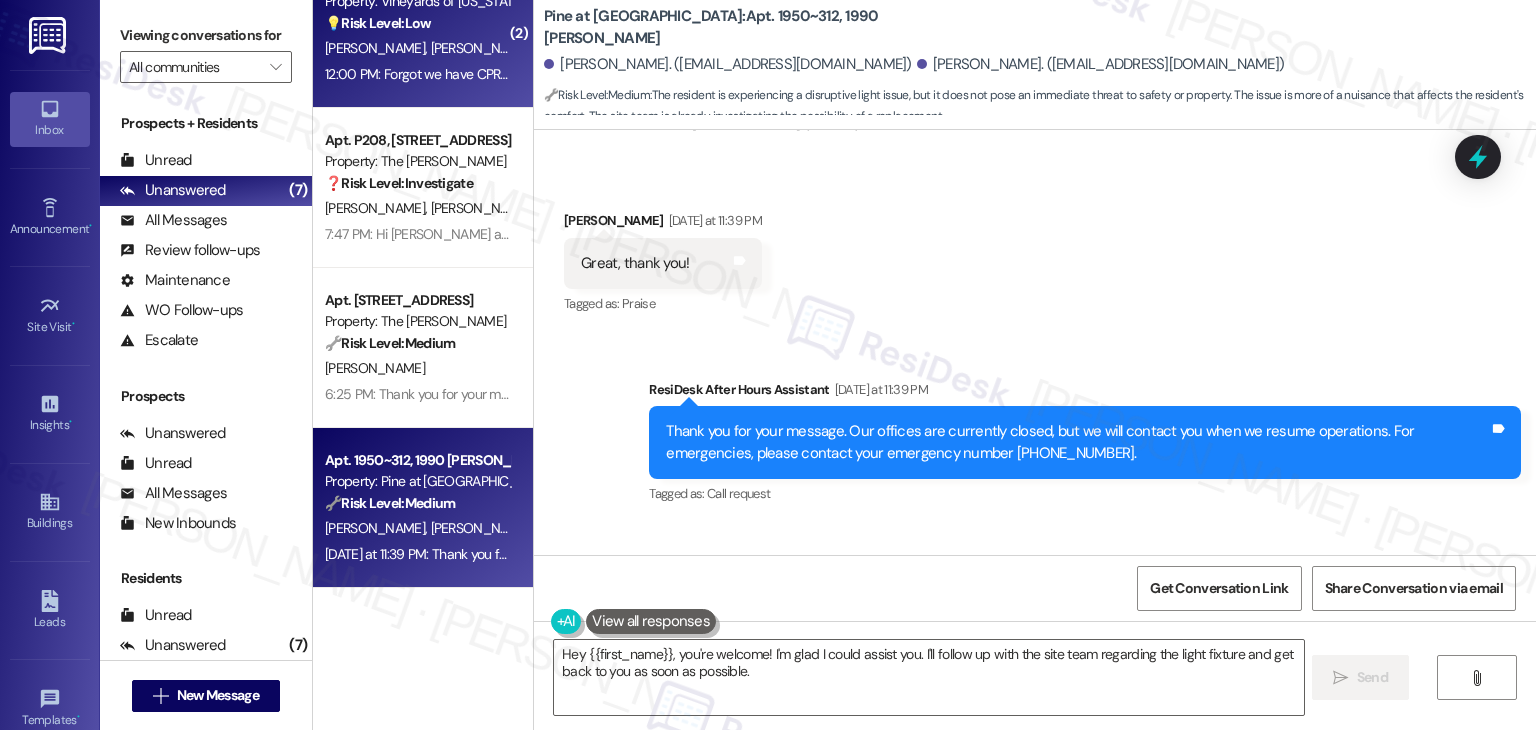 click on "12:00 PM: Forgot we have CPR next week and I have medical on Monday. So it'll have to the the week of the 28th 12:00 PM: Forgot we have CPR next week and I have medical on Monday. So it'll have to the the week of the 28th" at bounding box center (635, 74) 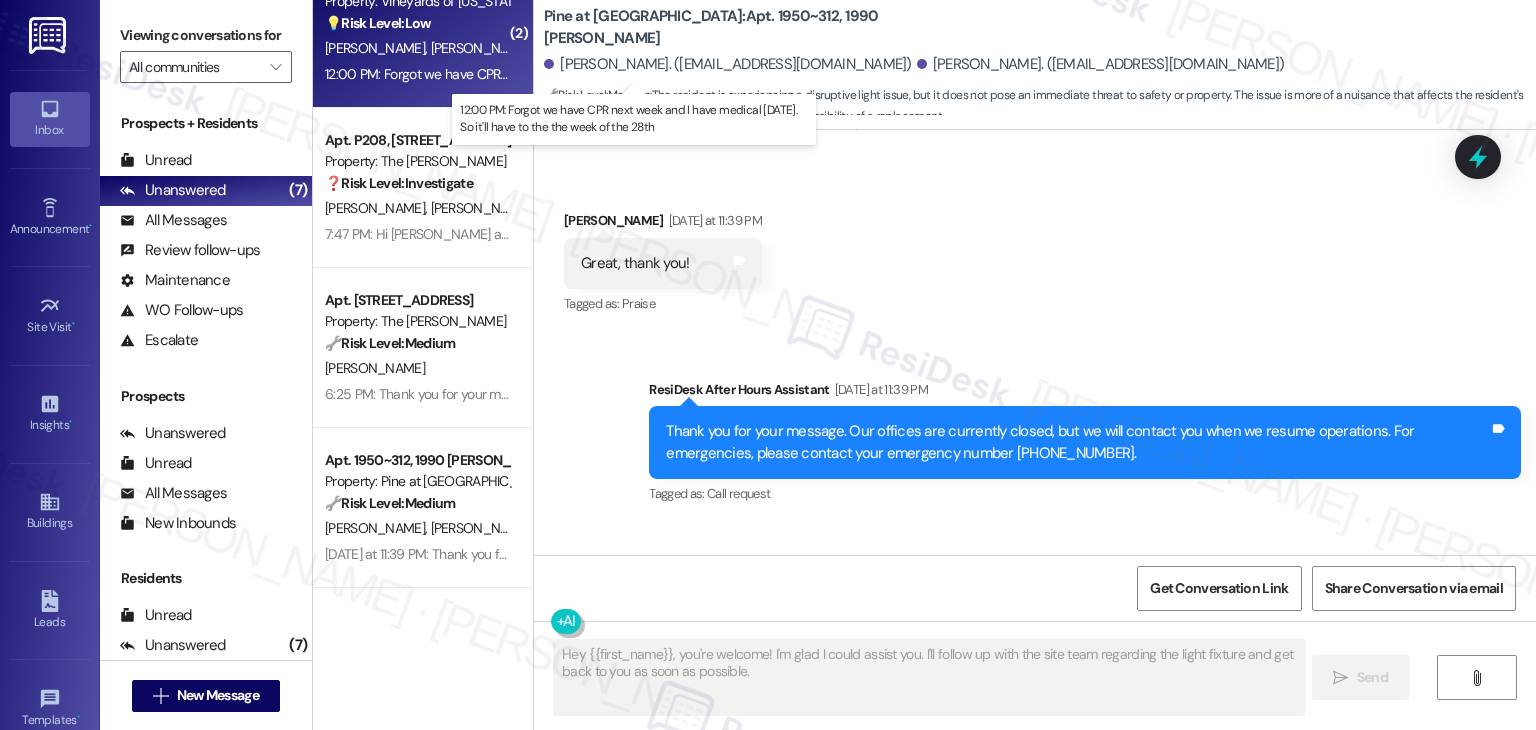 type on "Fetching suggested responses. Please feel free to read through the conversation in the meantime." 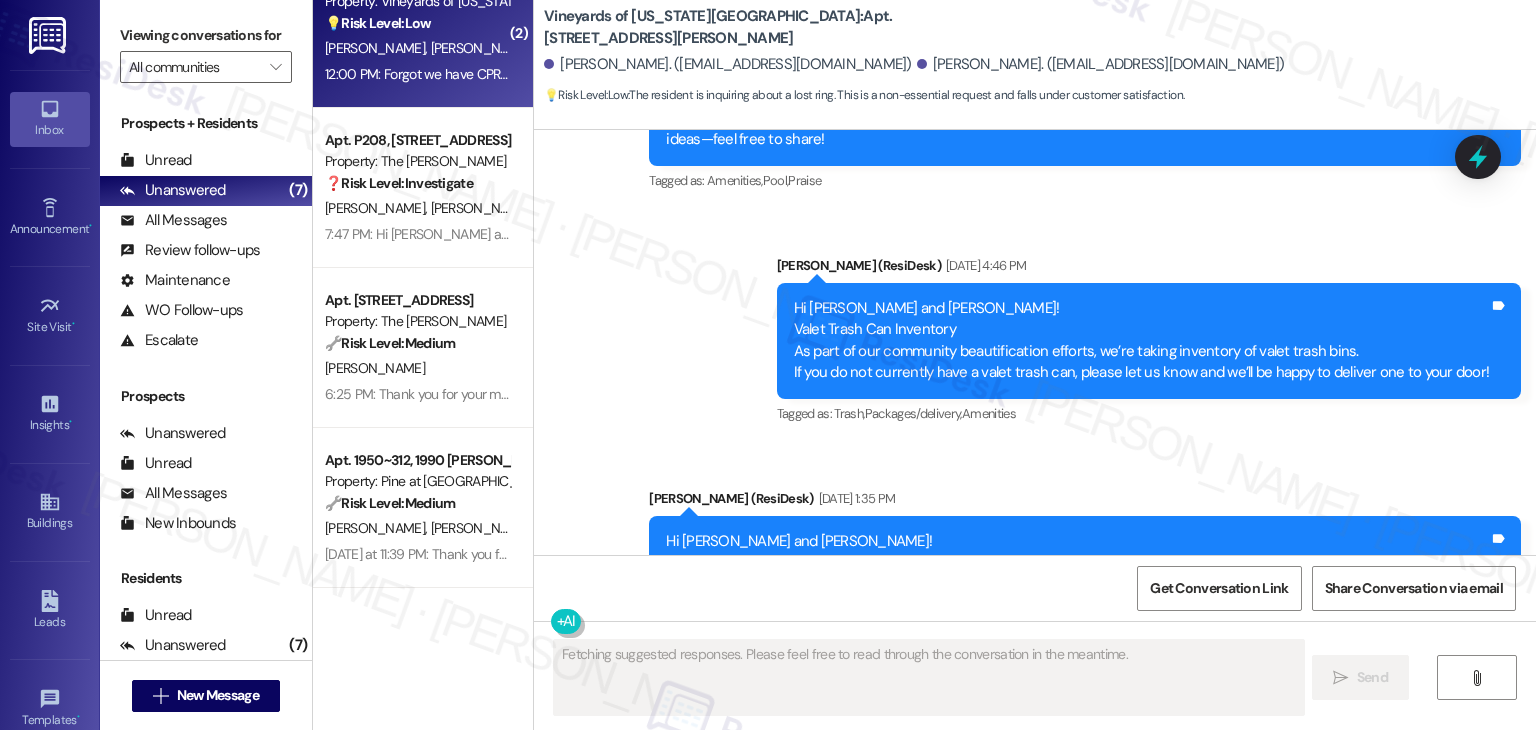 scroll, scrollTop: 6468, scrollLeft: 0, axis: vertical 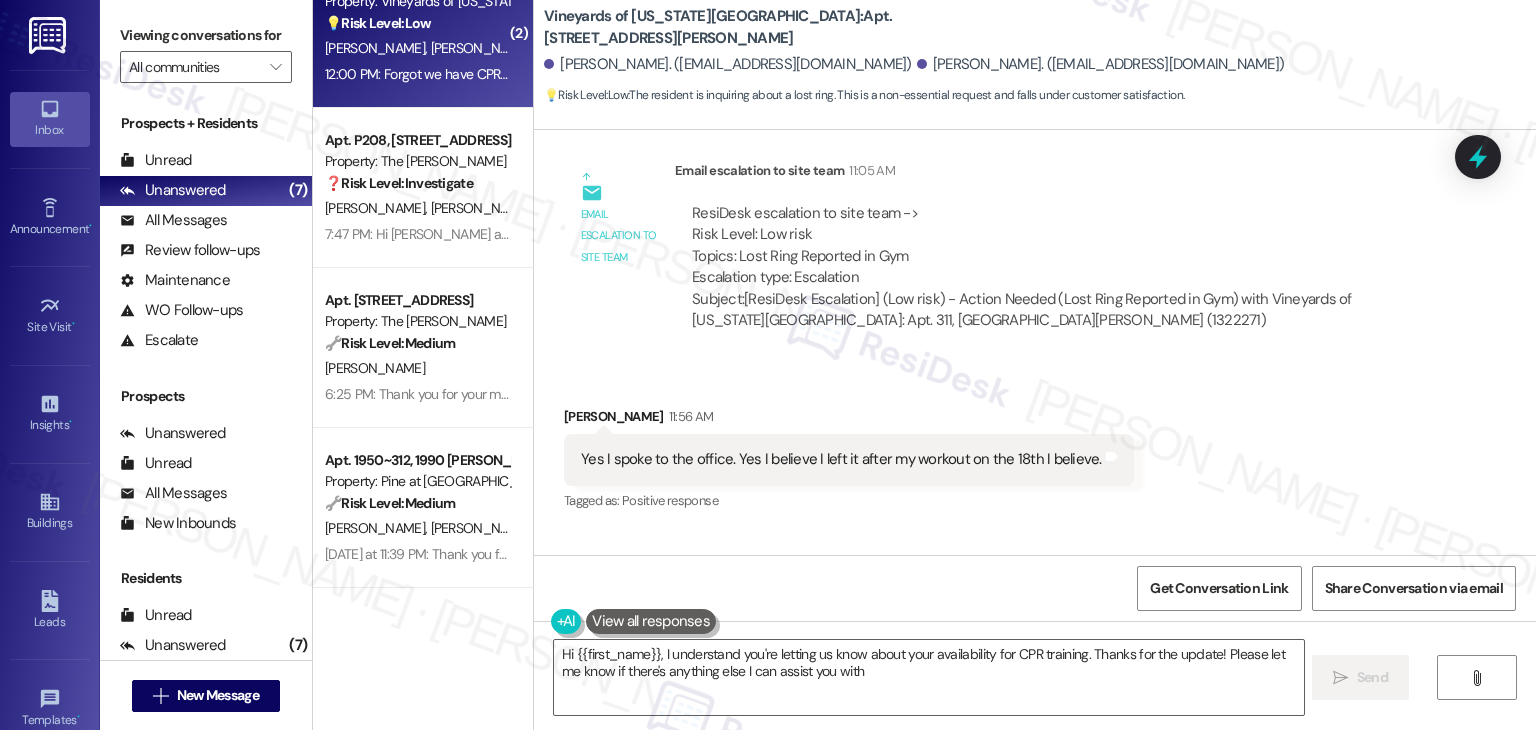 type on "Hi {{first_name}}, I understand you're letting us know about your availability for CPR training. Thanks for the update! Please let me know if there's anything else I can assist you with." 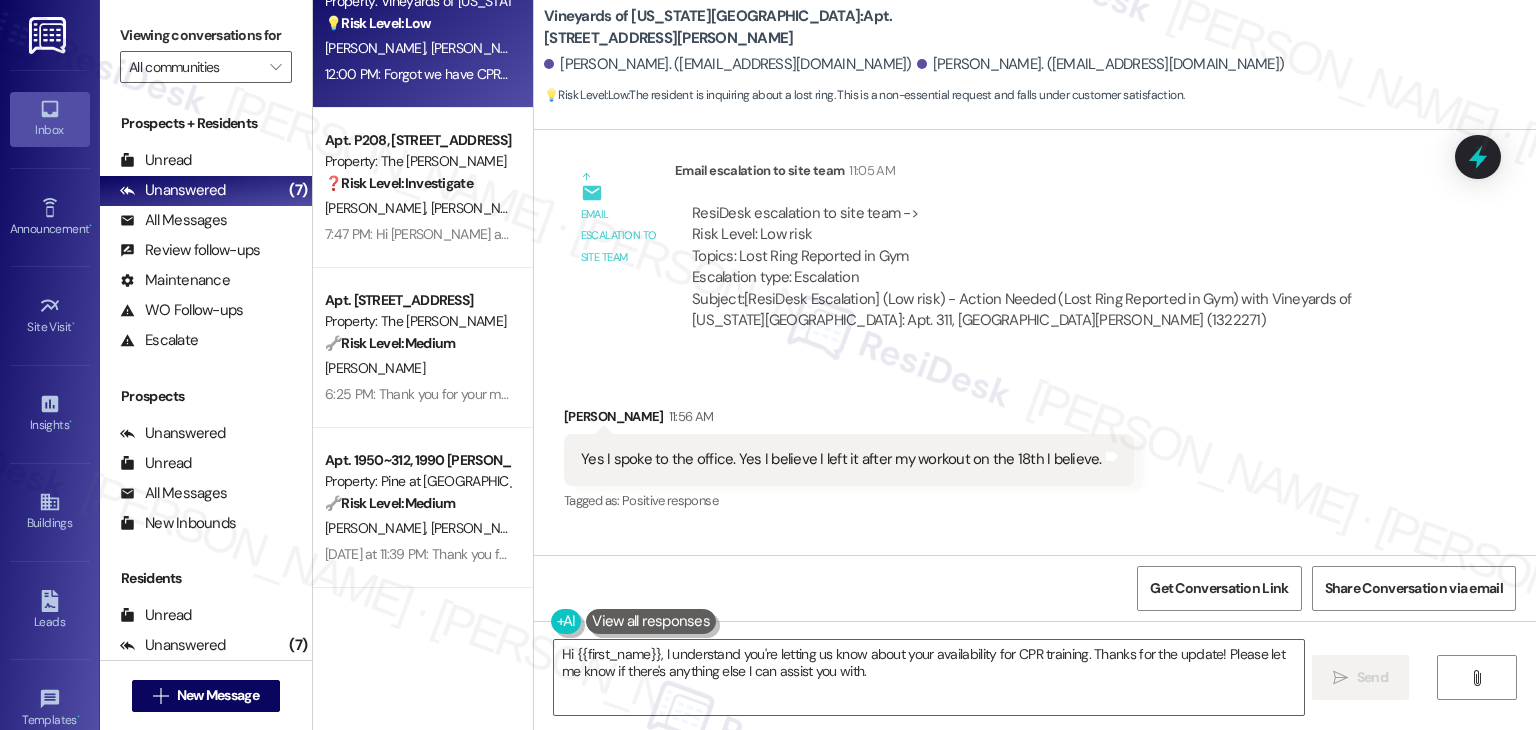 click on "Received via SMS Daniel Curtis 11:56 AM Yes I spoke to the office. Yes I believe I left it after my workout on the 18th I believe.  Tags and notes Tagged as:   Positive response Click to highlight conversations about Positive response Received via SMS 12:00 PM Daniel Curtis Question   Neutral 12:00 PM Forgot we have CPR next week and I have medical on Monday. So it'll have to the the week of the 28th Tags and notes" at bounding box center [1035, 501] 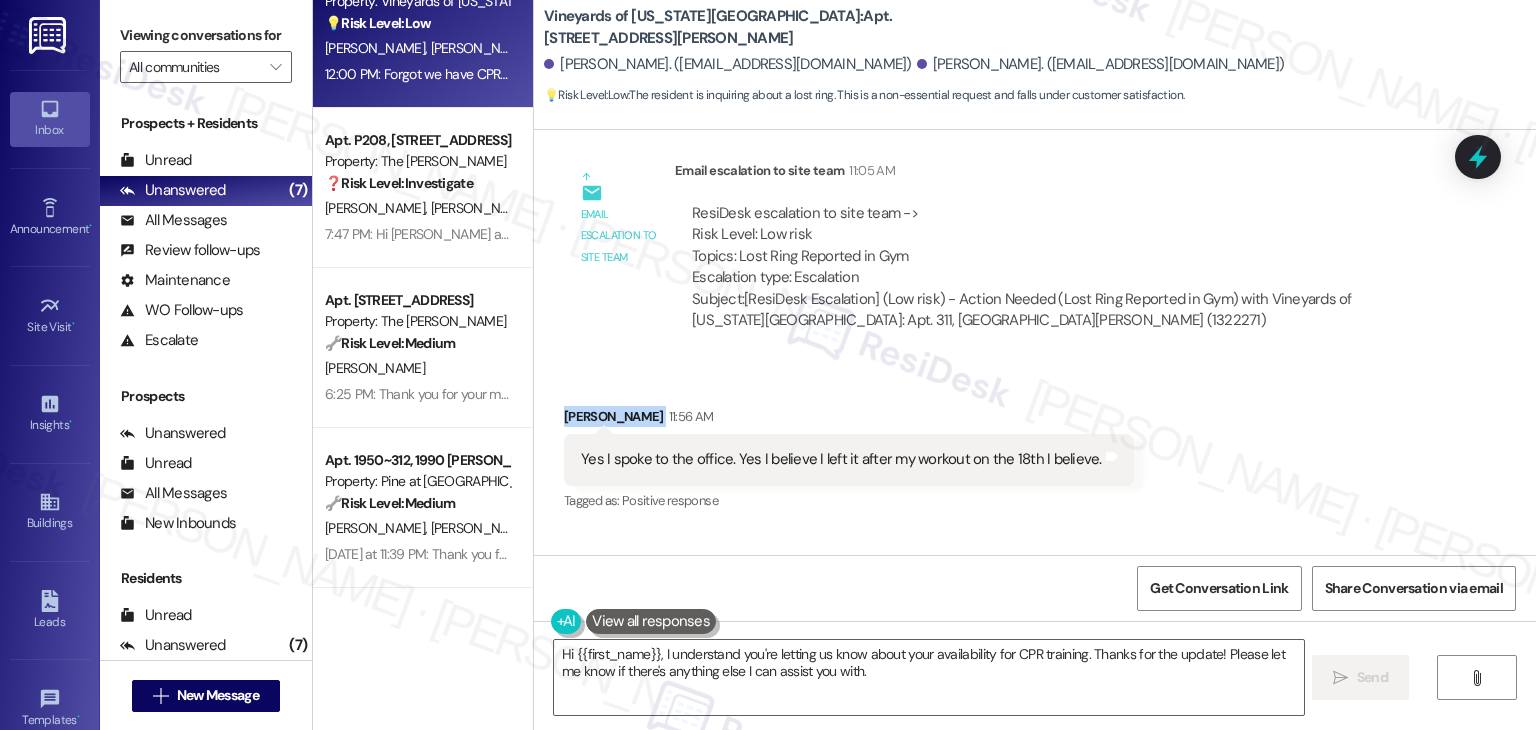 click on "Received via SMS Daniel Curtis 11:56 AM Yes I spoke to the office. Yes I believe I left it after my workout on the 18th I believe.  Tags and notes Tagged as:   Positive response Click to highlight conversations about Positive response Received via SMS 12:00 PM Daniel Curtis Question   Neutral 12:00 PM Forgot we have CPR next week and I have medical on Monday. So it'll have to the the week of the 28th Tags and notes" at bounding box center [1035, 501] 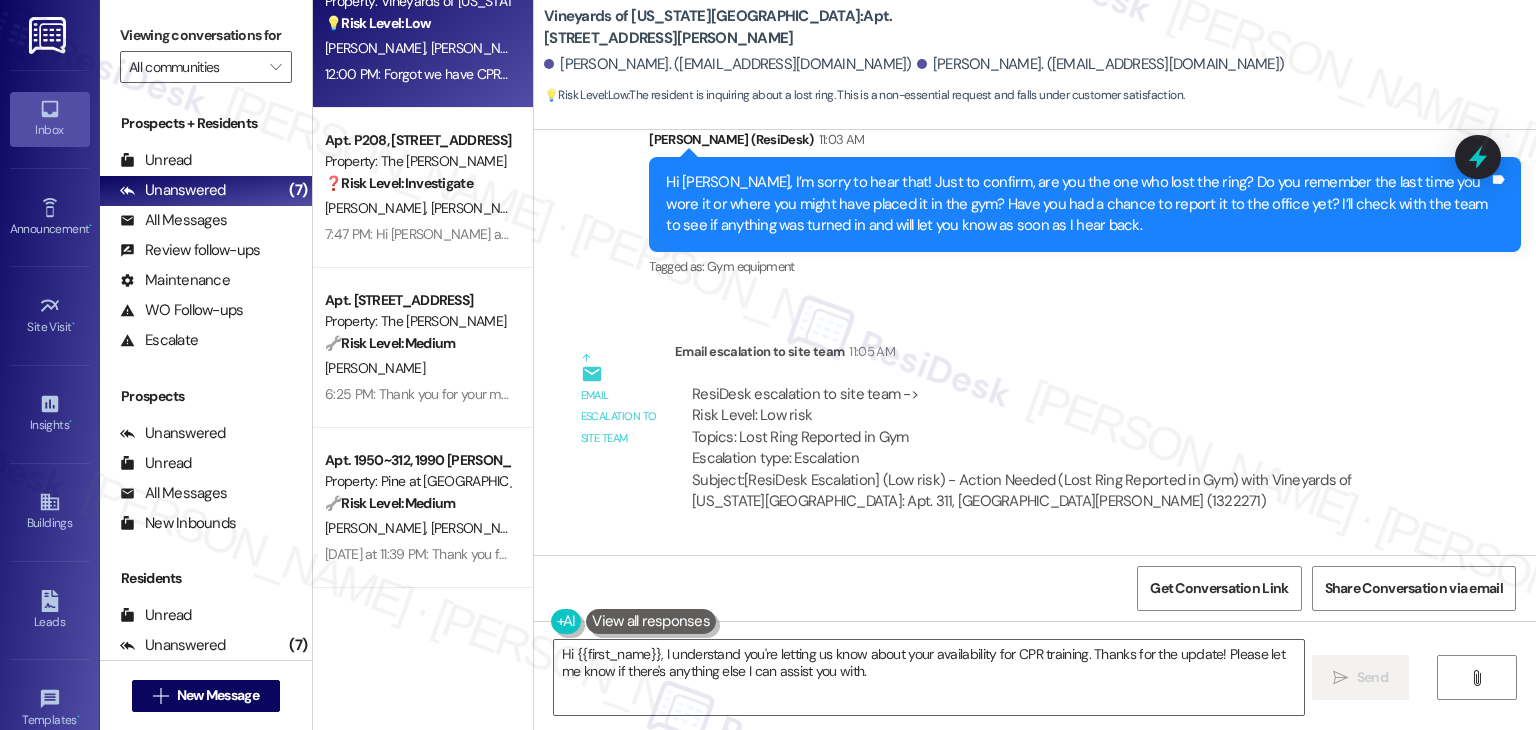 scroll, scrollTop: 6268, scrollLeft: 0, axis: vertical 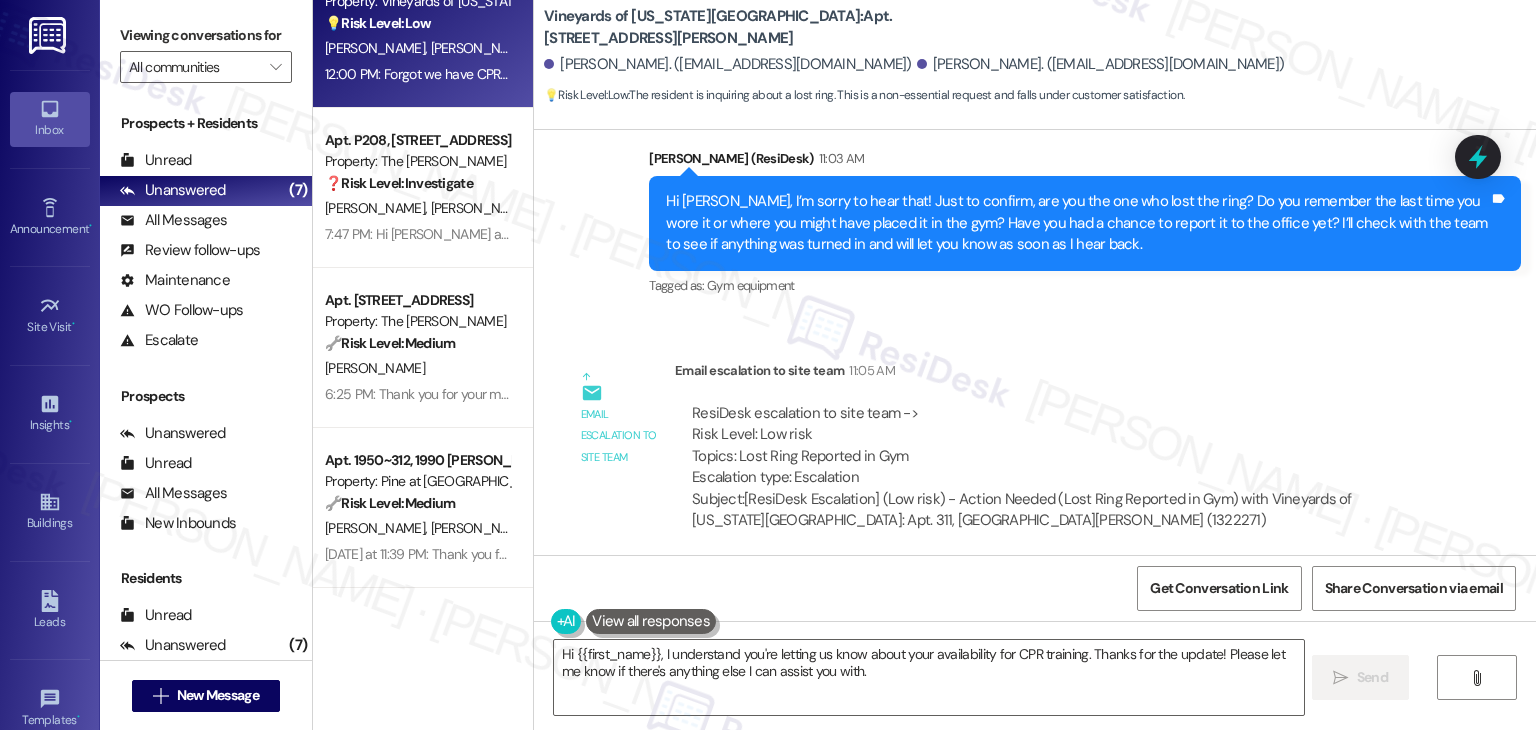 click on "ResiDesk escalation to site team ->
Risk Level: Low risk
Topics: Lost Ring Reported in Gym
Escalation type: Escalation" at bounding box center [1055, 446] 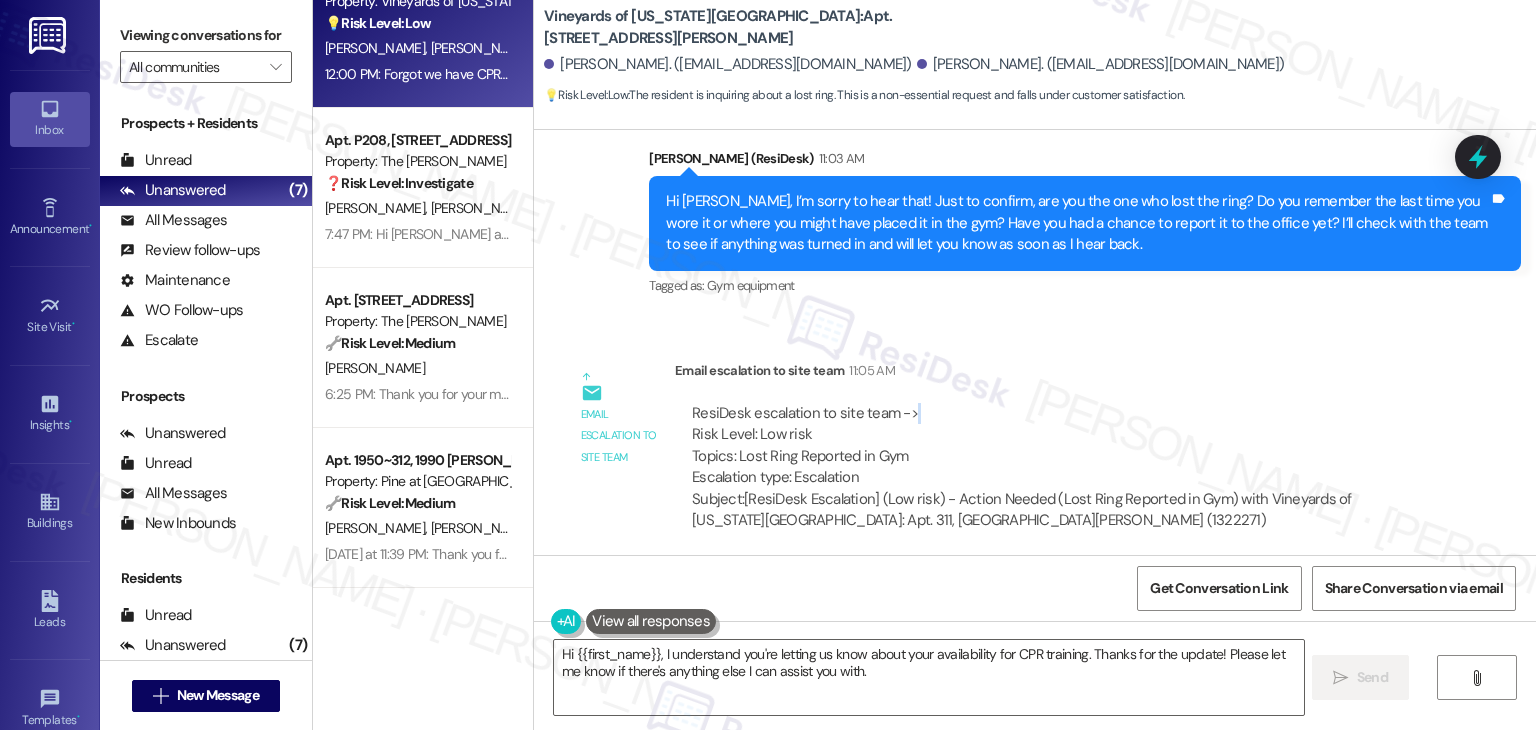 click on "ResiDesk escalation to site team ->
Risk Level: Low risk
Topics: Lost Ring Reported in Gym
Escalation type: Escalation" at bounding box center [1055, 446] 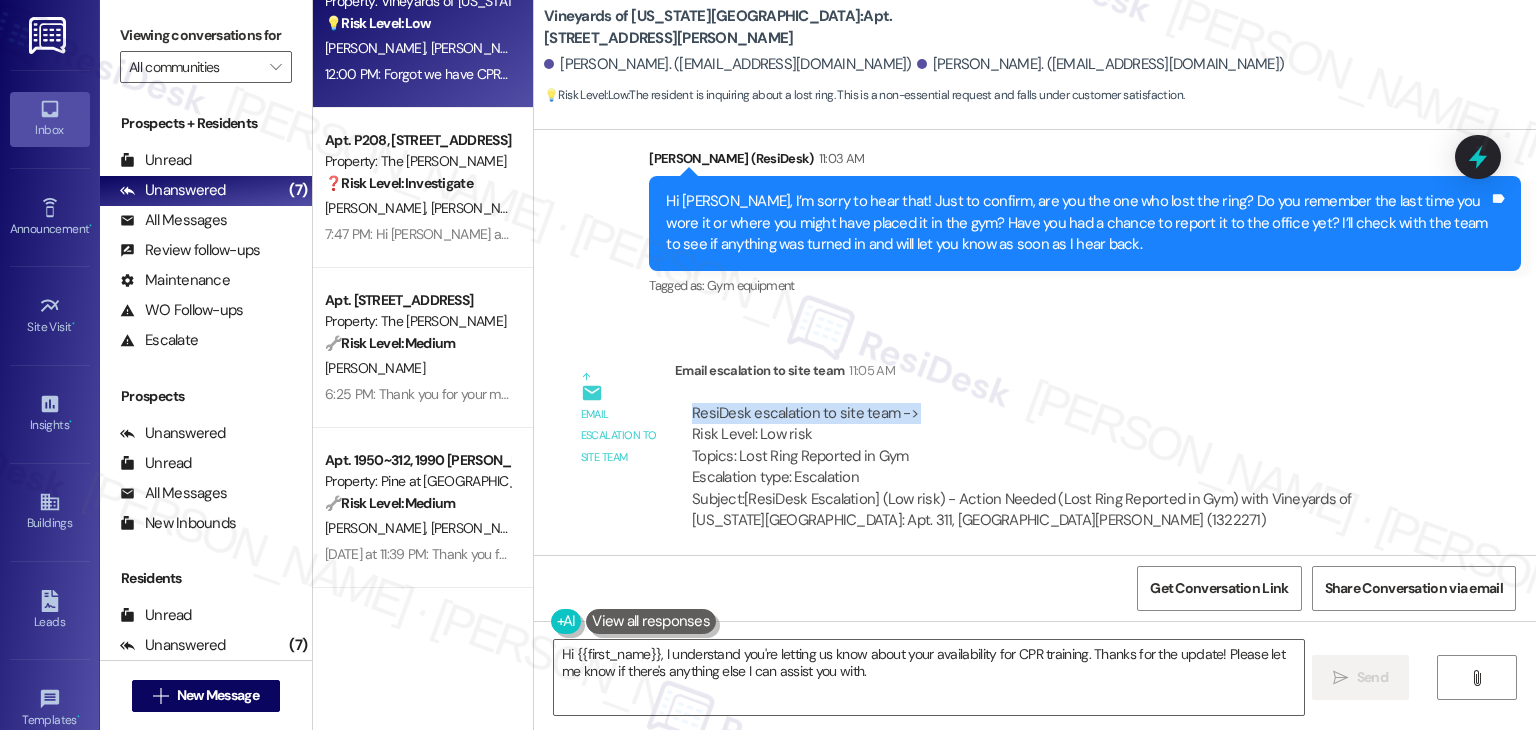 click on "ResiDesk escalation to site team ->
Risk Level: Low risk
Topics: Lost Ring Reported in Gym
Escalation type: Escalation" at bounding box center [1055, 446] 